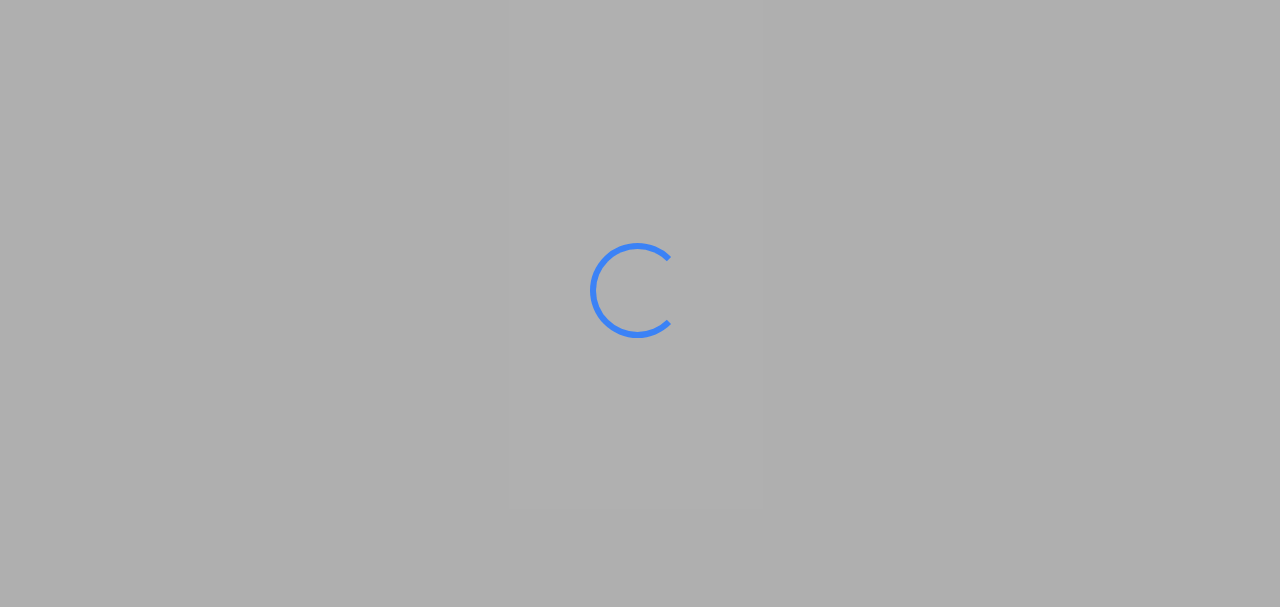 scroll, scrollTop: 0, scrollLeft: 0, axis: both 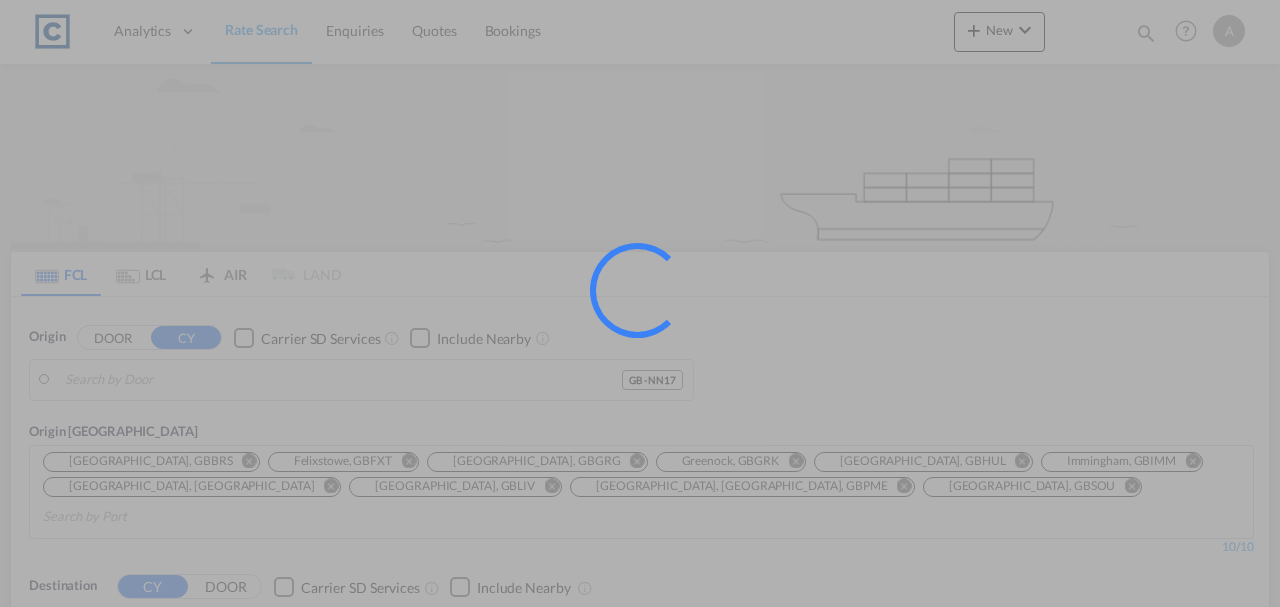 type on "GB-NN17, [GEOGRAPHIC_DATA]" 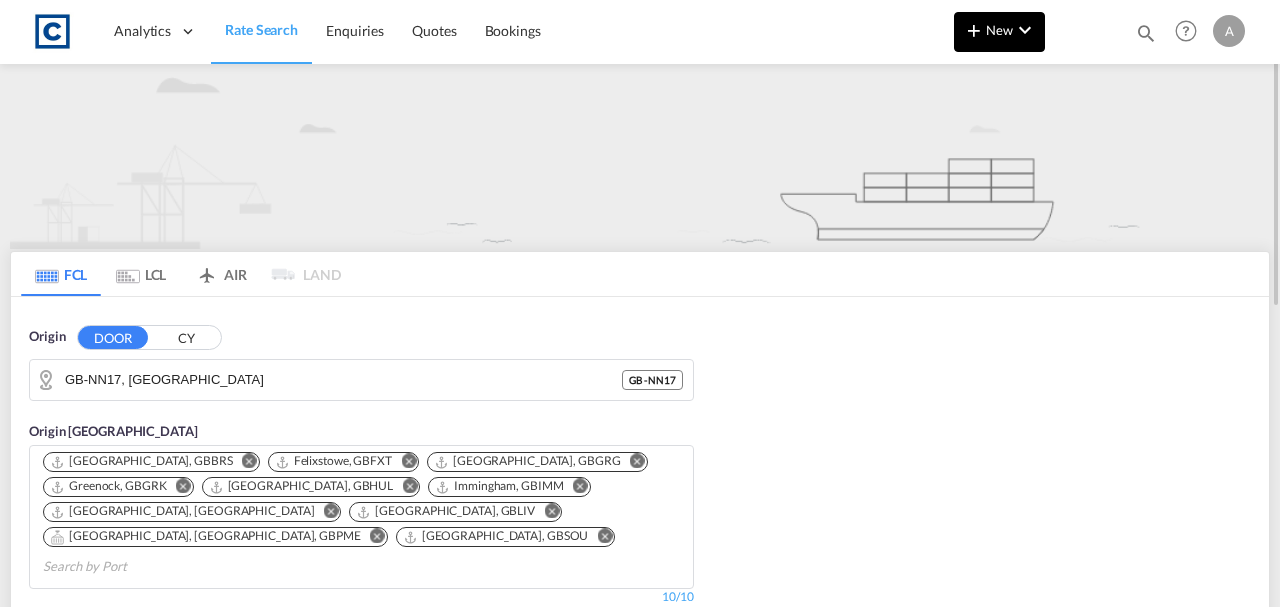 click on "New" at bounding box center [999, 30] 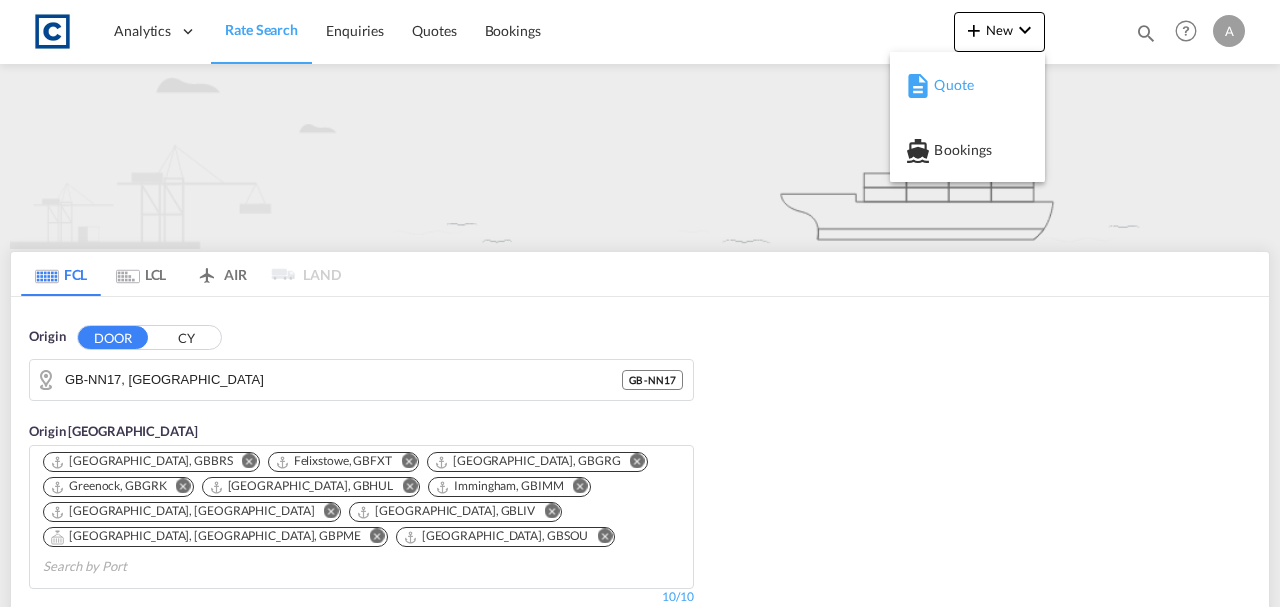 click at bounding box center [918, 86] 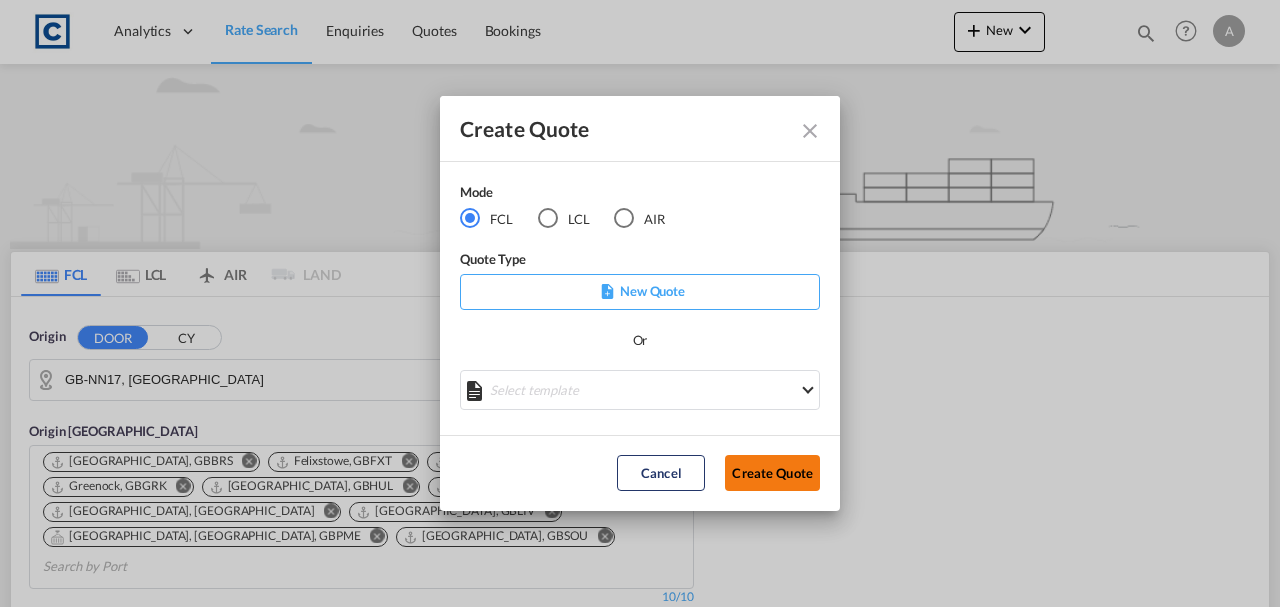 click on "Create Quote" 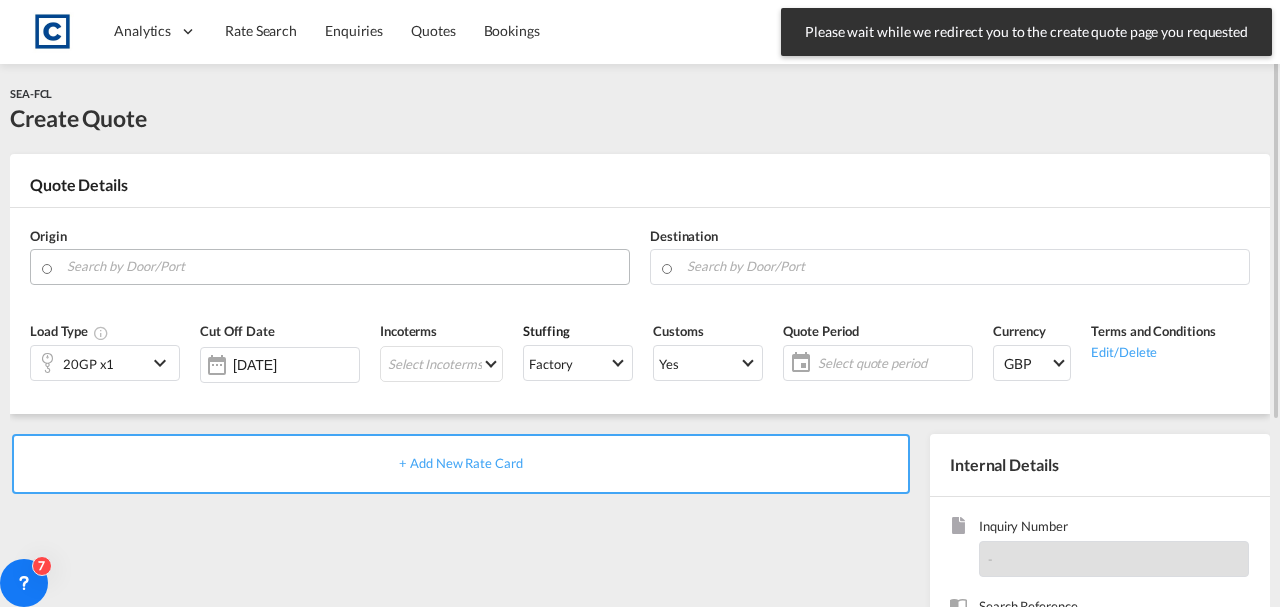 click at bounding box center [343, 266] 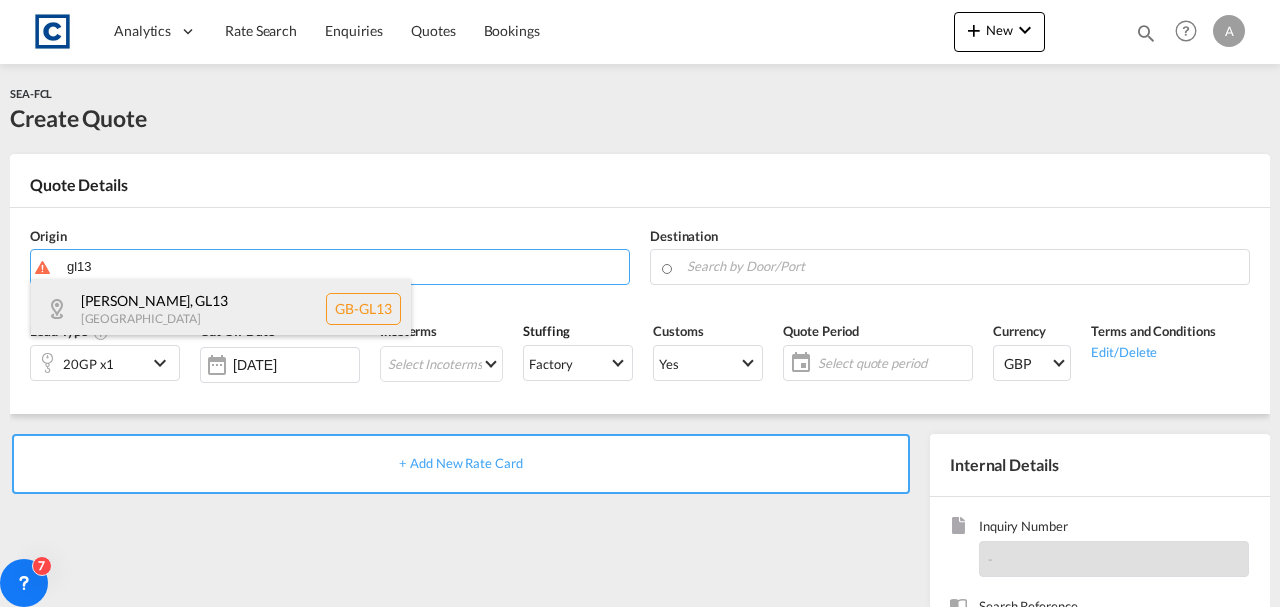 click on "[PERSON_NAME] ,
GL13
[GEOGRAPHIC_DATA]
[GEOGRAPHIC_DATA]-GL13" at bounding box center (221, 309) 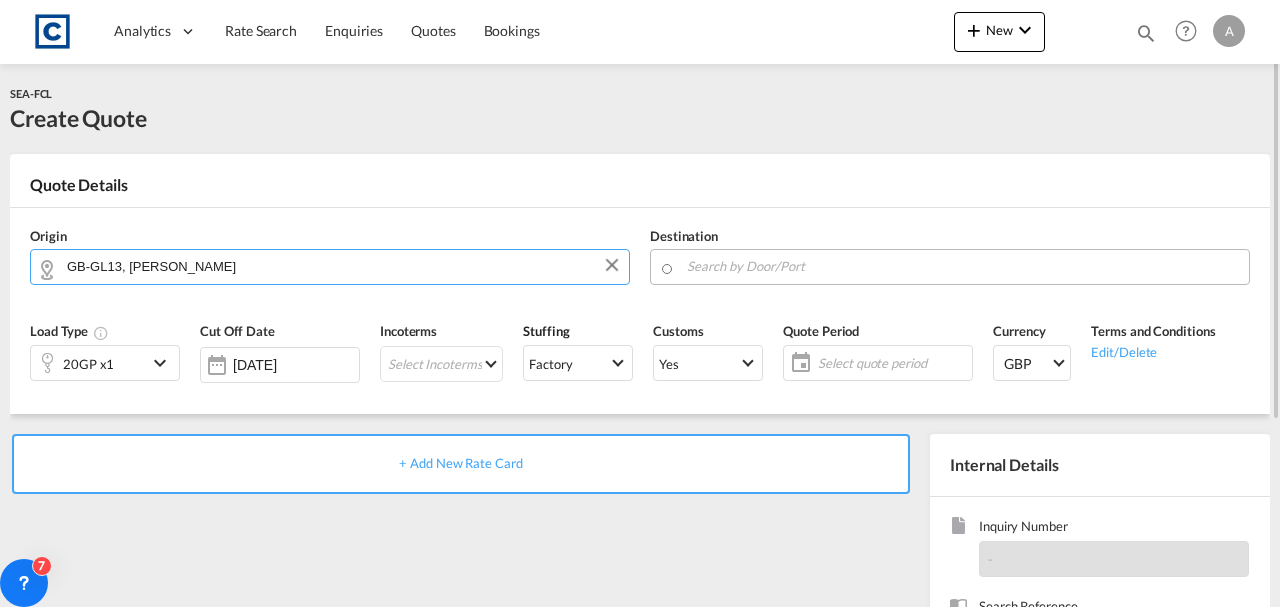 click at bounding box center [963, 266] 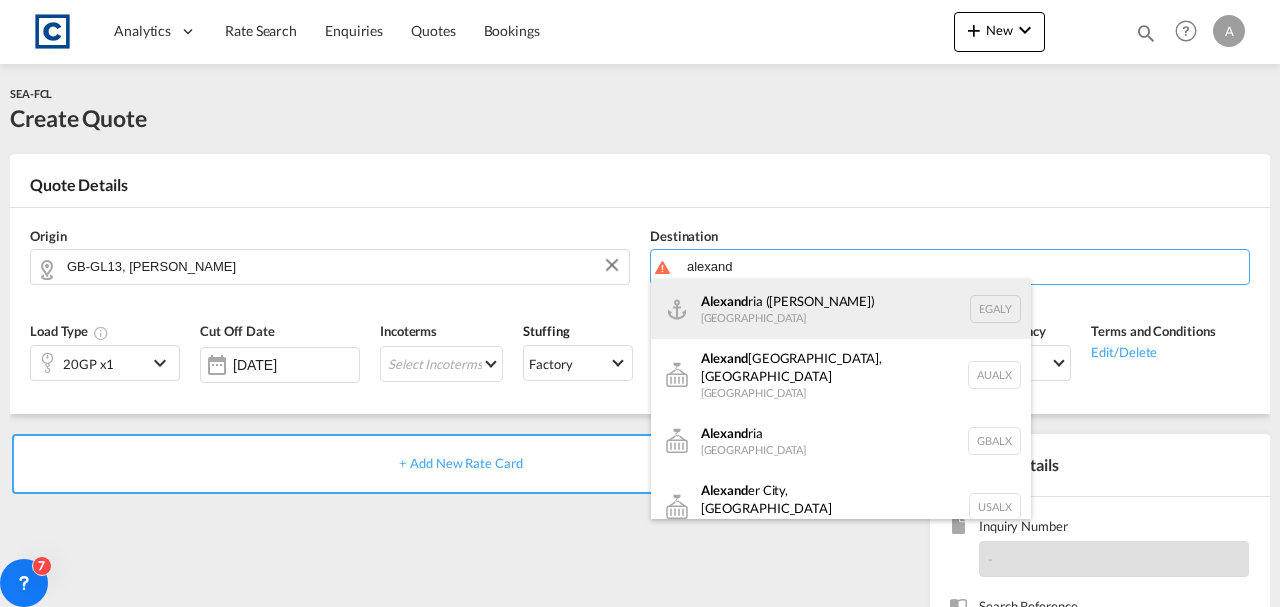 click on "[PERSON_NAME] ([GEOGRAPHIC_DATA])
[GEOGRAPHIC_DATA]
EGALY" at bounding box center (841, 309) 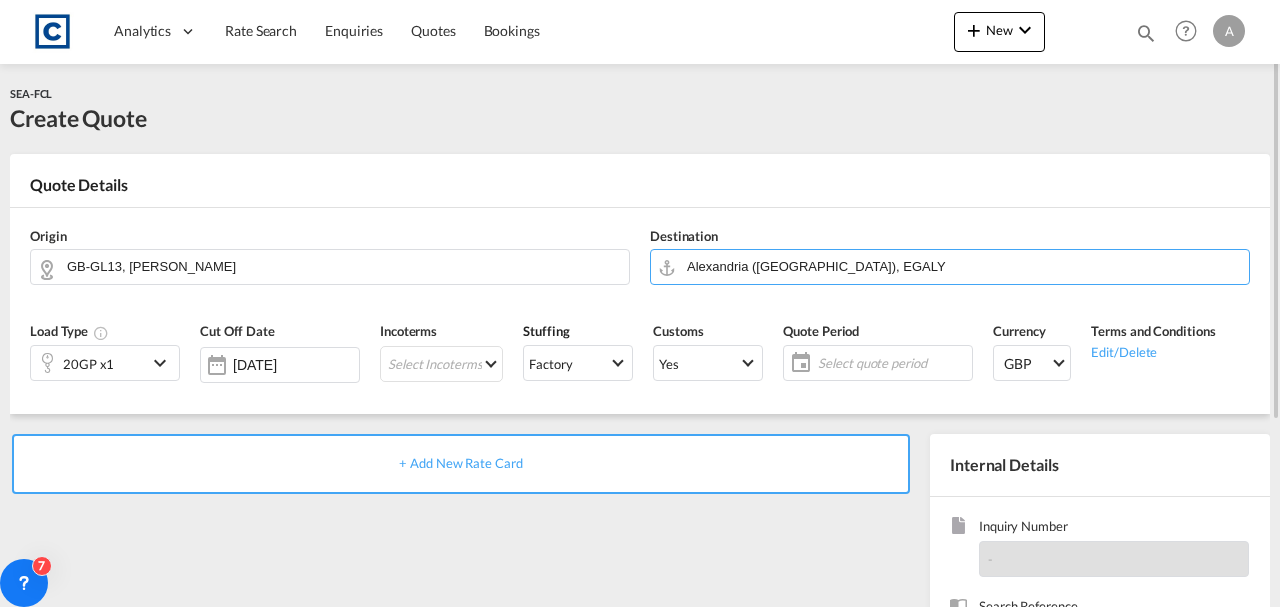 click on "Customs
Yes Yes No" at bounding box center (708, 358) 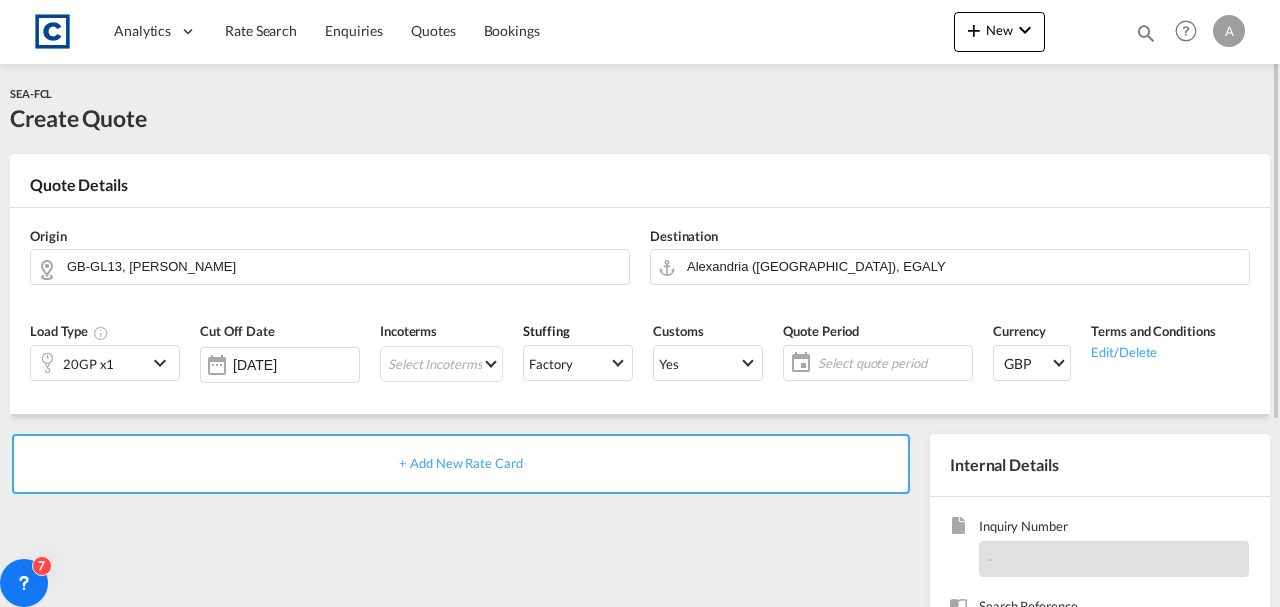 click on "+ Add New Rate Card" at bounding box center (461, 464) 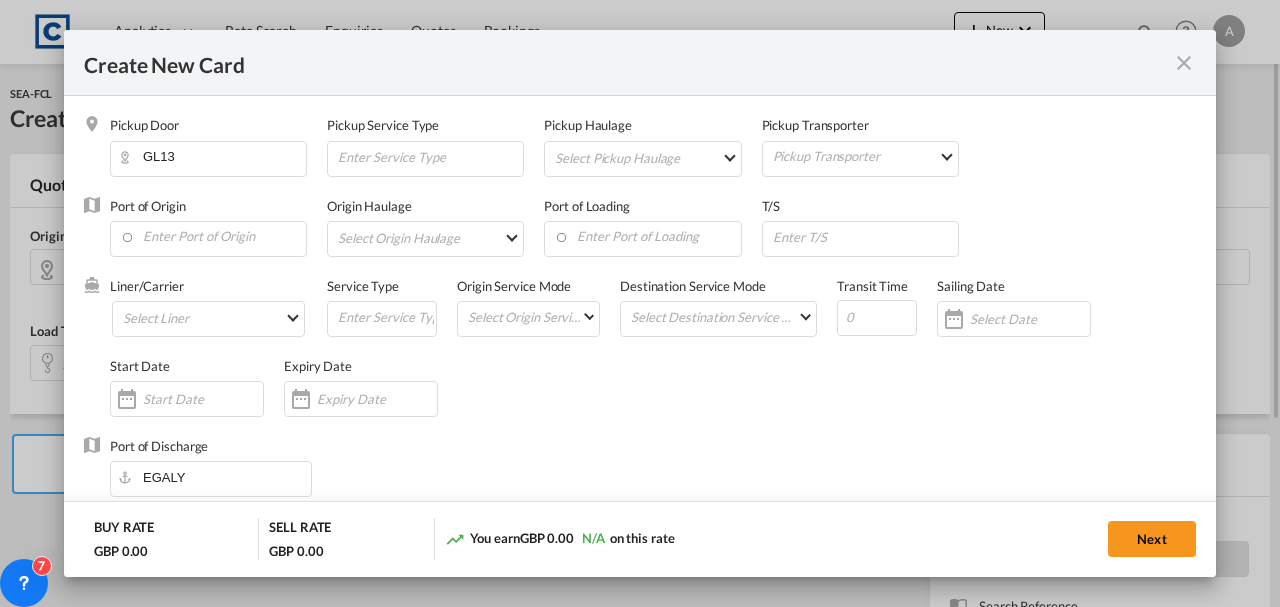 select on "per equipment" 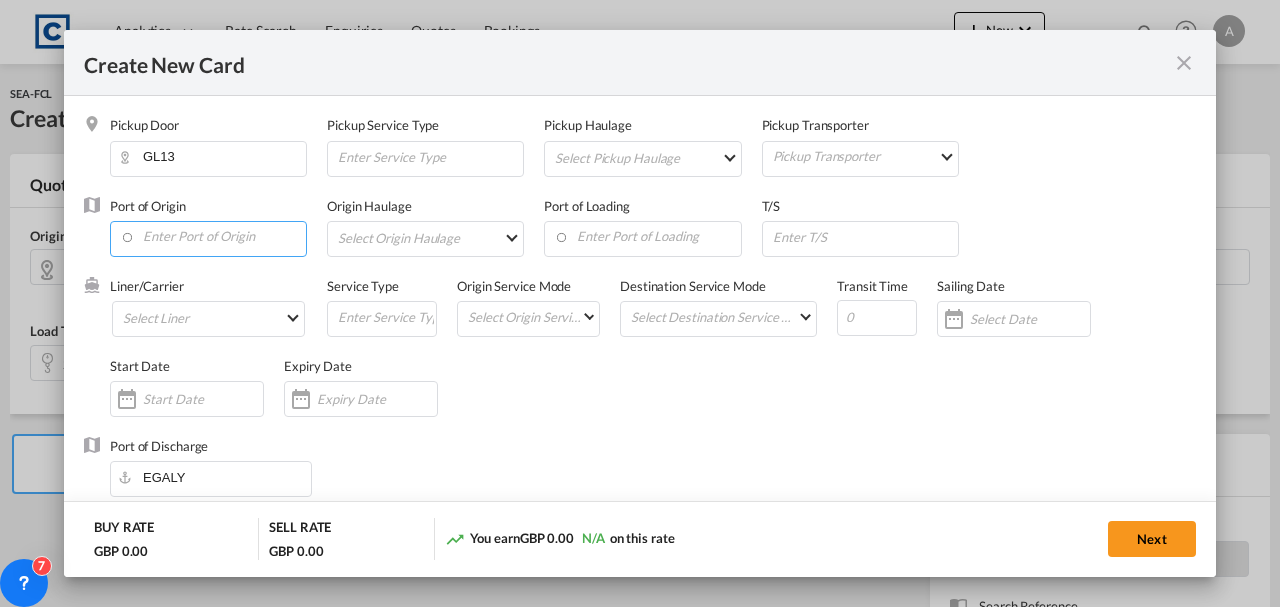 drag, startPoint x: 138, startPoint y: 223, endPoint x: 230, endPoint y: 248, distance: 95.33625 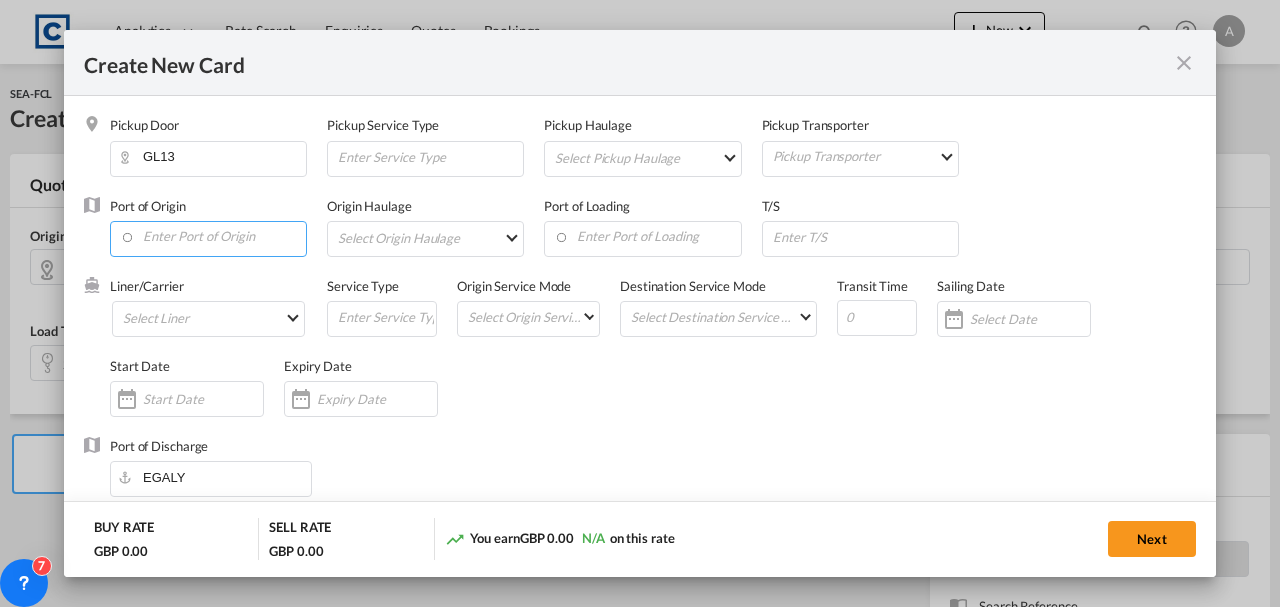 click at bounding box center (213, 237) 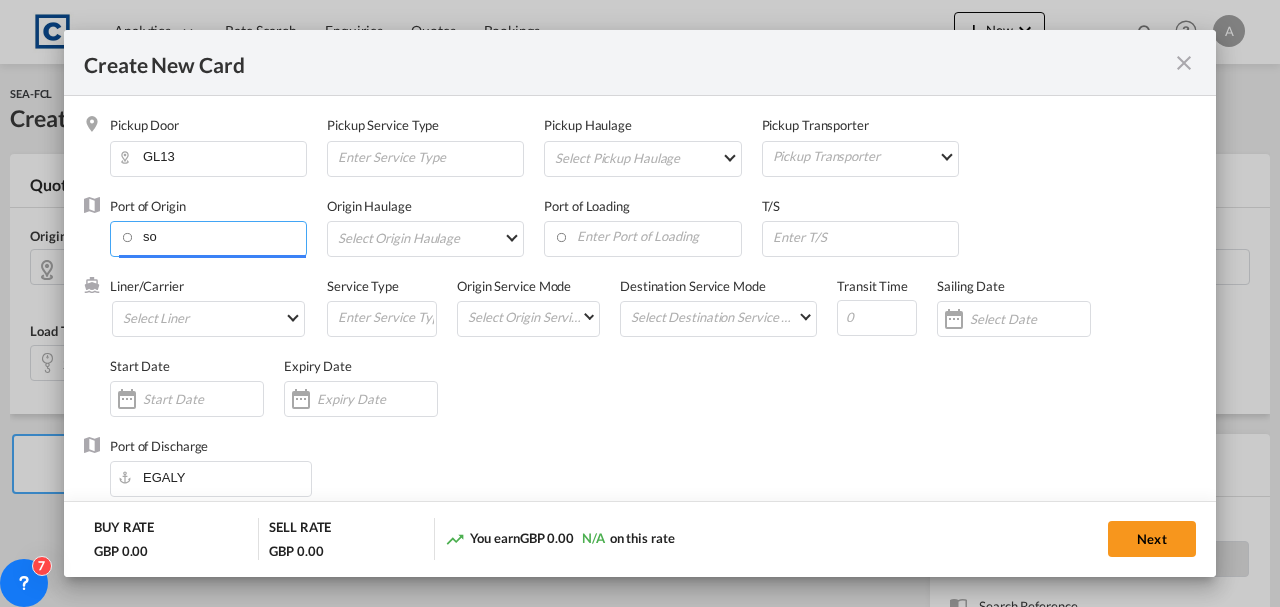type on "s" 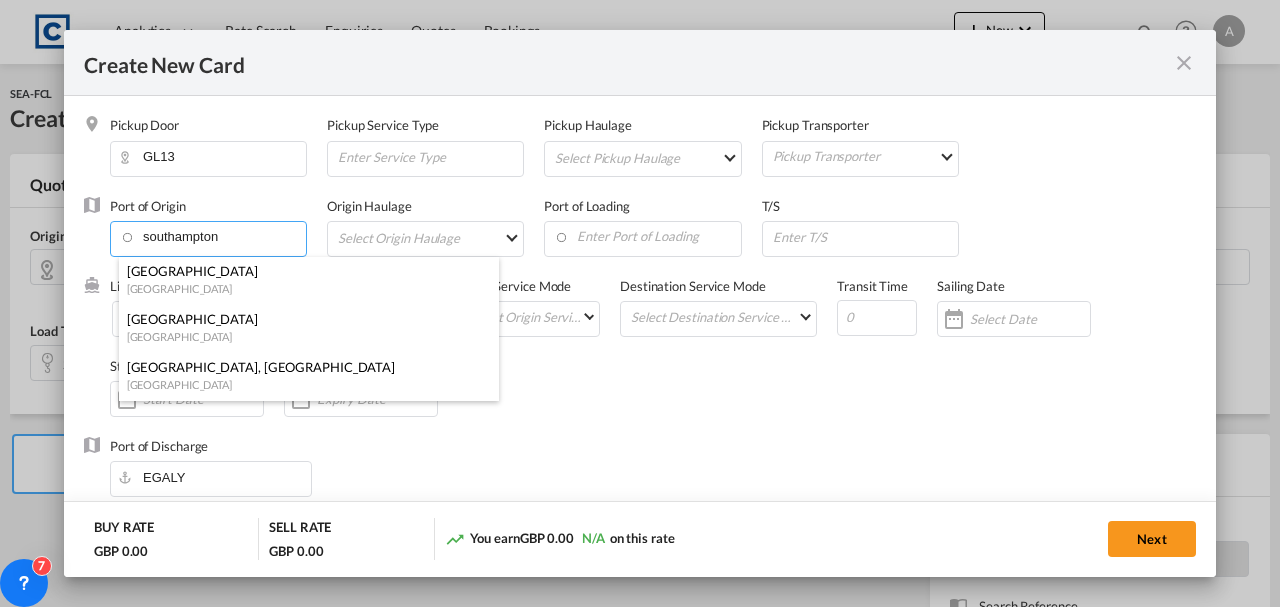 click on "[GEOGRAPHIC_DATA]" at bounding box center [303, 336] 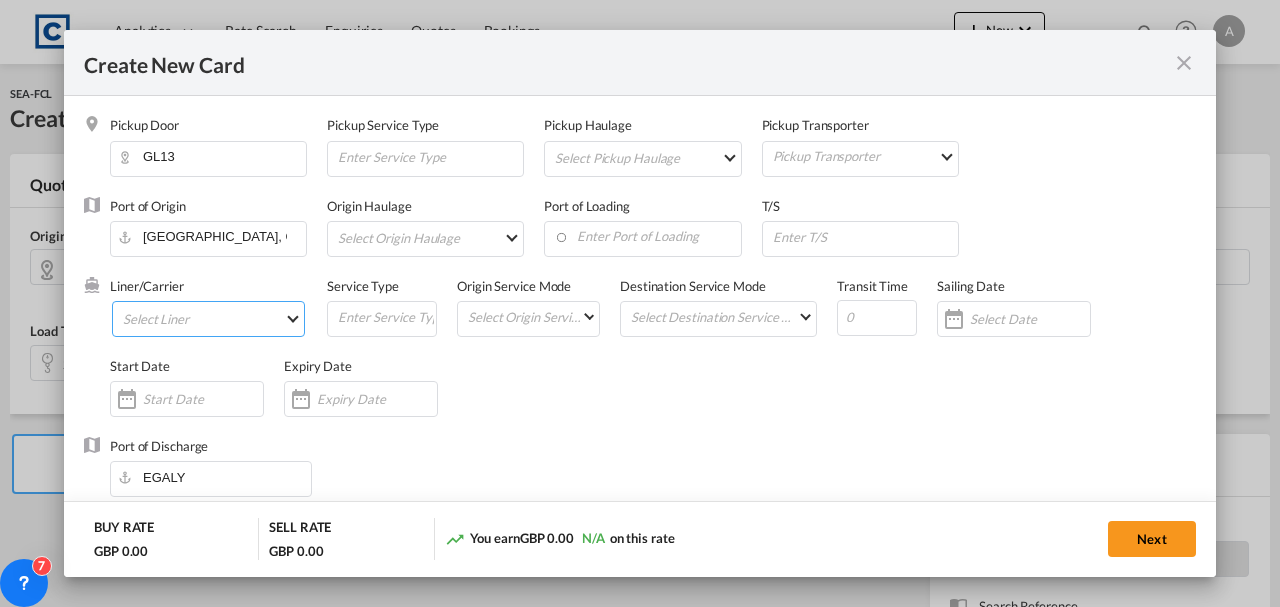 click on "Select Liner   2HM LOGISTICS D.O.O 2M Alliance AAXL GLOBAL SHIPPING LINES LLC [PERSON_NAME] SHIPPING LLC Anco Trans ANL ANL Container Line Arkas Line Atlantic Container Lines Australia National Line (ANL) [PERSON_NAME] Transport BMC Line Shipping BOLD [PERSON_NAME] Lines Ltd BUSCADOR Cardinal Carotrans [PERSON_NAME] & Zonen CMA CGM CMA CGM SPOTON API CMACGM API (Contract) CNC line under CMA CGM Combiline CONTINENTAL WORLDWIDE SHIPPING SERVICE LLC COSCO COSCO SynconHub DB GROUP DKT ECU Worldwide Evergreen Line Evergreen Spot EWM Transport EZ ZIM Fast Transit Line FIRST SHIPPING-NVOCC FPS GLOBELINK GLOBELINK SPOT Gold Star Line Greencarrier [PERSON_NAME] LINES HAMBURG SUD HAPAG [PERSON_NAME] Hapag-[PERSON_NAME] Quick Quotes Hapag-[PERSON_NAME] Spot HLS HMM Hyundai Merchant Marine (HMM) spot INCA LINE Interasia Lines KING OCEAN Logisber Haulage Logwin Lunar star line MAERSK LINE Maersk Spot MARFRET COMPAGINE MARITIME [PERSON_NAME] Moonstar Lines" at bounding box center (208, 319) 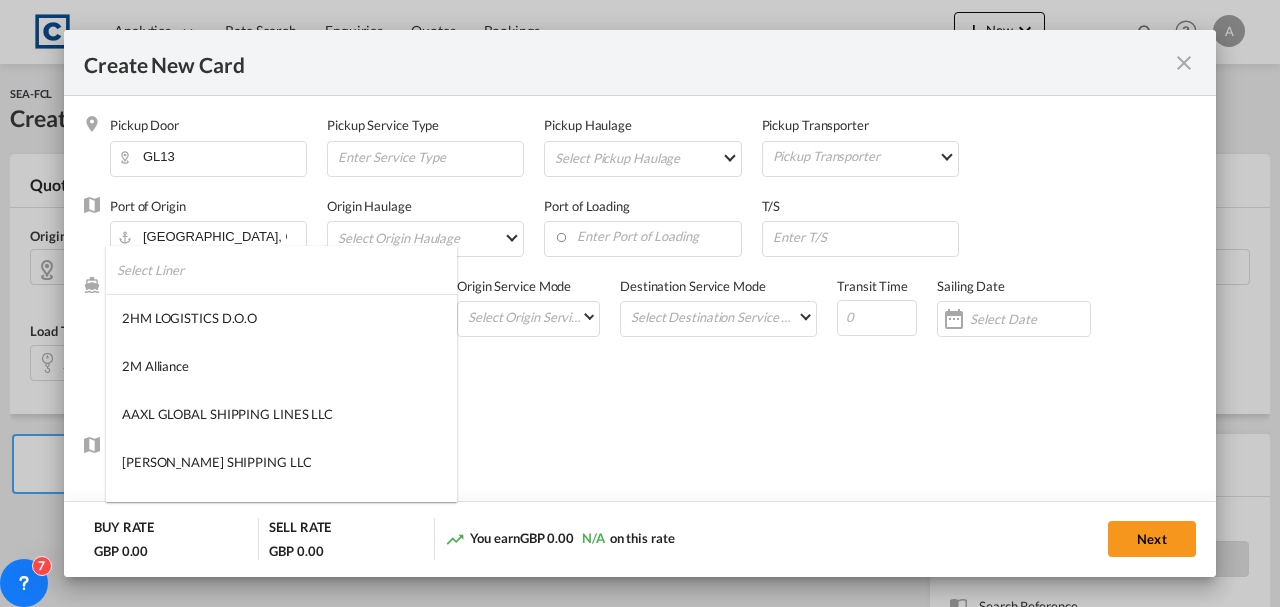 click at bounding box center (287, 270) 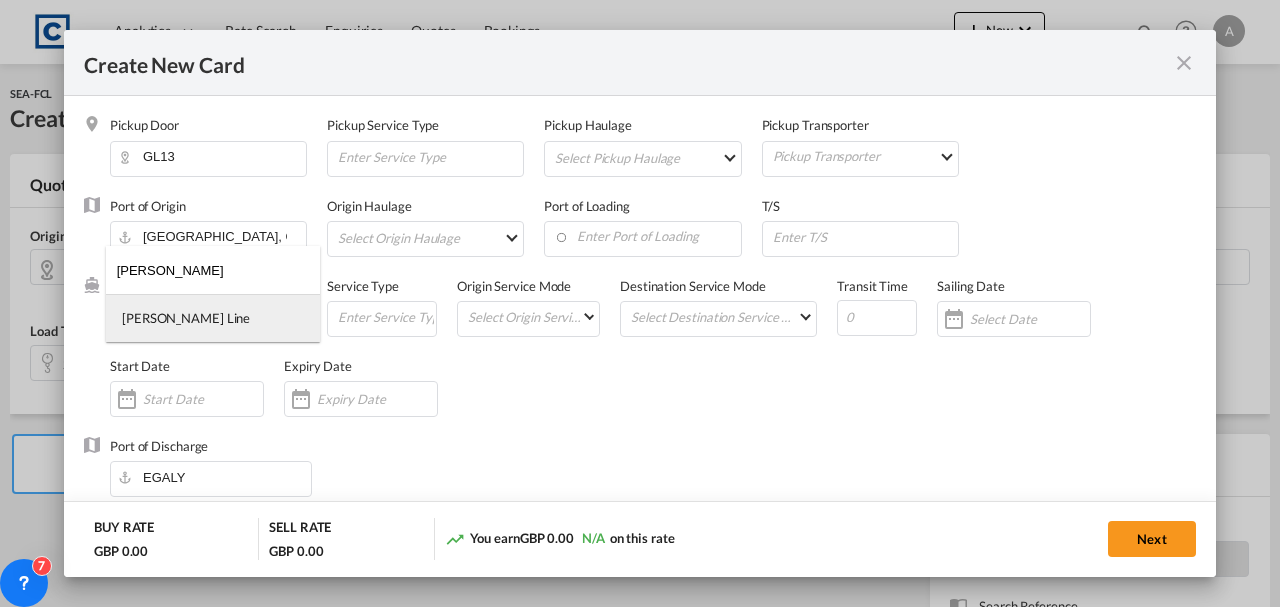 type on "[PERSON_NAME]" 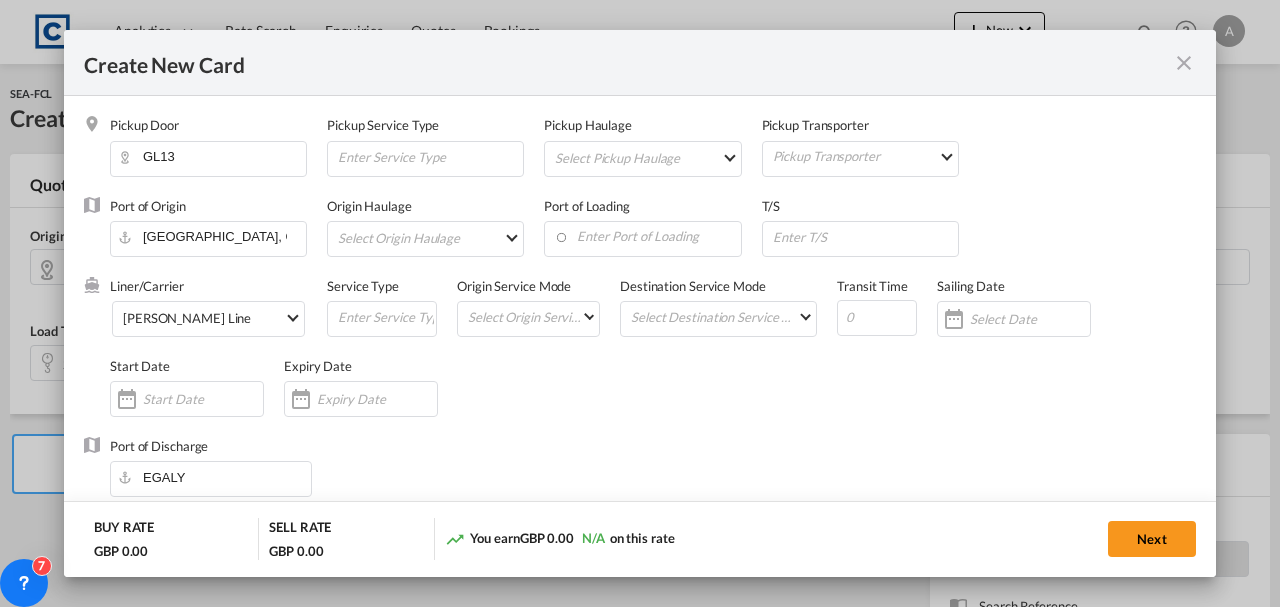 click at bounding box center [361, 399] 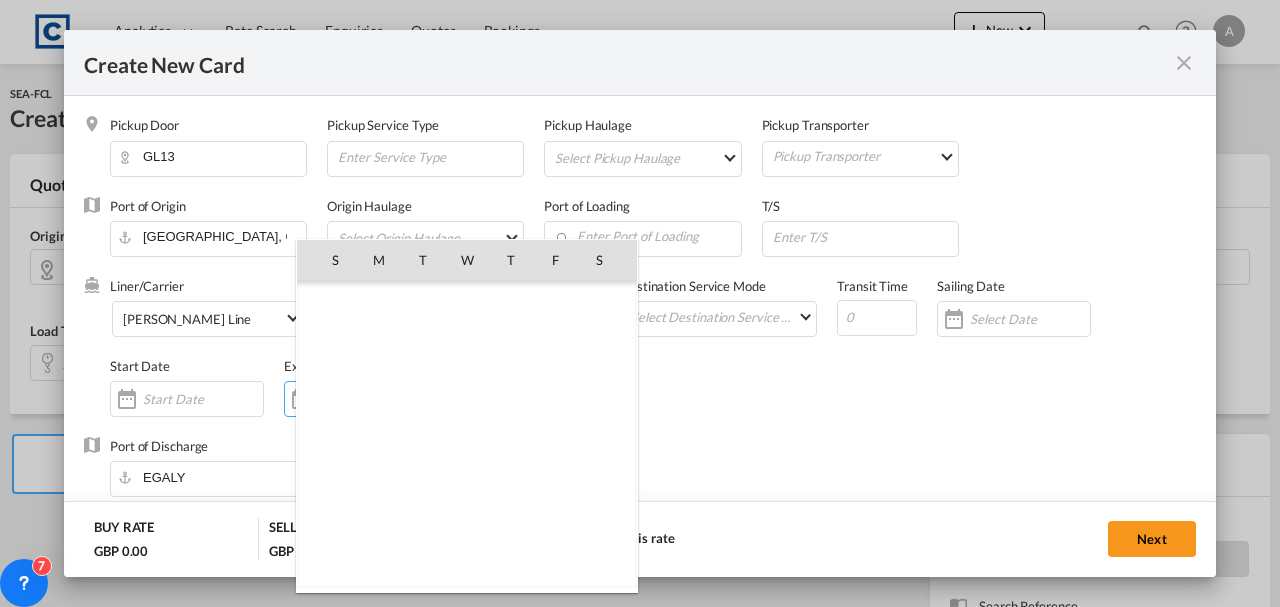 scroll, scrollTop: 462690, scrollLeft: 0, axis: vertical 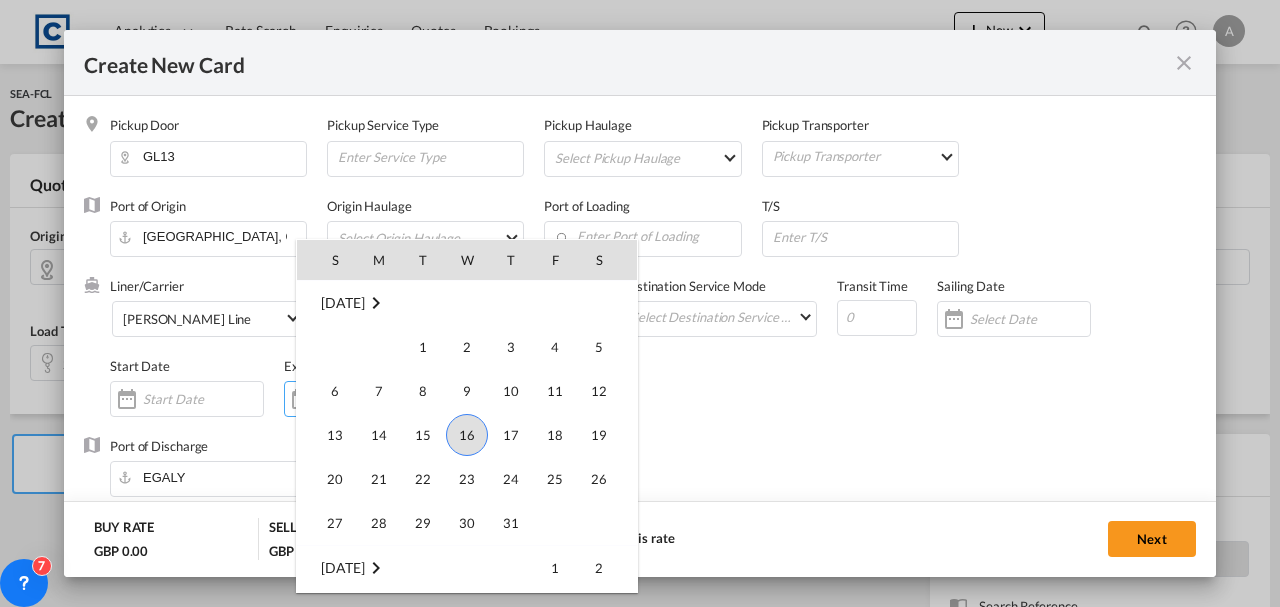click on "31" at bounding box center [511, 523] 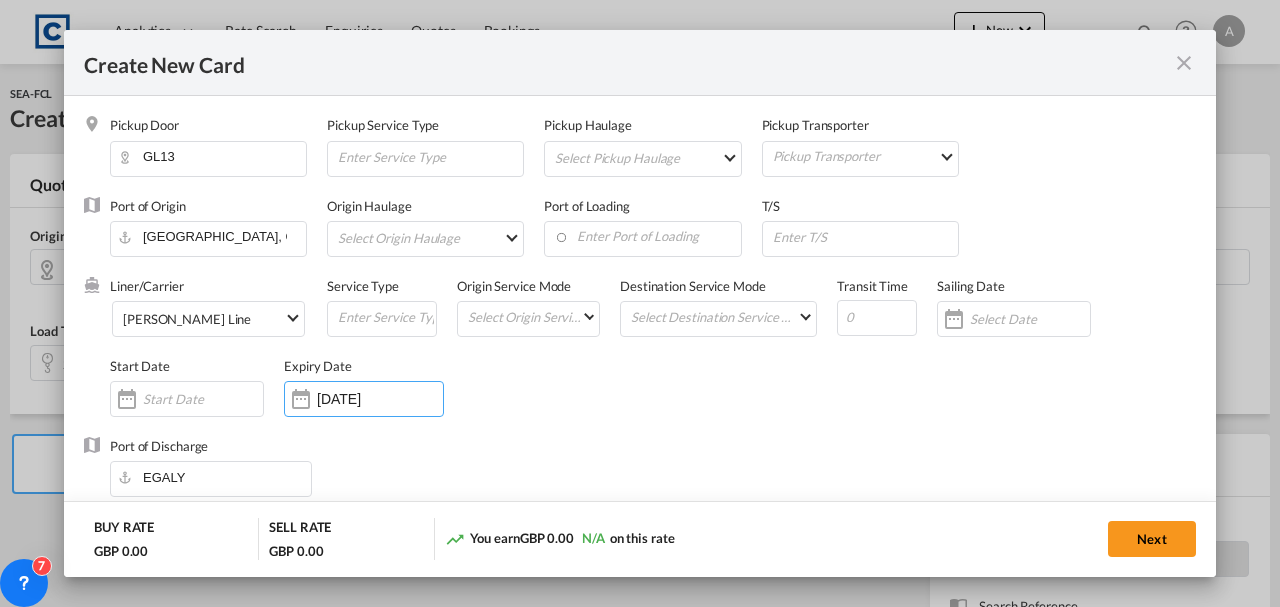 click on "BUY RATE
GBP 0.00 SELL RATE
GBP 0.00 You earn
GBP 0.00
N/A  on this rate Next" 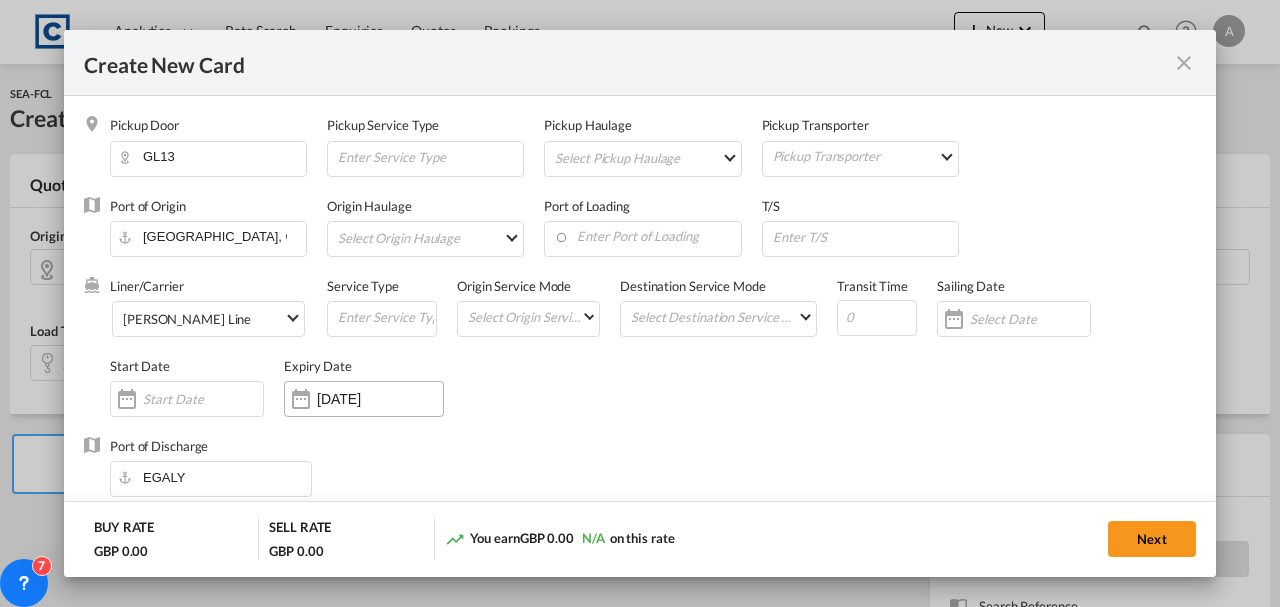 click on "[DATE]" at bounding box center [380, 399] 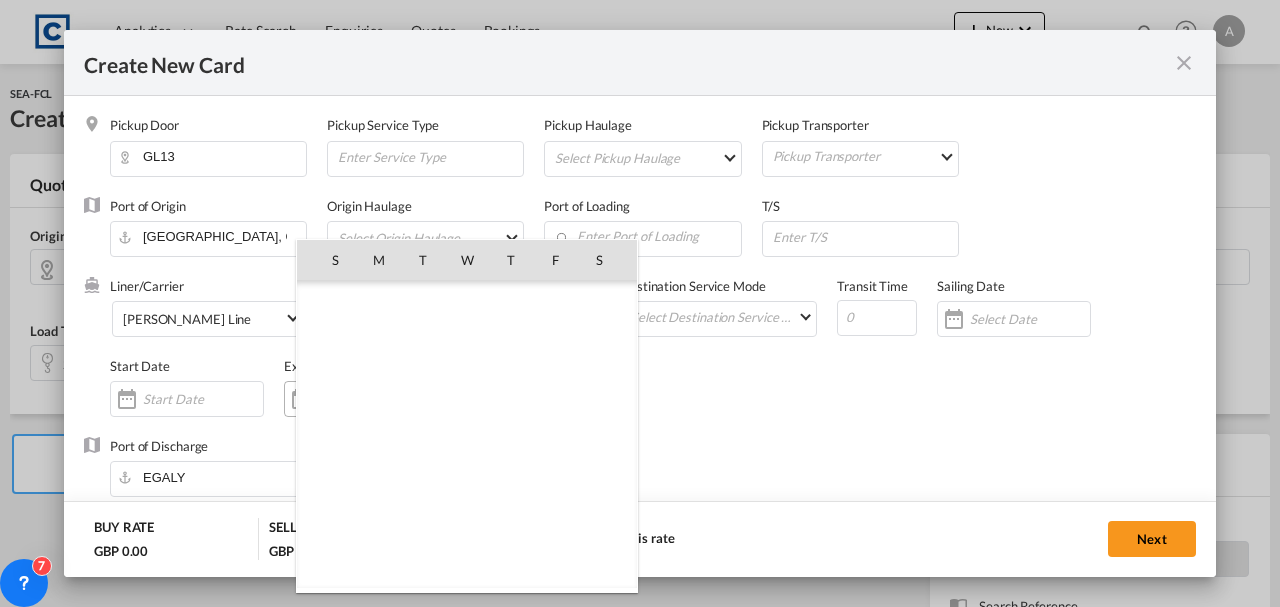 scroll, scrollTop: 462690, scrollLeft: 0, axis: vertical 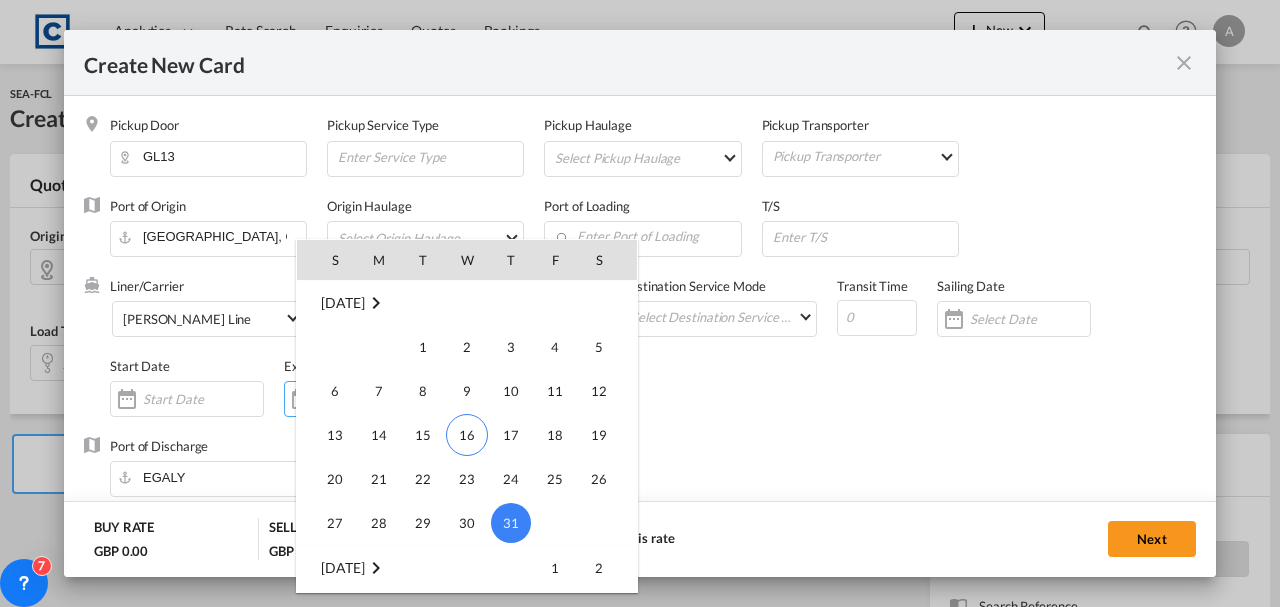 click on "31" at bounding box center [511, 523] 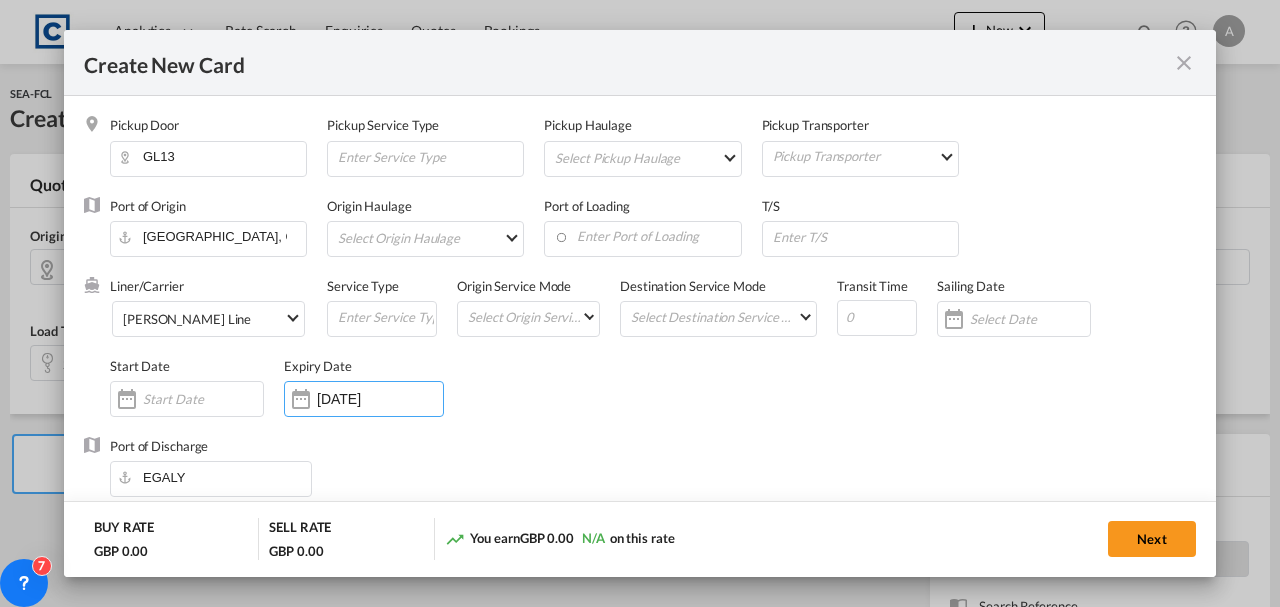 scroll, scrollTop: 533, scrollLeft: 0, axis: vertical 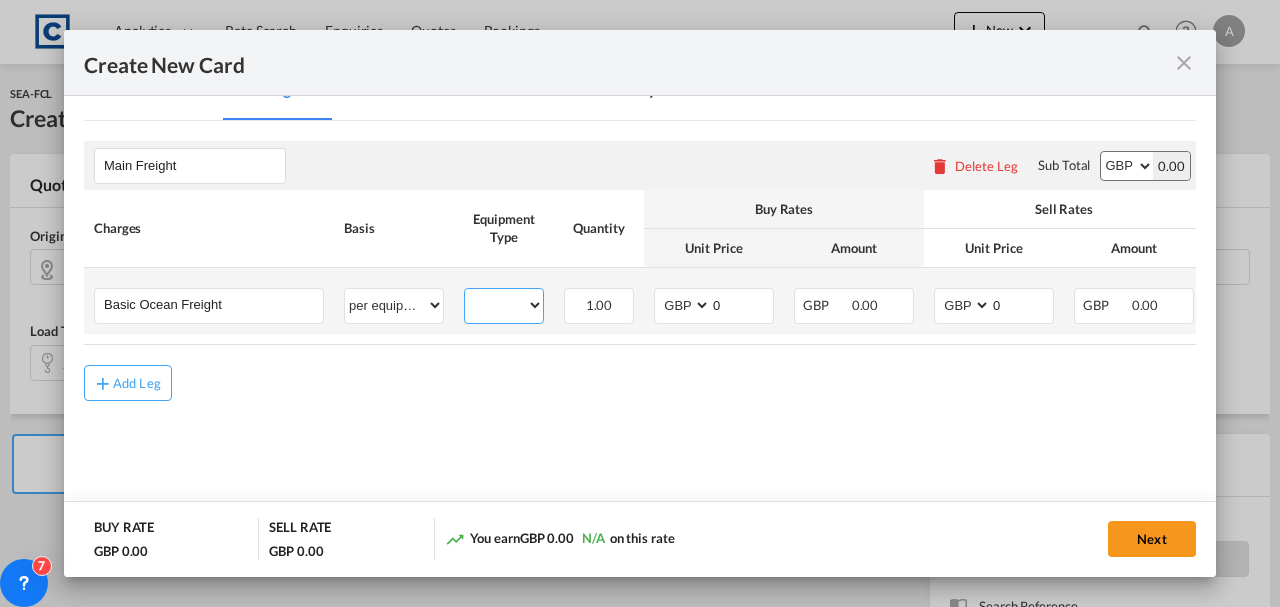 click on "20GP" at bounding box center (504, 305) 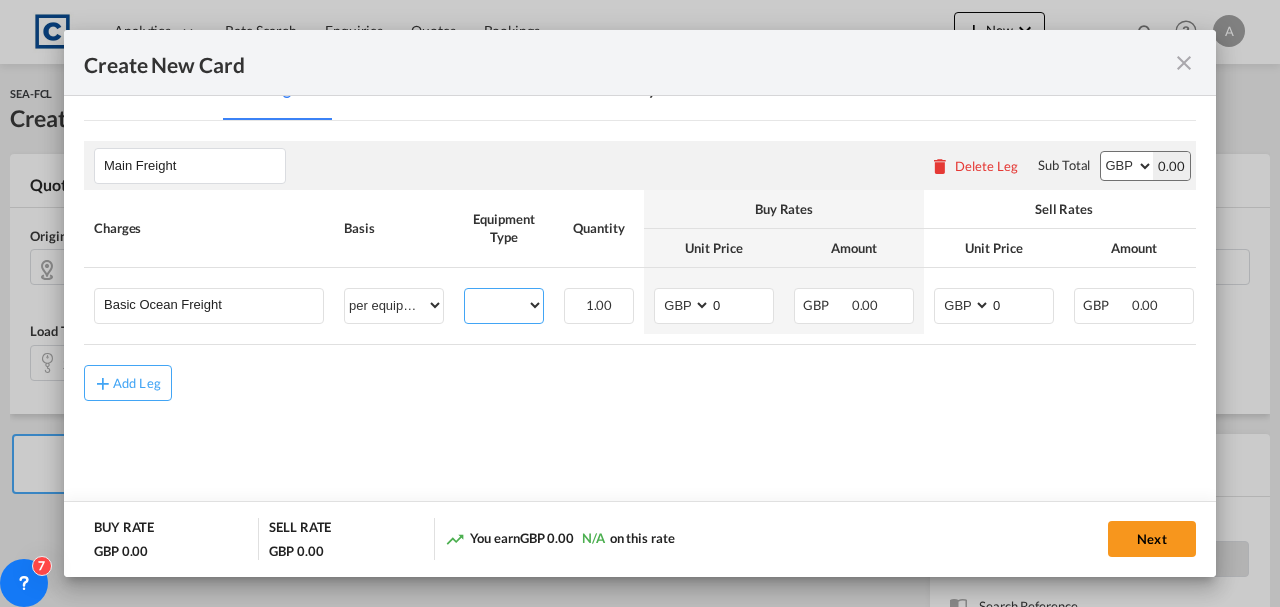 select on "20GP" 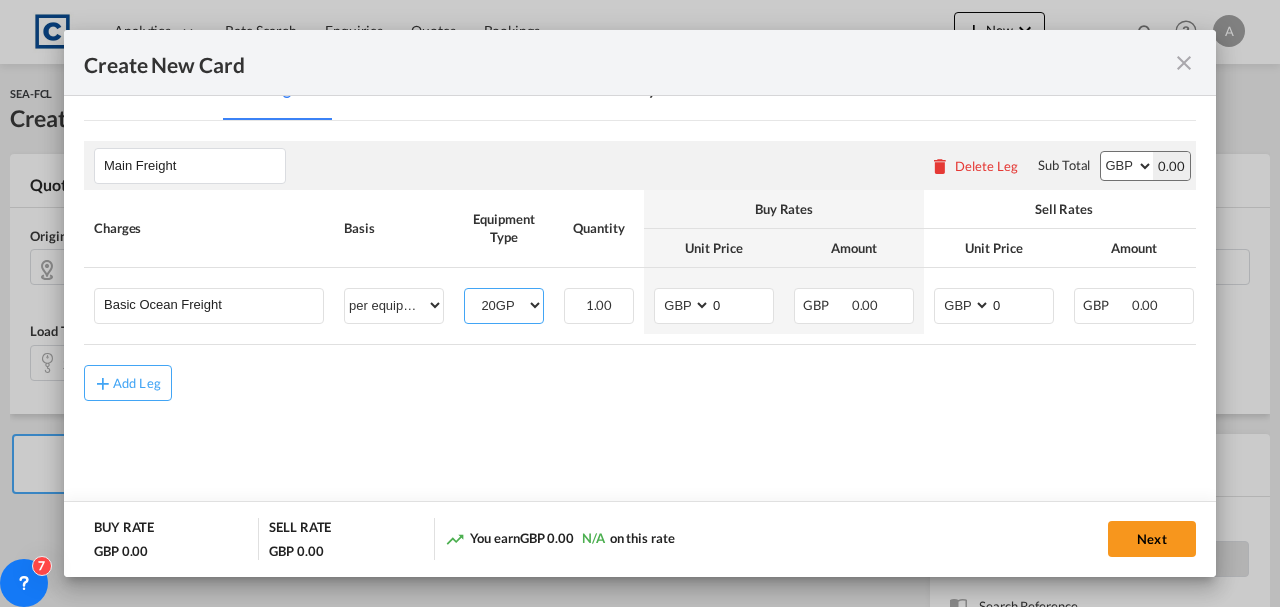 click on "20GP" at bounding box center [504, 305] 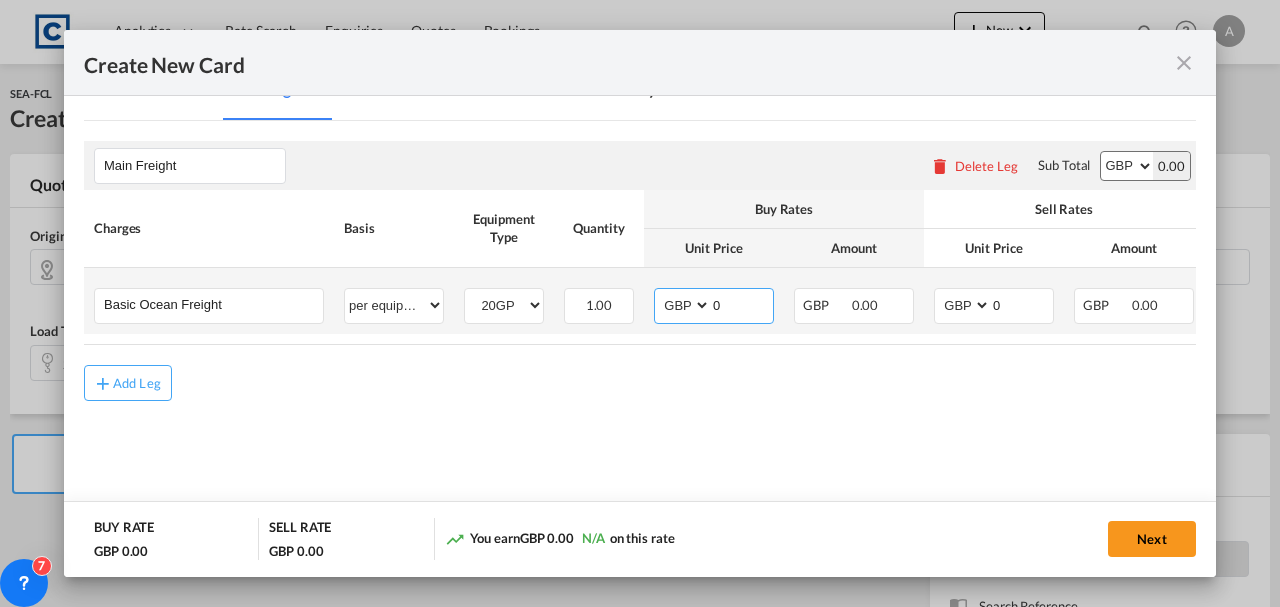 click on "0" at bounding box center [742, 304] 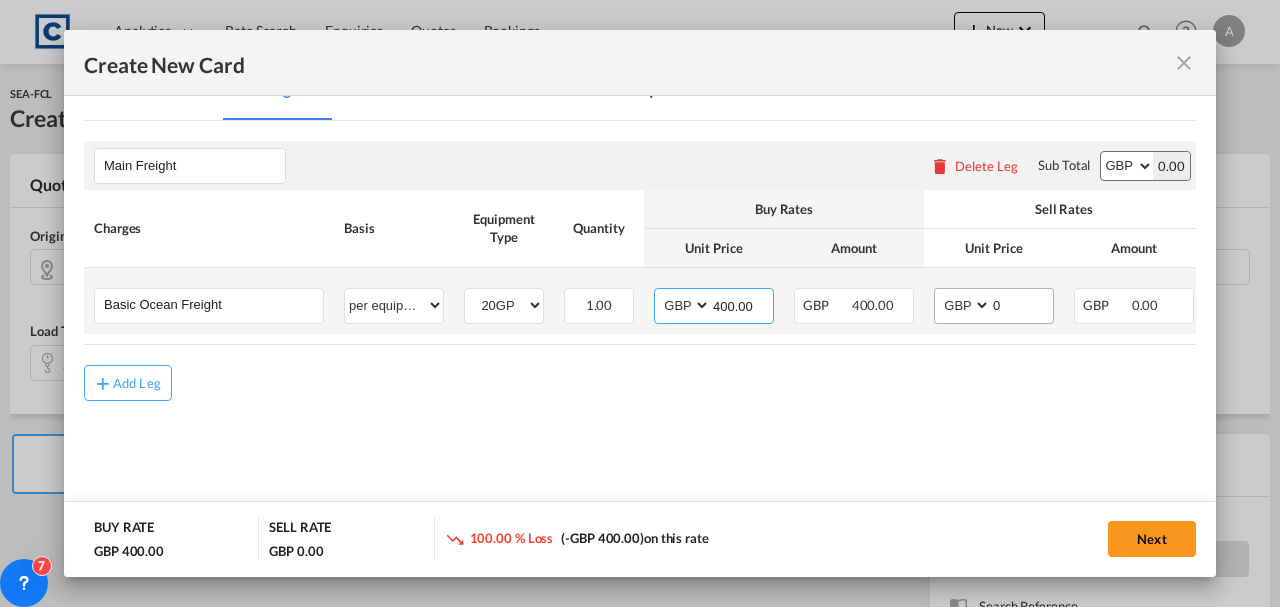 type on "400.00" 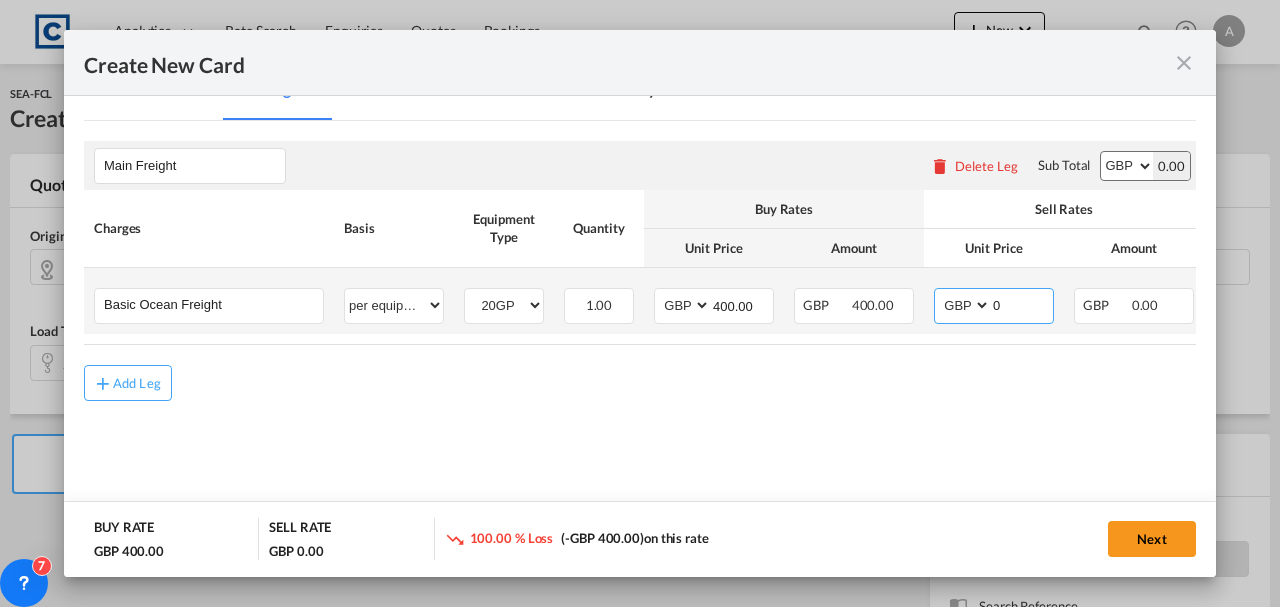 click on "0" at bounding box center [1022, 304] 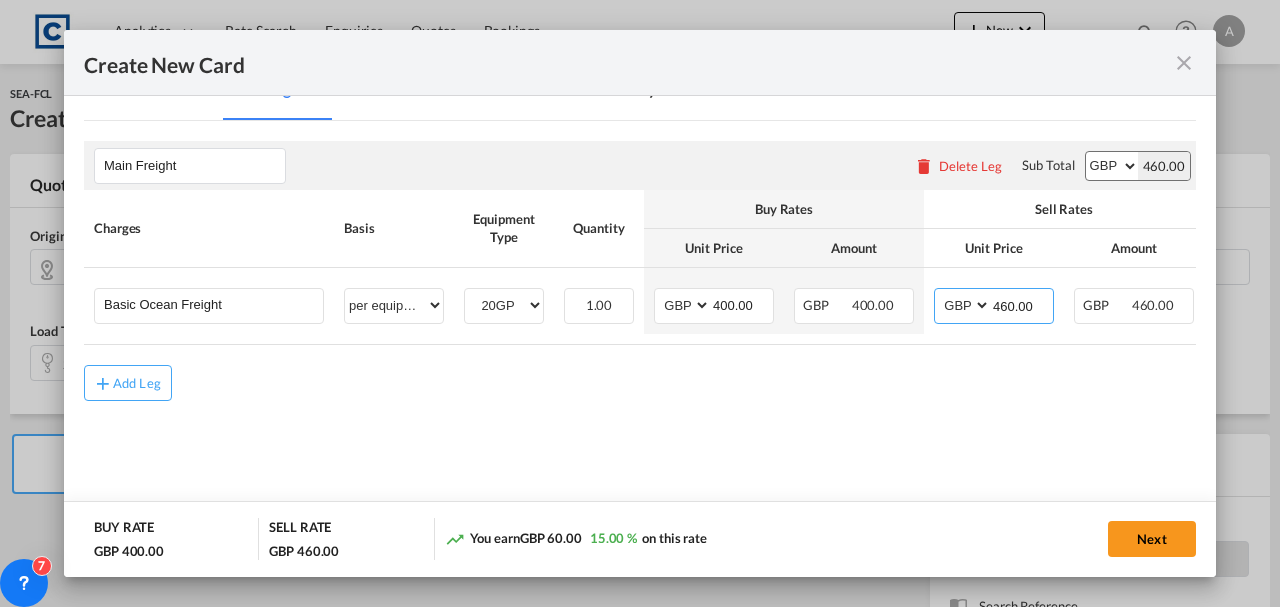 type on "460.00" 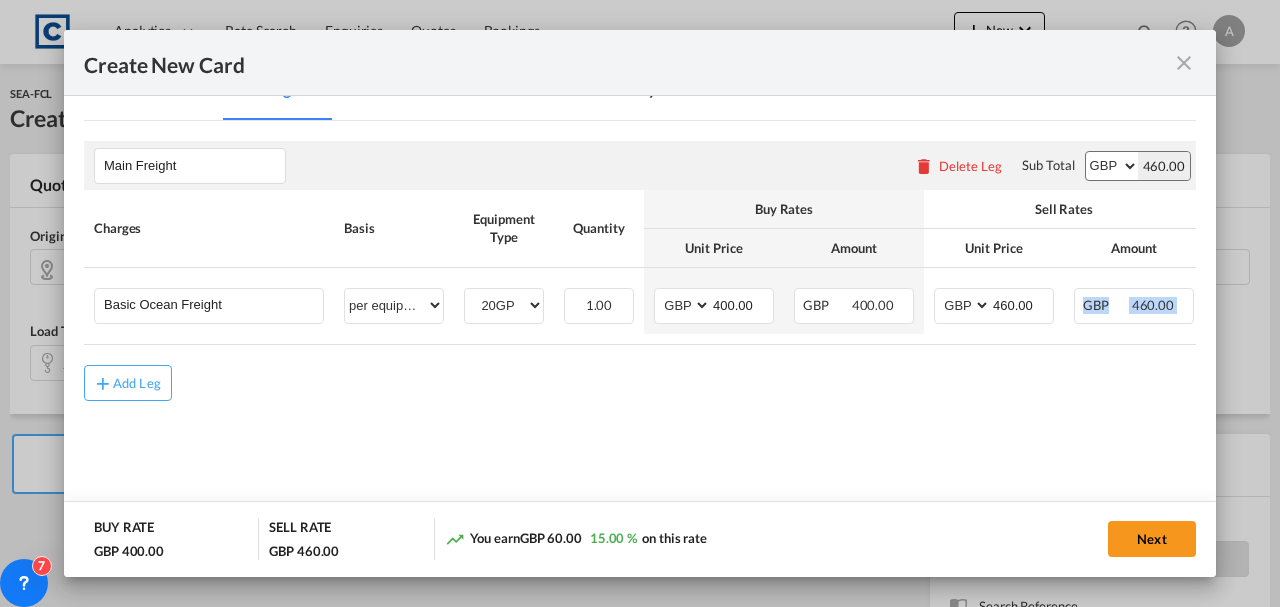 drag, startPoint x: 821, startPoint y: 349, endPoint x: 1080, endPoint y: 338, distance: 259.2335 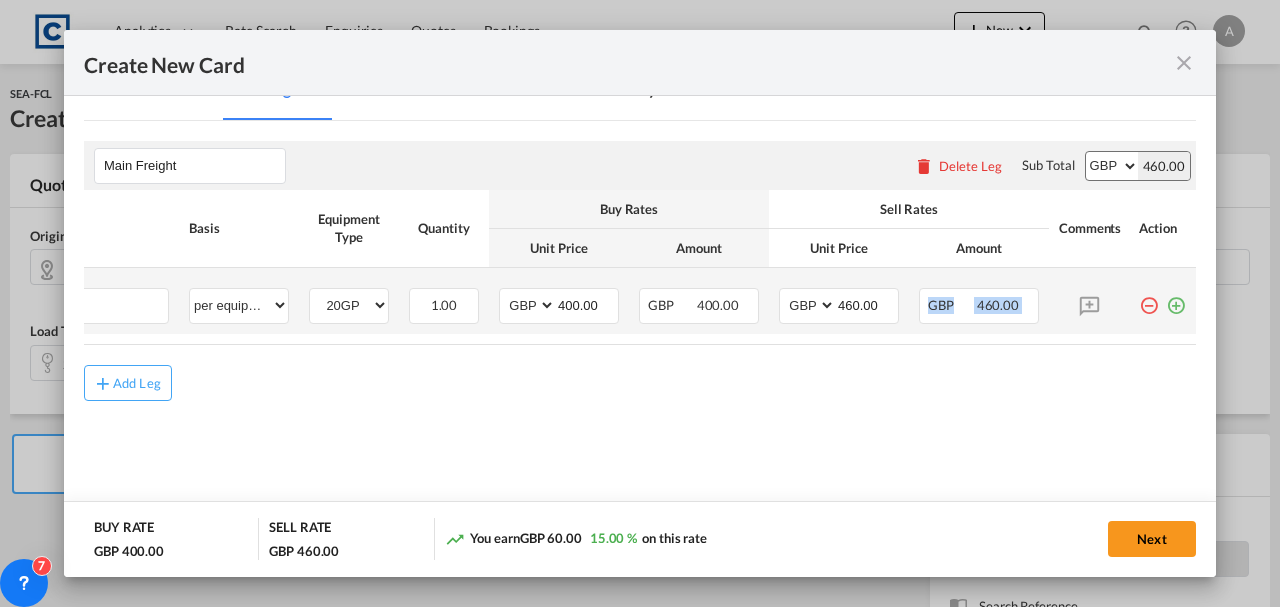 click at bounding box center [1176, 298] 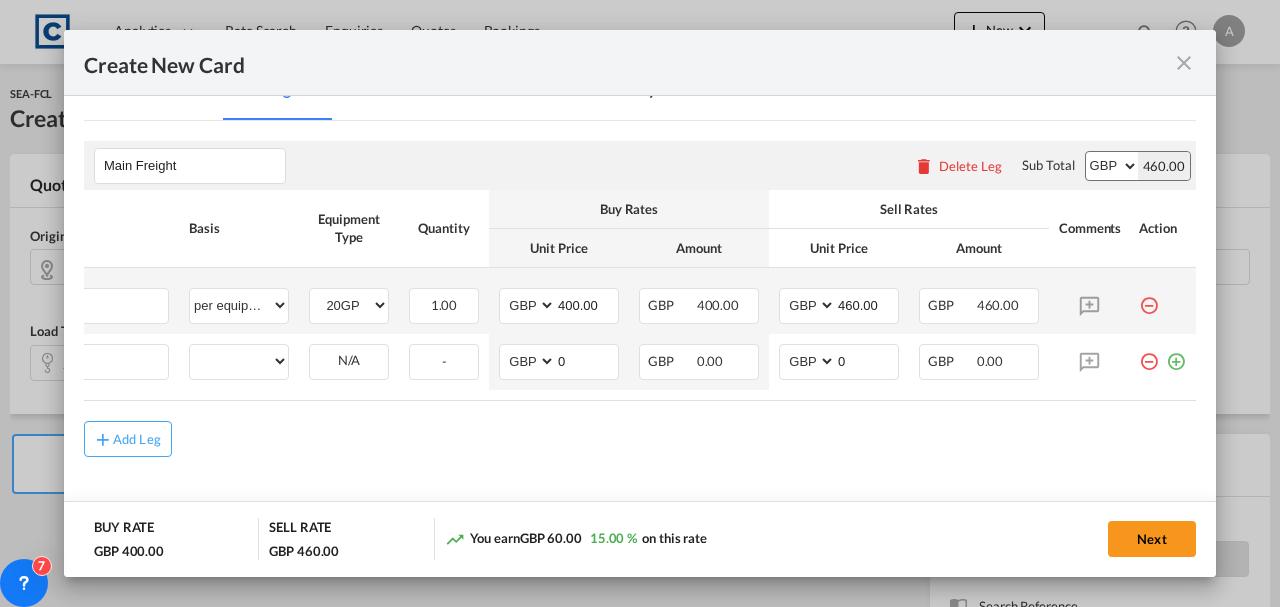 scroll, scrollTop: 0, scrollLeft: 20, axis: horizontal 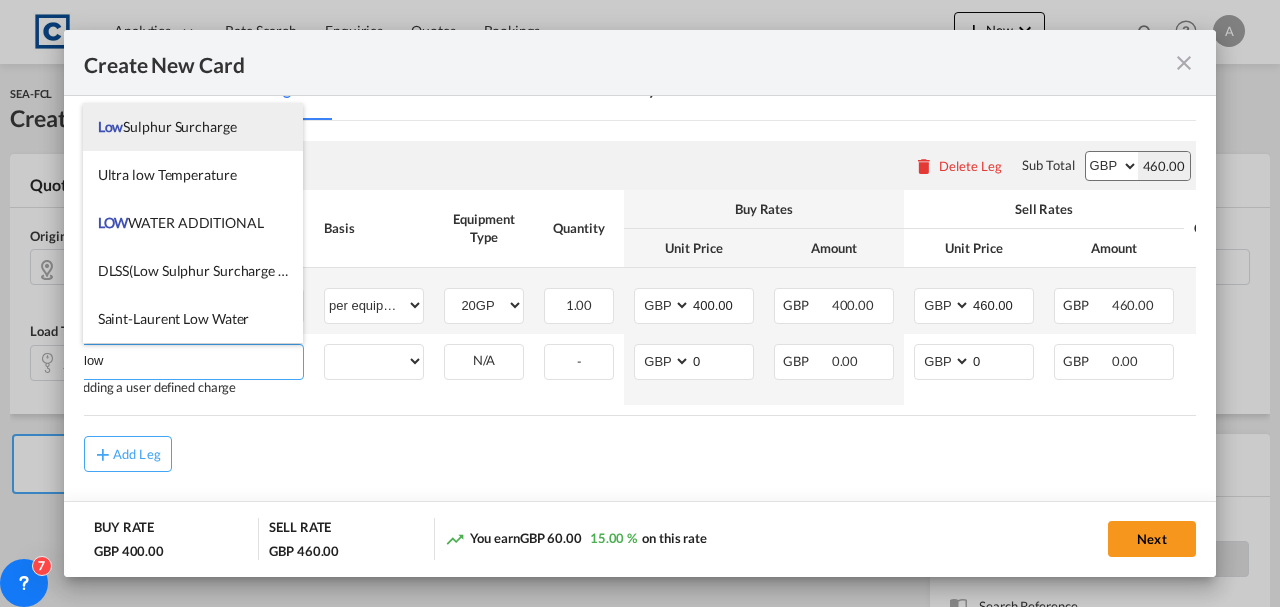 click on "Low  Sulphur Surcharge" at bounding box center (193, 127) 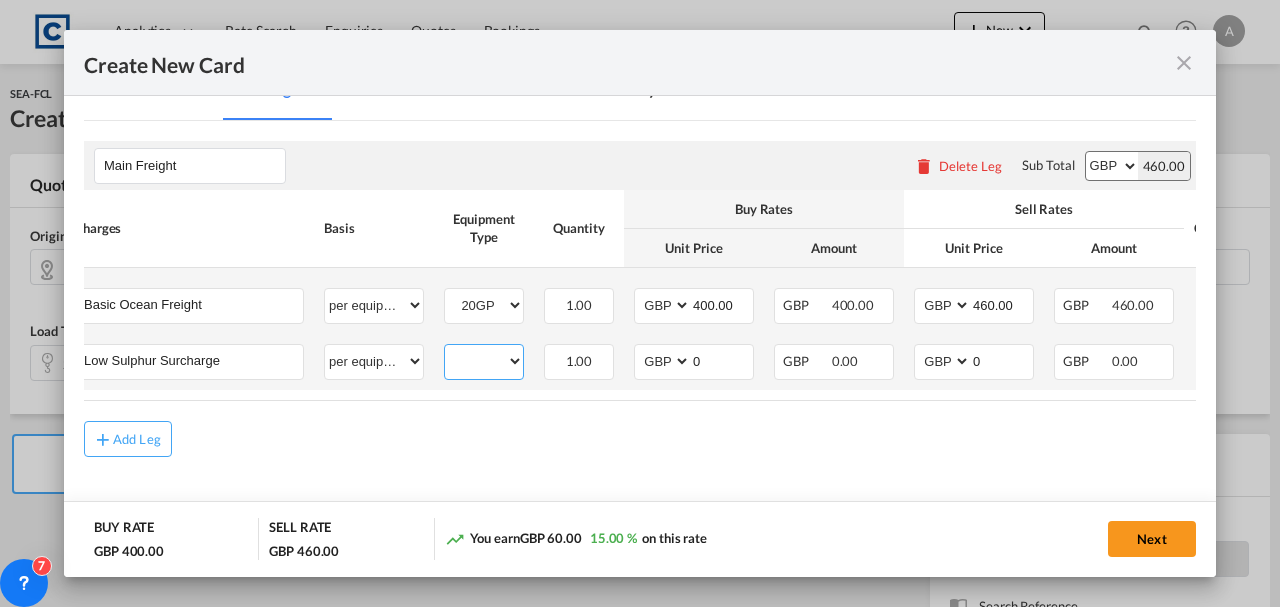 click on "20GP" at bounding box center [484, 361] 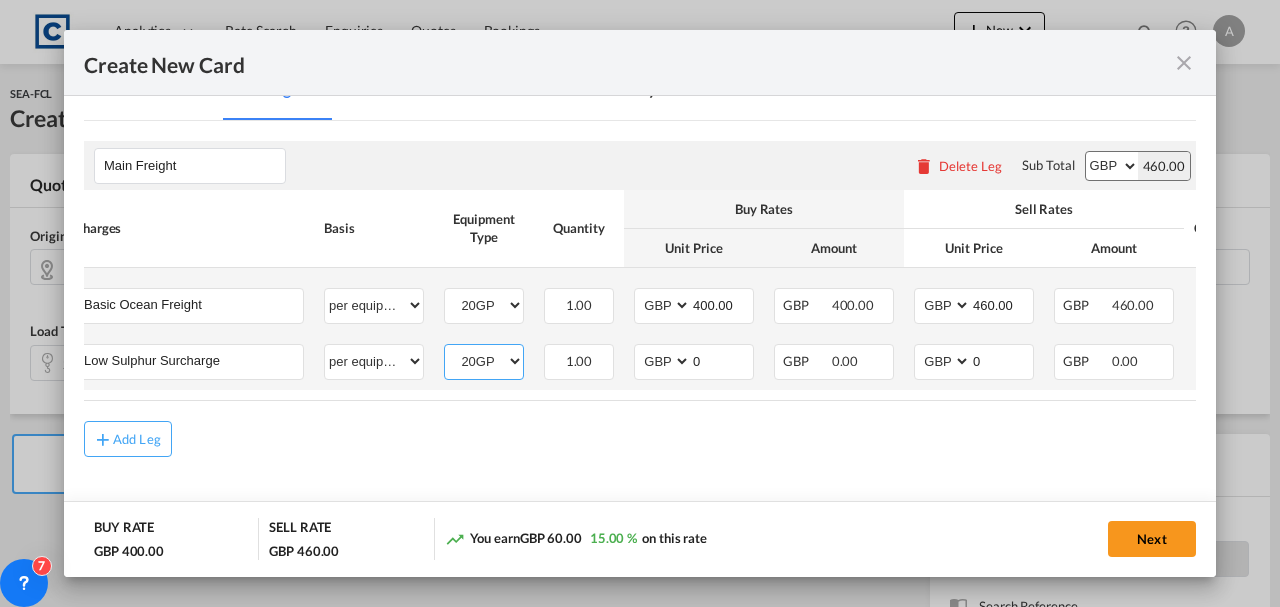 click on "20GP" at bounding box center [484, 361] 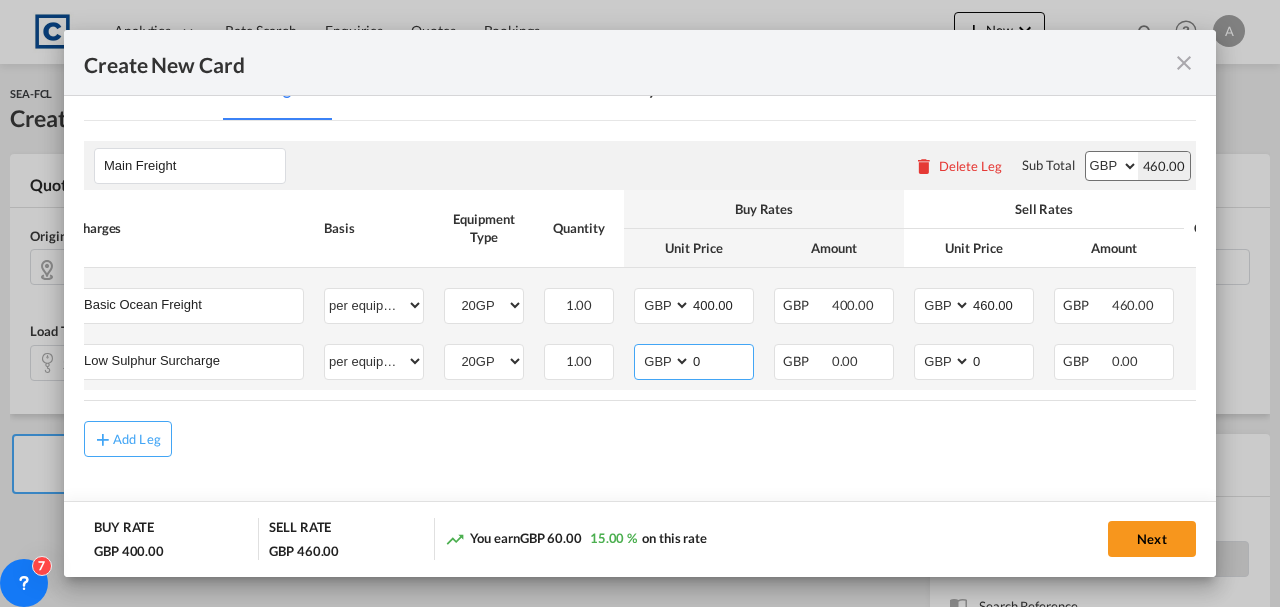 click on "0" at bounding box center [722, 360] 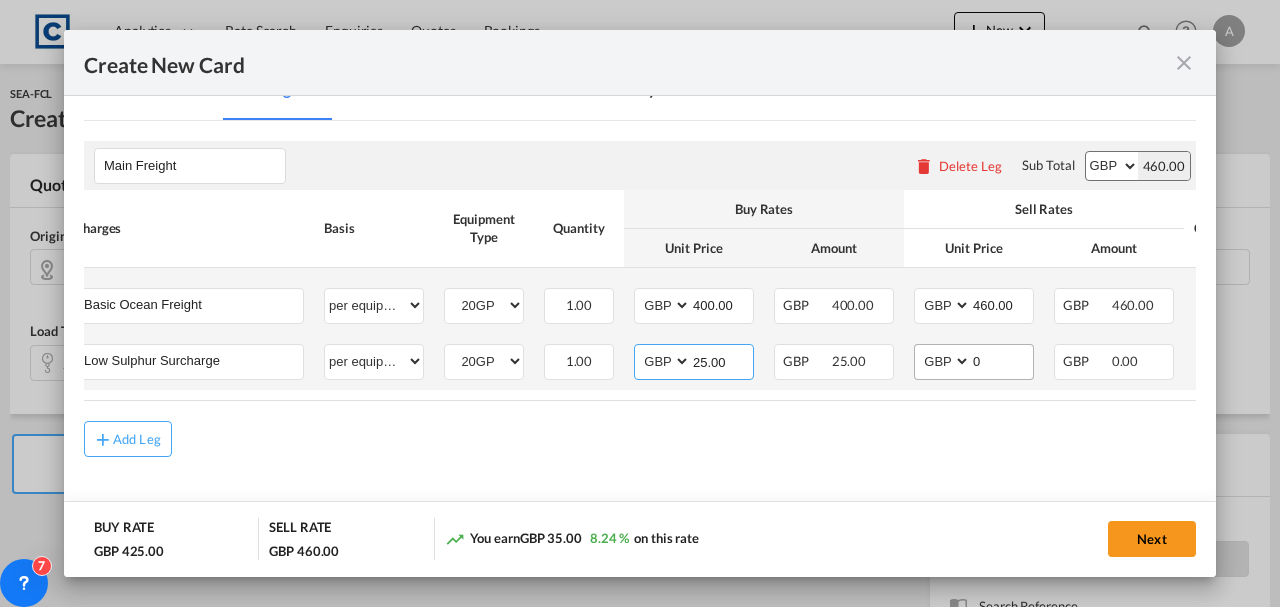 type on "25.00" 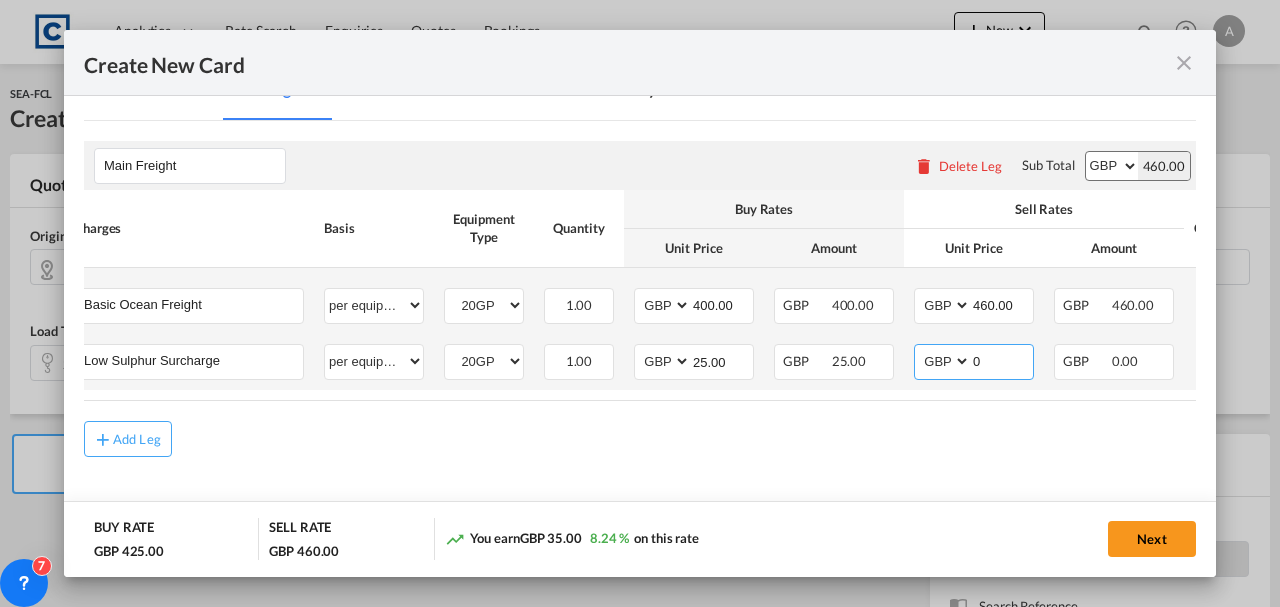 click on "0" at bounding box center (1002, 360) 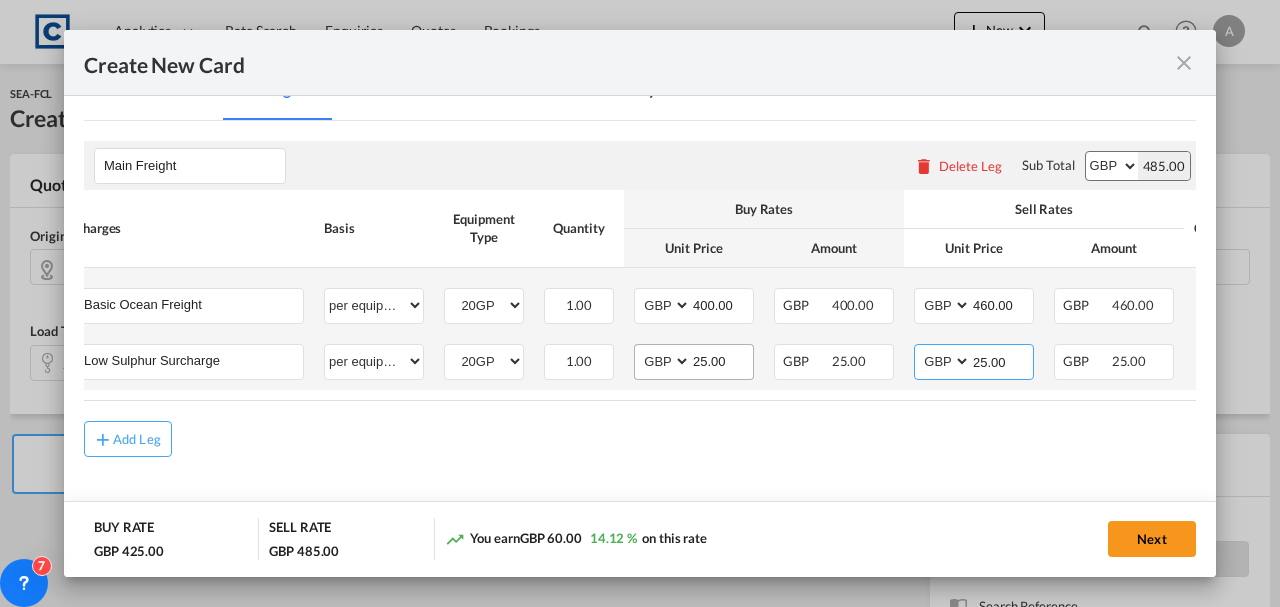 type on "25.00" 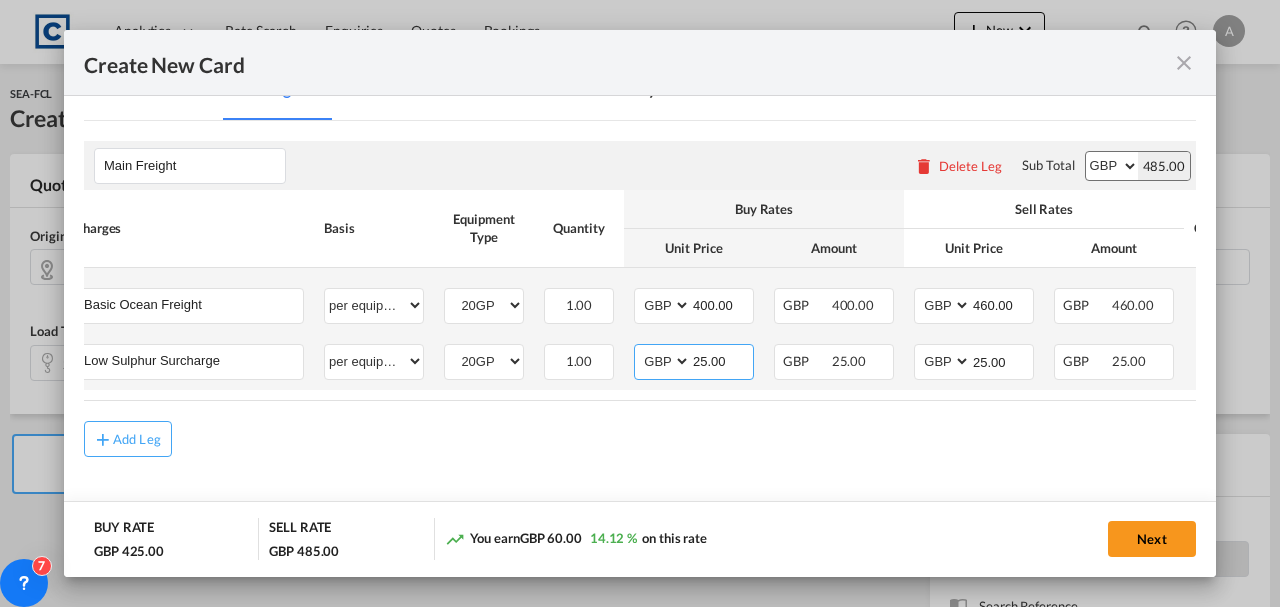 click on "AED AFN ALL AMD ANG AOA ARS AUD AWG AZN BAM BBD BDT BGN BHD BIF BMD BND BOB BRL BSD BTN BWP BYN BZD CAD CDF CHF CLP CNY COP CRC CUC CUP CVE CZK DJF DKK DOP DZD EGP ERN ETB EUR FJD FKP FOK GBP GEL GGP GHS GIP GMD GNF GTQ GYD HKD HNL HRK HTG HUF IDR ILS IMP INR IQD IRR ISK JMD JOD JPY KES KGS KHR KID KMF KRW KWD KYD KZT LAK LBP LKR LRD LSL LYD MAD MDL MGA MKD MMK MNT MOP MRU MUR MVR MWK MXN MYR MZN NAD NGN NIO NOK NPR NZD OMR PAB PEN PGK PHP PKR PLN PYG QAR RON RSD RUB RWF SAR SBD SCR SDG SEK SGD SHP SLL SOS SRD SSP STN SYP SZL THB TJS TMT TND TOP TRY TTD TVD TWD TZS UAH UGX USD UYU UZS VES VND VUV WST XAF XCD XDR XOF XPF YER ZAR ZMW" at bounding box center [664, 361] 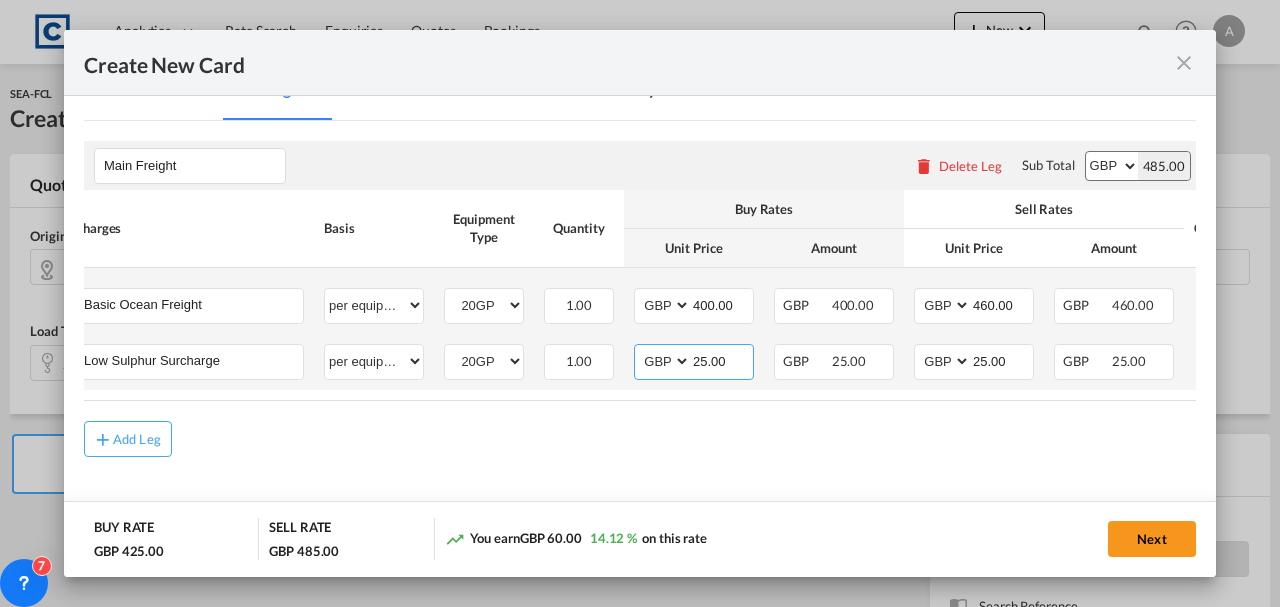 select on "string:USD" 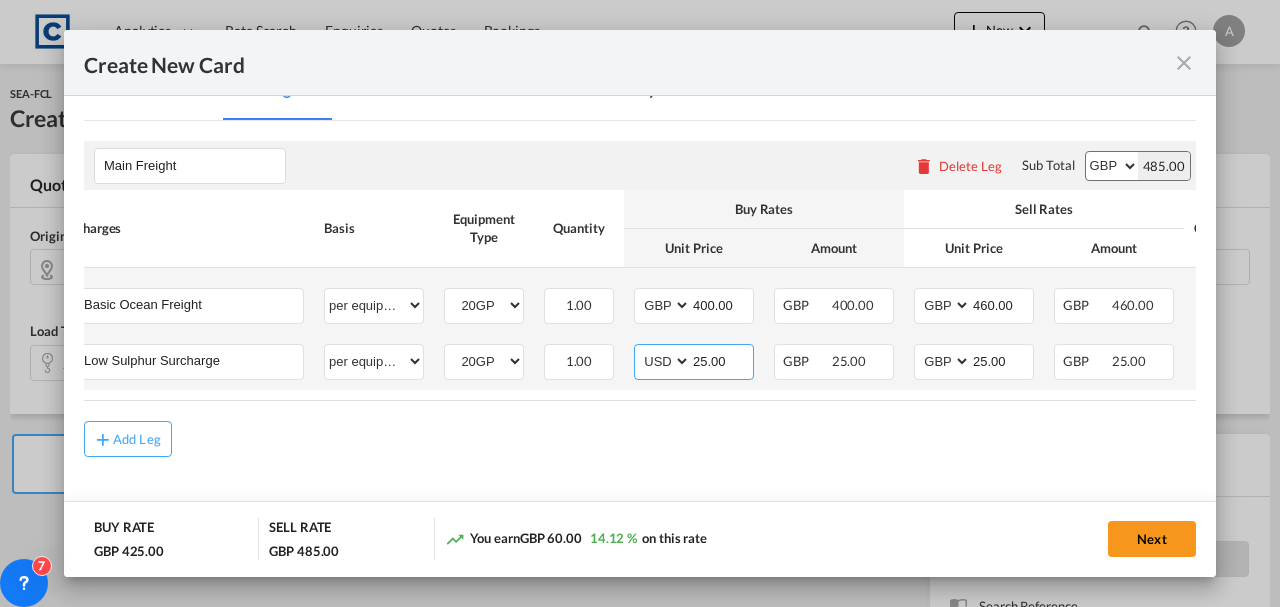 click on "AED AFN ALL AMD ANG AOA ARS AUD AWG AZN BAM BBD BDT BGN BHD BIF BMD BND BOB BRL BSD BTN BWP BYN BZD CAD CDF CHF CLP CNY COP CRC CUC CUP CVE CZK DJF DKK DOP DZD EGP ERN ETB EUR FJD FKP FOK GBP GEL GGP GHS GIP GMD GNF GTQ GYD HKD HNL HRK HTG HUF IDR ILS IMP INR IQD IRR ISK JMD JOD JPY KES KGS KHR KID KMF KRW KWD KYD KZT LAK LBP LKR LRD LSL LYD MAD MDL MGA MKD MMK MNT MOP MRU MUR MVR MWK MXN MYR MZN NAD NGN NIO NOK NPR NZD OMR PAB PEN PGK PHP PKR PLN PYG QAR RON RSD RUB RWF SAR SBD SCR SDG SEK SGD SHP SLL SOS SRD SSP STN SYP SZL THB TJS TMT TND TOP TRY TTD TVD TWD TZS UAH UGX USD UYU UZS VES VND VUV WST XAF XCD XDR XOF XPF YER ZAR ZMW" at bounding box center (664, 361) 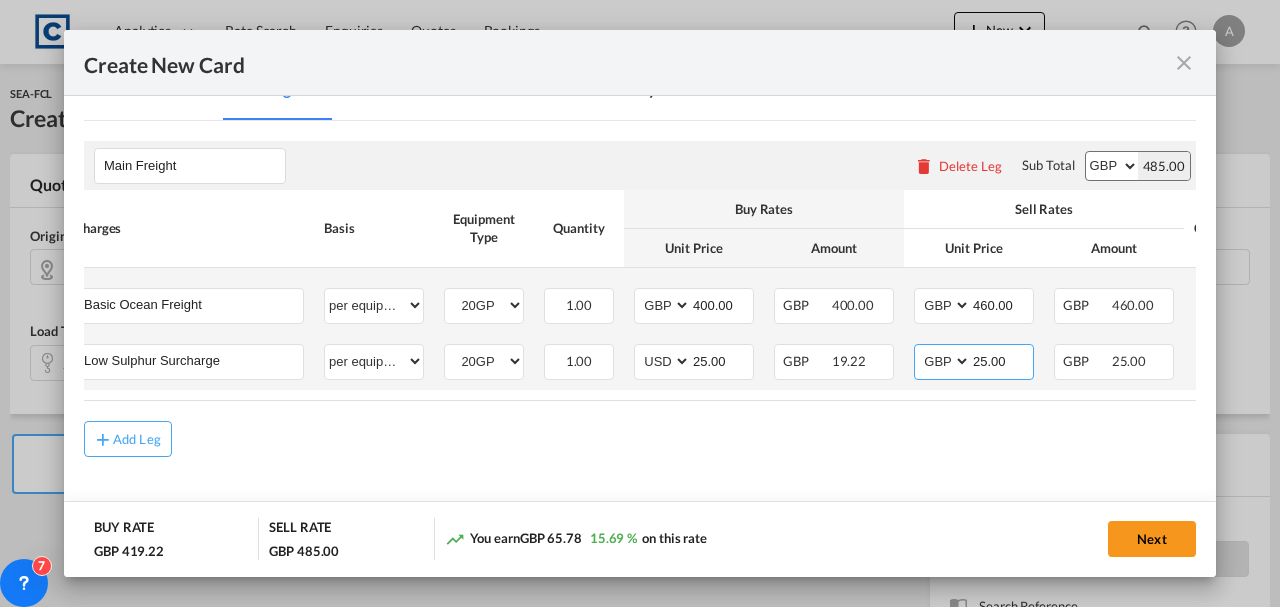 click on "AED AFN ALL AMD ANG AOA ARS AUD AWG AZN BAM BBD BDT BGN BHD BIF BMD BND BOB BRL BSD BTN BWP BYN BZD CAD CDF CHF CLP CNY COP CRC CUC CUP CVE CZK DJF DKK DOP DZD EGP ERN ETB EUR FJD FKP FOK GBP GEL GGP GHS GIP GMD GNF GTQ GYD HKD HNL HRK HTG HUF IDR ILS IMP INR IQD IRR ISK JMD JOD JPY KES KGS KHR KID KMF KRW KWD KYD KZT LAK LBP LKR LRD LSL LYD MAD MDL MGA MKD MMK MNT MOP MRU MUR MVR MWK MXN MYR MZN NAD NGN NIO NOK NPR NZD OMR PAB PEN PGK PHP PKR PLN PYG QAR RON RSD RUB RWF SAR SBD SCR SDG SEK SGD SHP SLL SOS SRD SSP STN SYP SZL THB TJS TMT TND TOP TRY TTD TVD TWD TZS UAH UGX USD UYU UZS VES VND VUV WST XAF XCD XDR XOF XPF YER ZAR ZMW" at bounding box center [944, 361] 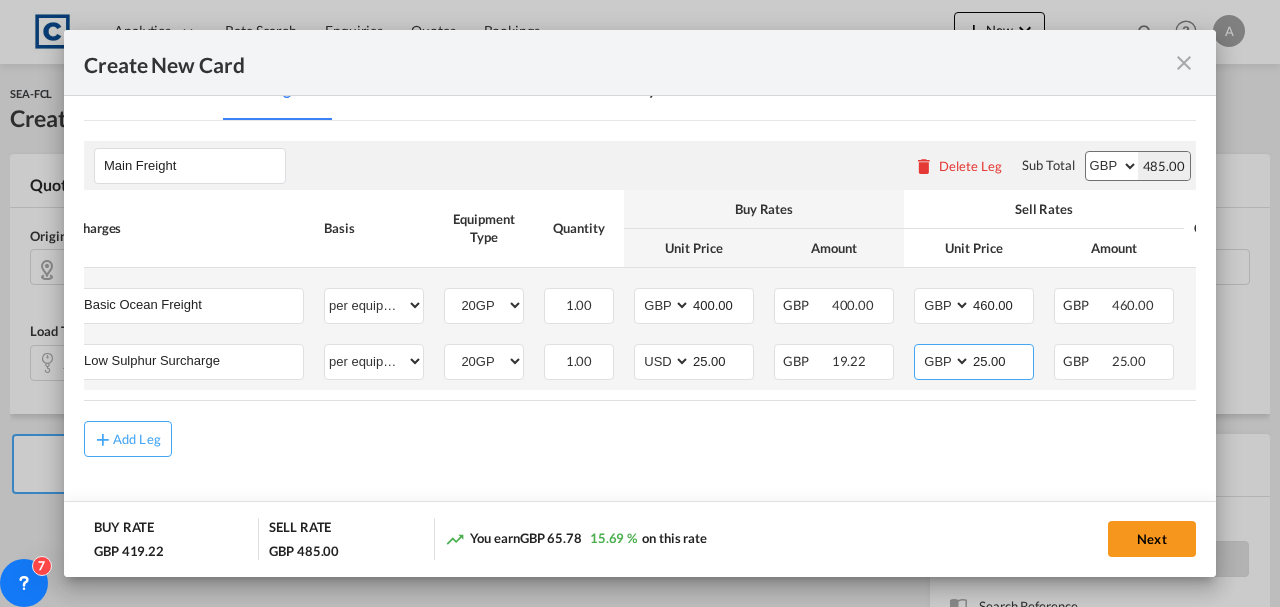 select on "string:USD" 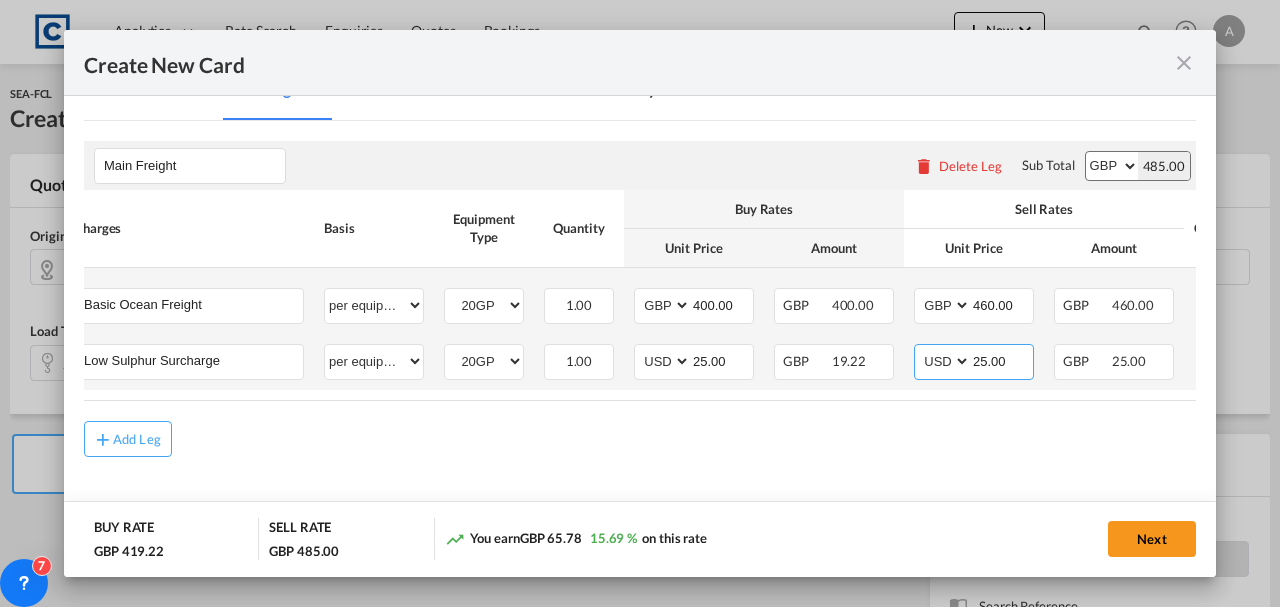 click on "AED AFN ALL AMD ANG AOA ARS AUD AWG AZN BAM BBD BDT BGN BHD BIF BMD BND BOB BRL BSD BTN BWP BYN BZD CAD CDF CHF CLP CNY COP CRC CUC CUP CVE CZK DJF DKK DOP DZD EGP ERN ETB EUR FJD FKP FOK GBP GEL GGP GHS GIP GMD GNF GTQ GYD HKD HNL HRK HTG HUF IDR ILS IMP INR IQD IRR ISK JMD JOD JPY KES KGS KHR KID KMF KRW KWD KYD KZT LAK LBP LKR LRD LSL LYD MAD MDL MGA MKD MMK MNT MOP MRU MUR MVR MWK MXN MYR MZN NAD NGN NIO NOK NPR NZD OMR PAB PEN PGK PHP PKR PLN PYG QAR RON RSD RUB RWF SAR SBD SCR SDG SEK SGD SHP SLL SOS SRD SSP STN SYP SZL THB TJS TMT TND TOP TRY TTD TVD TWD TZS UAH UGX USD UYU UZS VES VND VUV WST XAF XCD XDR XOF XPF YER ZAR ZMW" at bounding box center (944, 361) 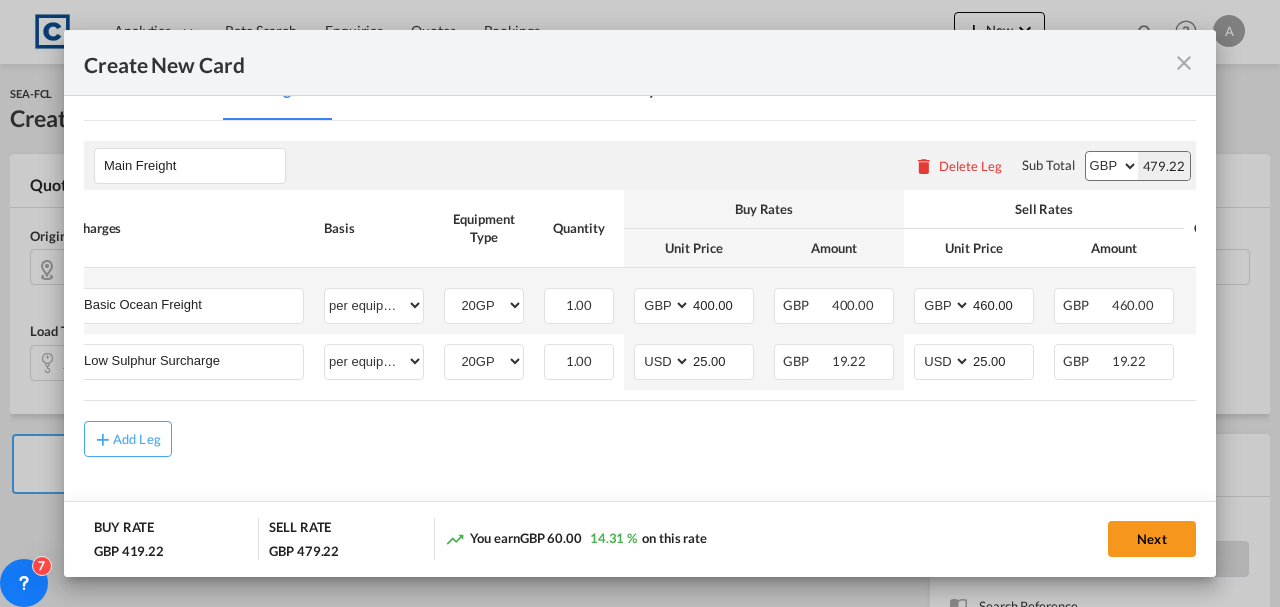scroll, scrollTop: 0, scrollLeft: 165, axis: horizontal 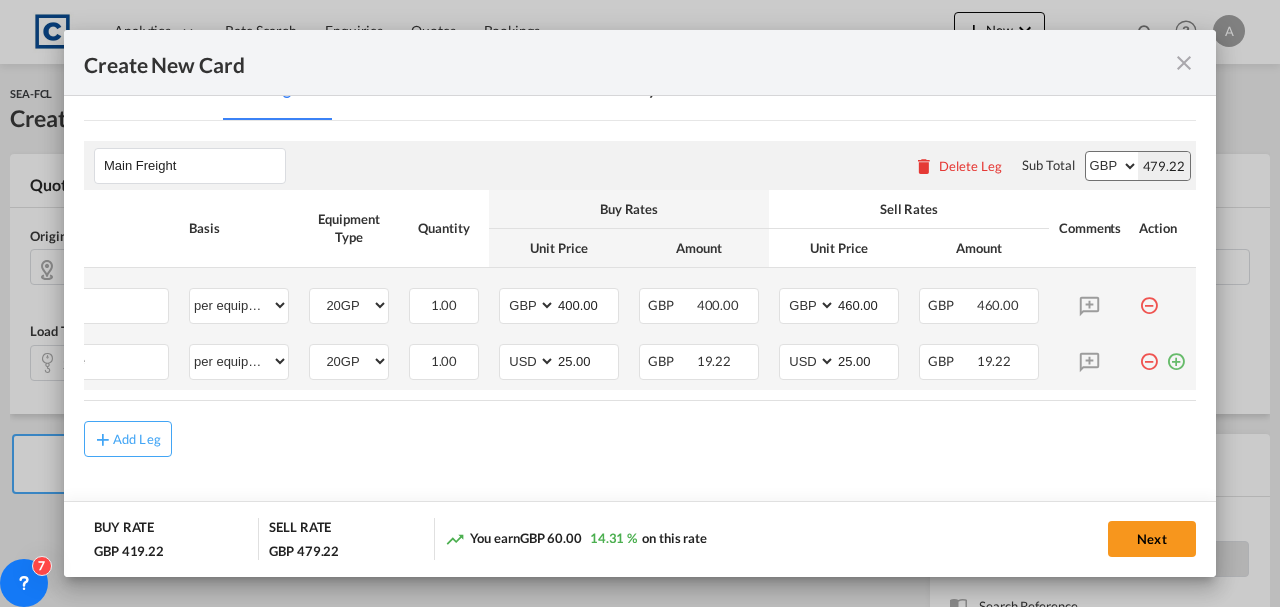 click at bounding box center (1176, 354) 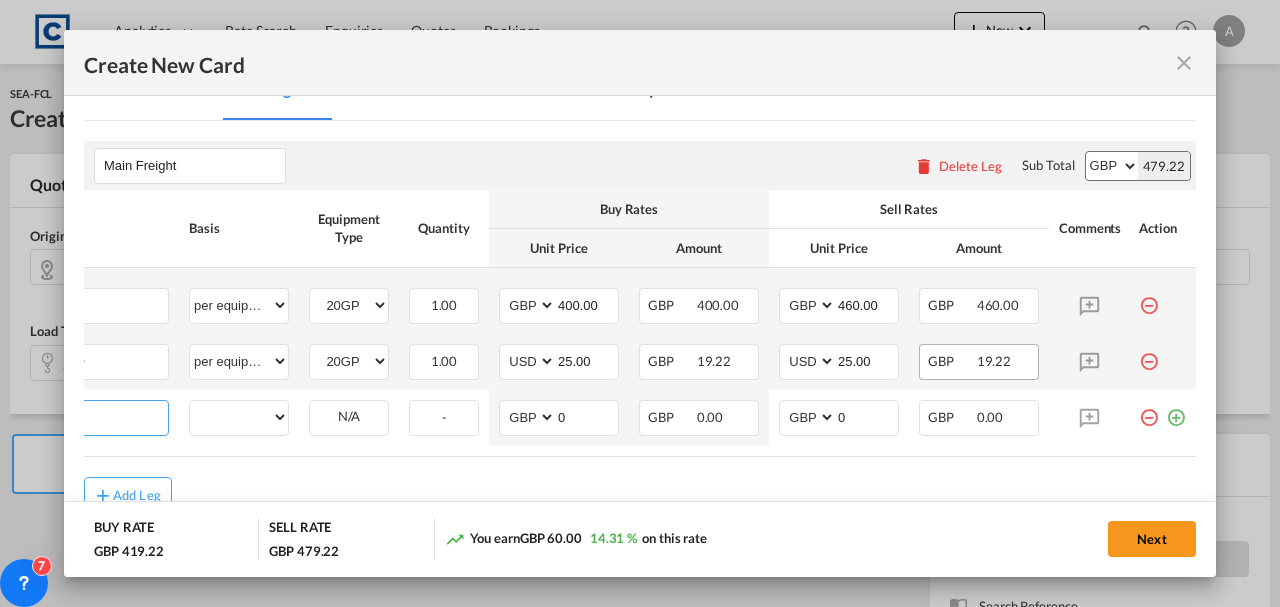 scroll, scrollTop: 0, scrollLeft: 20, axis: horizontal 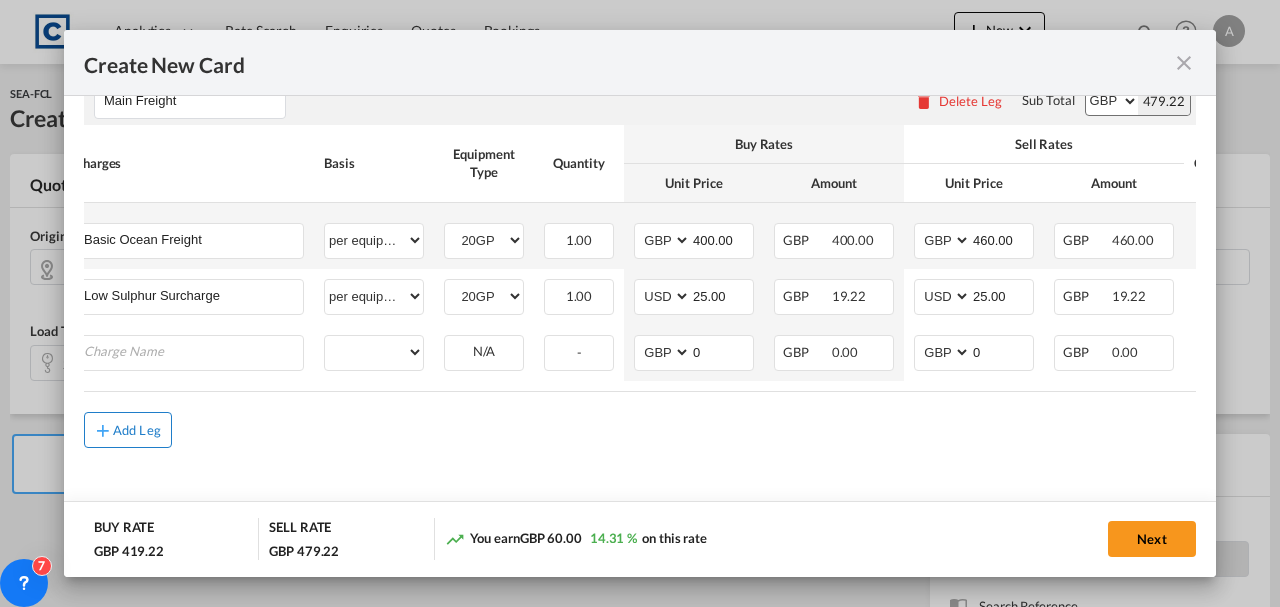 click on "Add Leg" at bounding box center [128, 430] 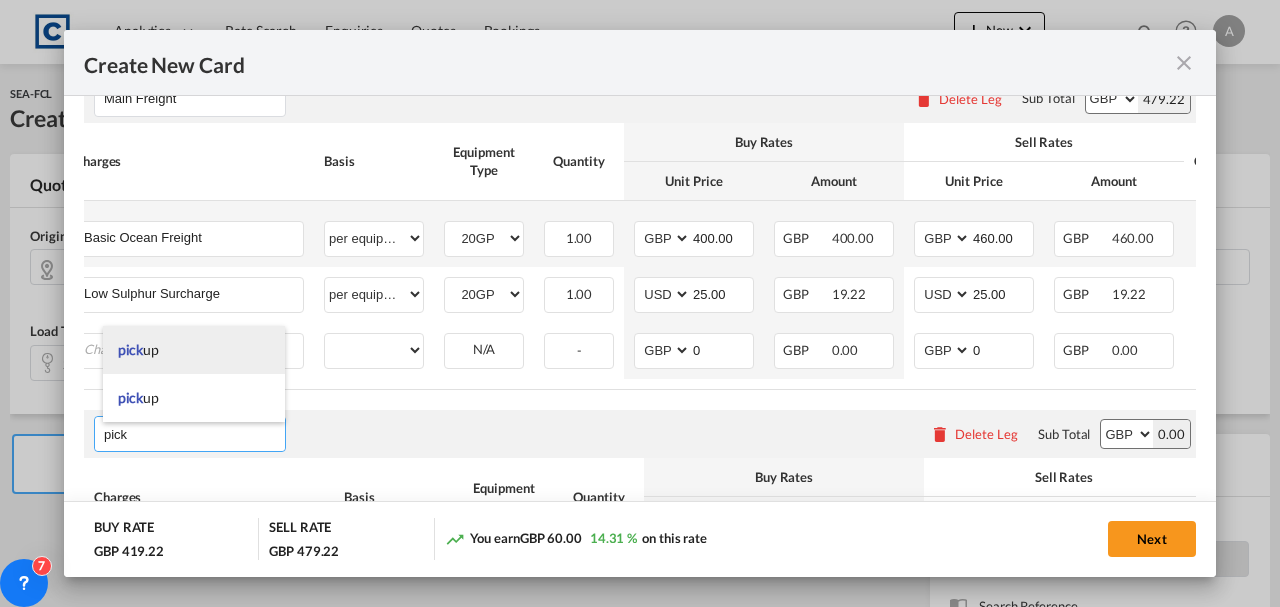 click on "pick up" at bounding box center [194, 350] 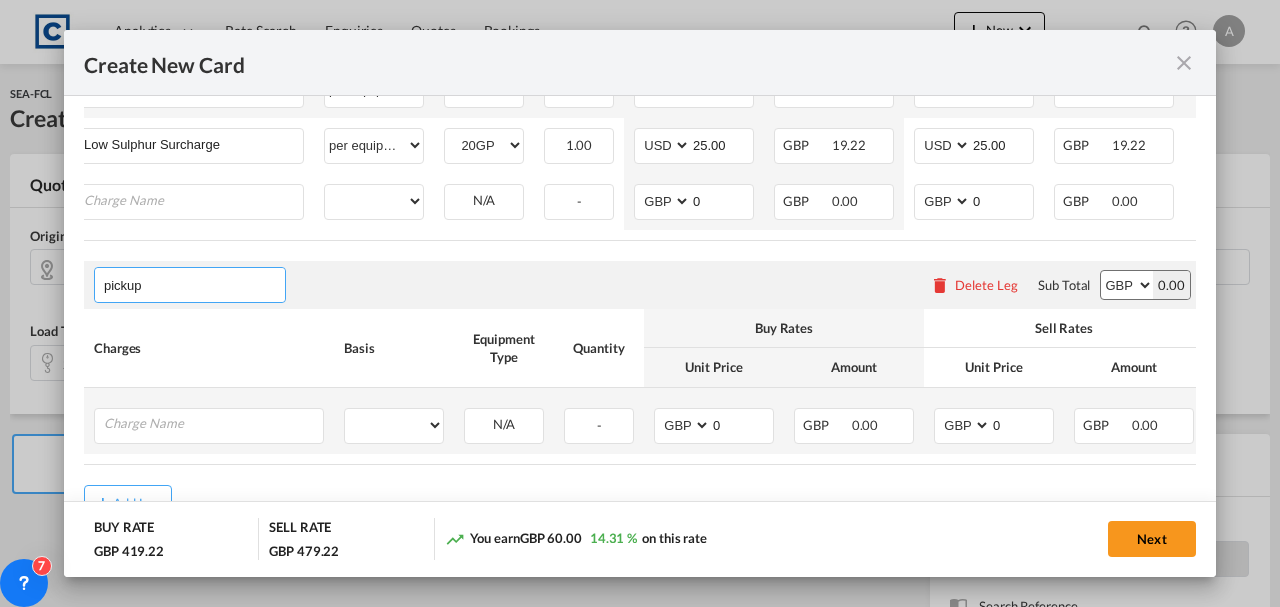 scroll, scrollTop: 829, scrollLeft: 0, axis: vertical 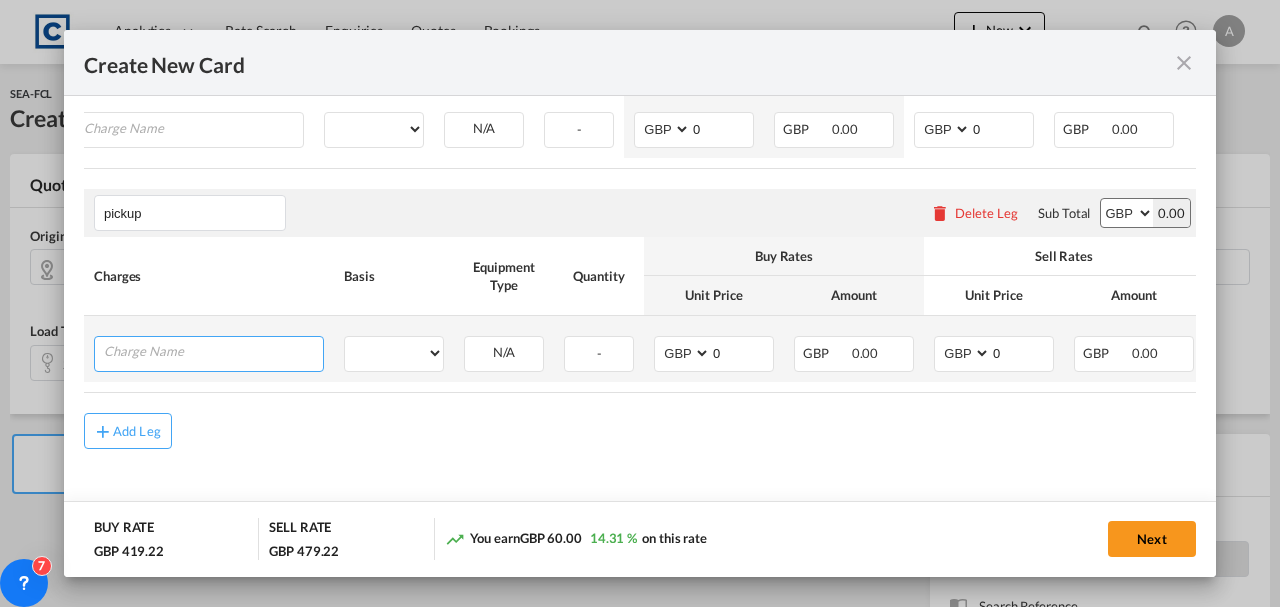click at bounding box center [213, 352] 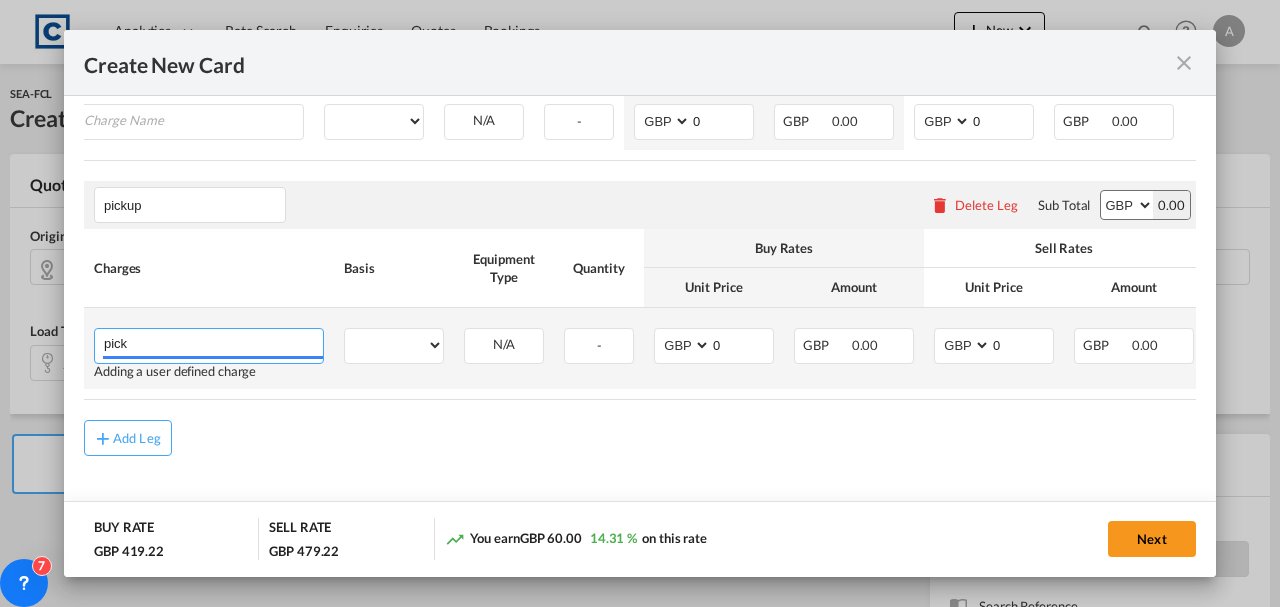 scroll, scrollTop: 762, scrollLeft: 0, axis: vertical 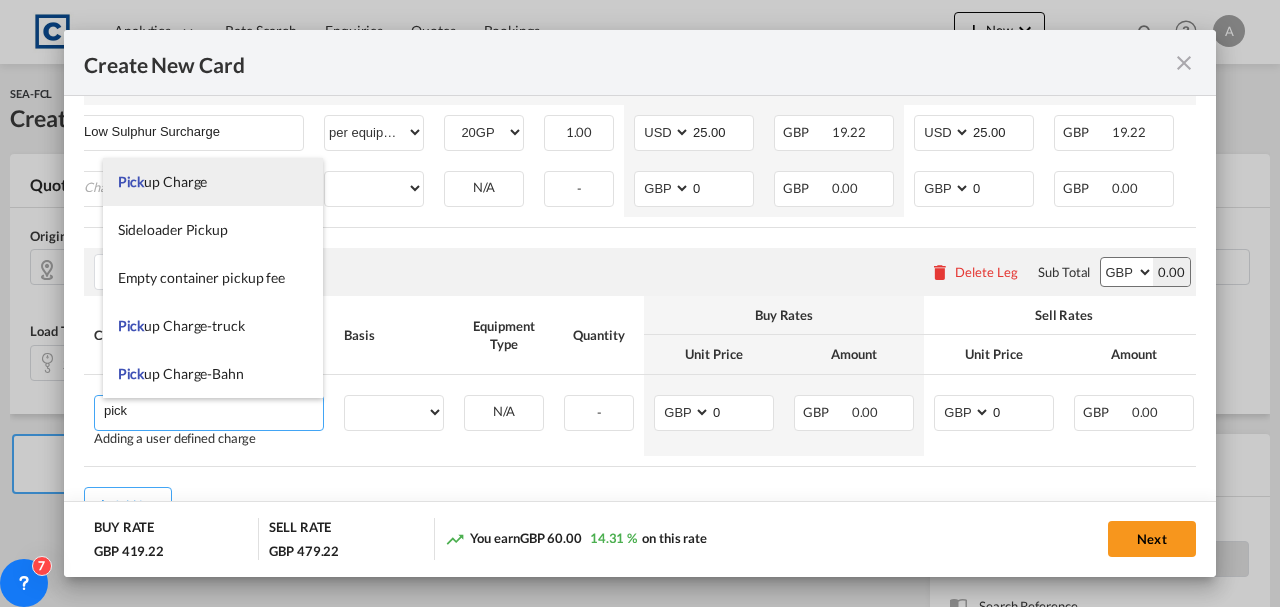 click on "Pick up Charge" at bounding box center [163, 181] 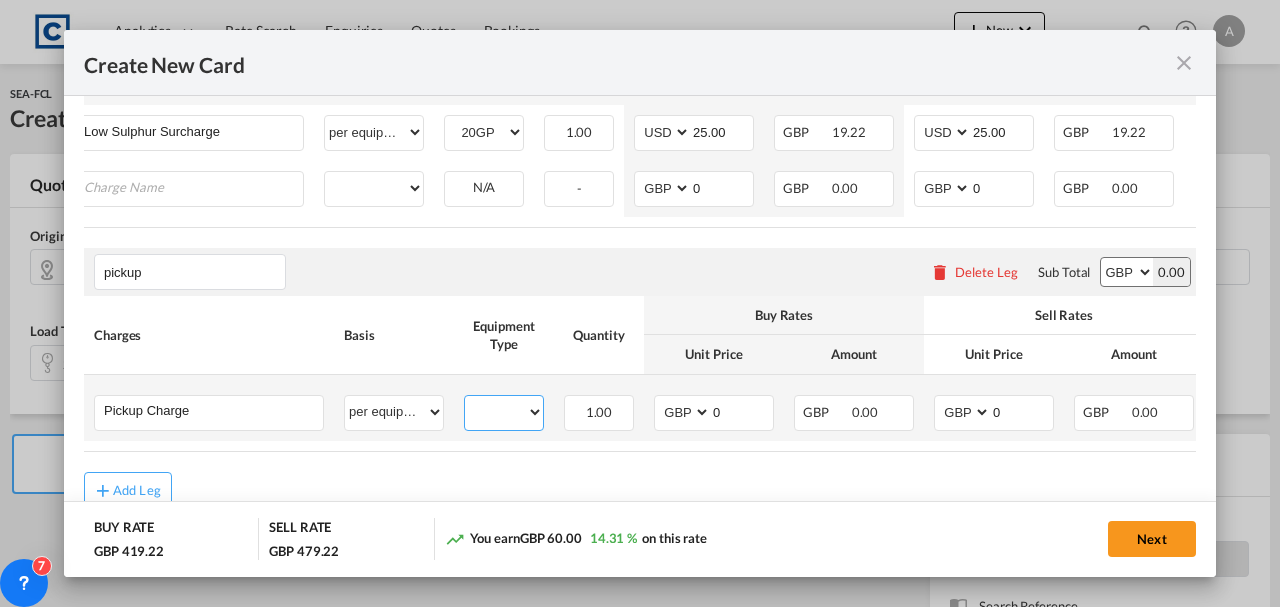 click on "20GP" at bounding box center [504, 412] 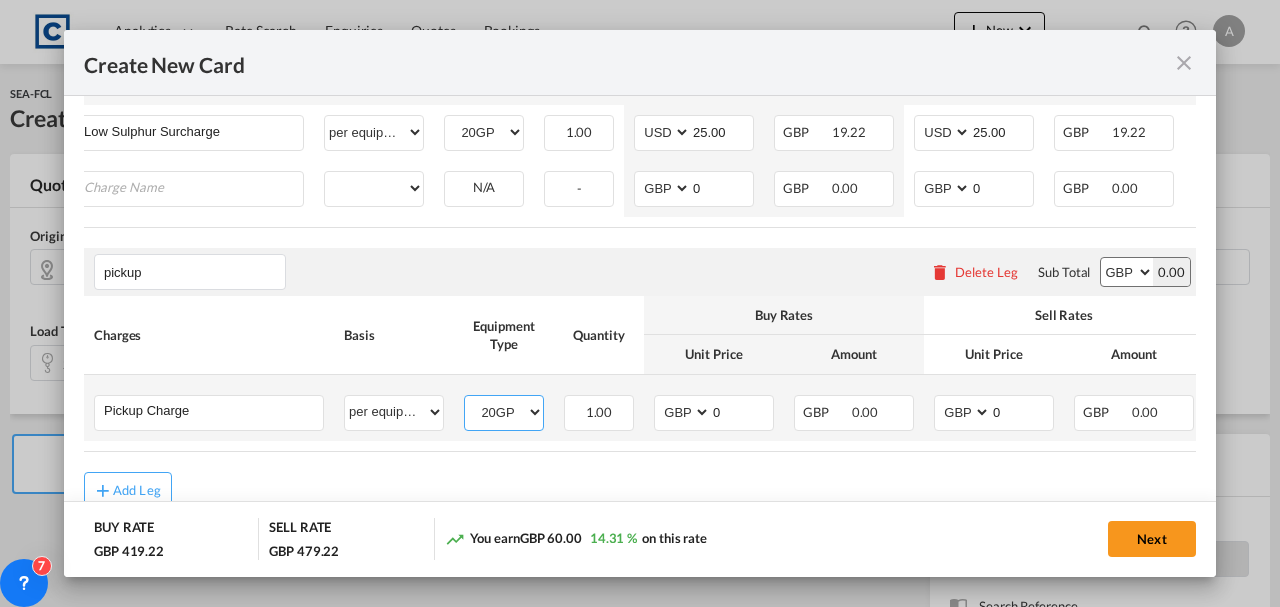 click on "20GP" at bounding box center [504, 412] 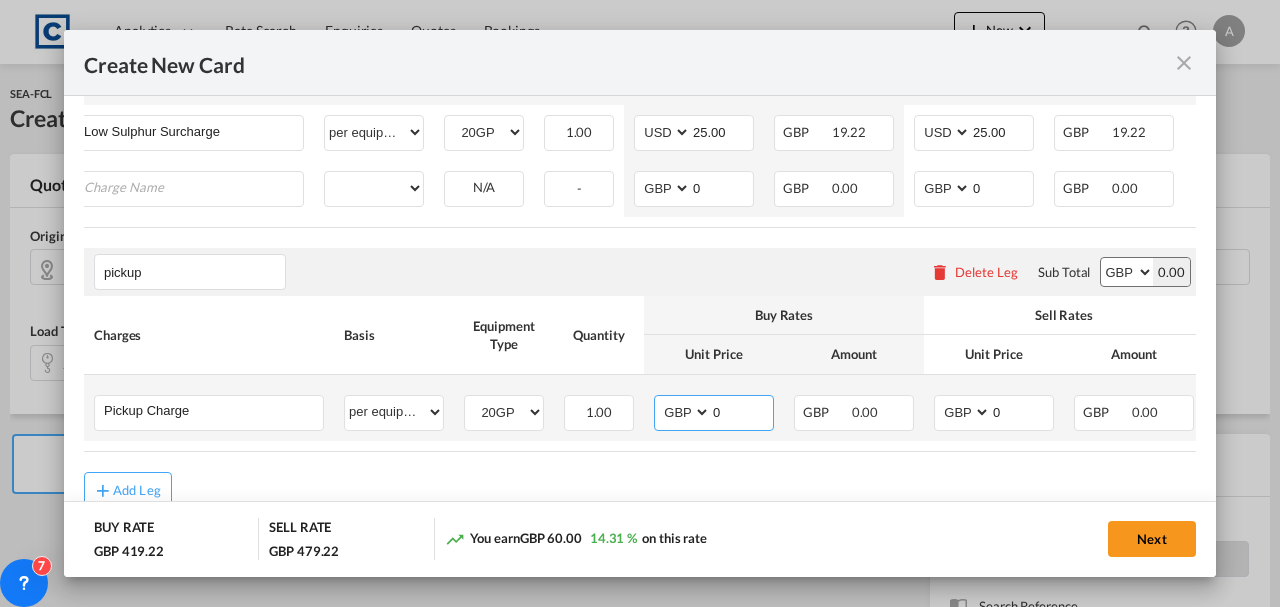 click on "0" at bounding box center (742, 411) 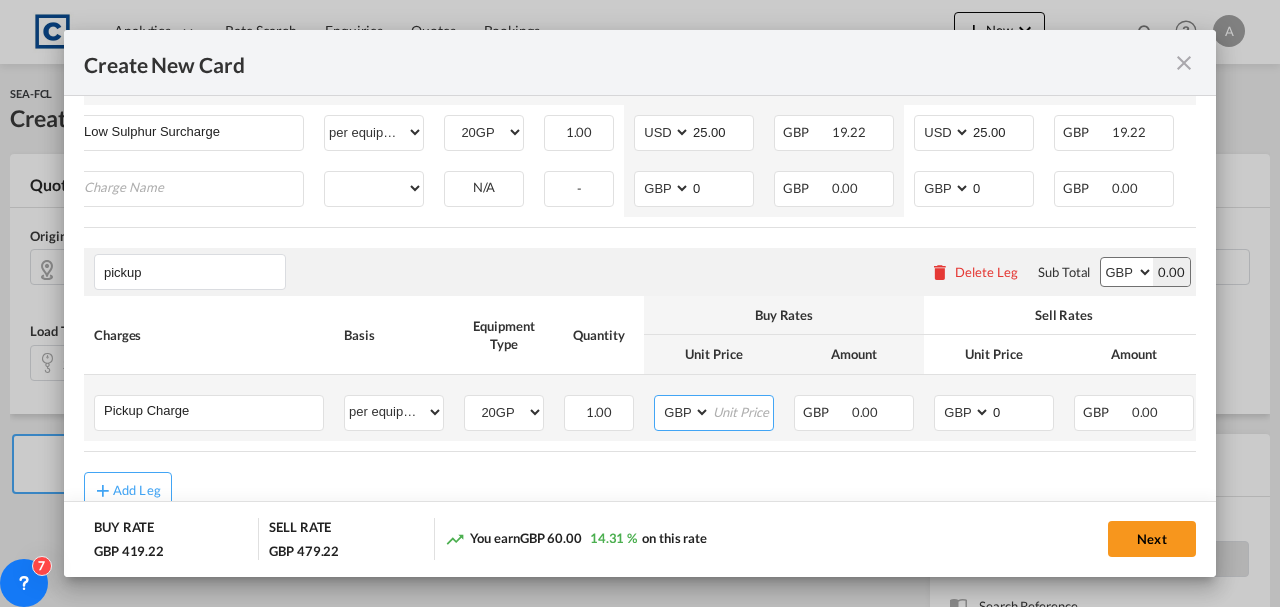 type on "9" 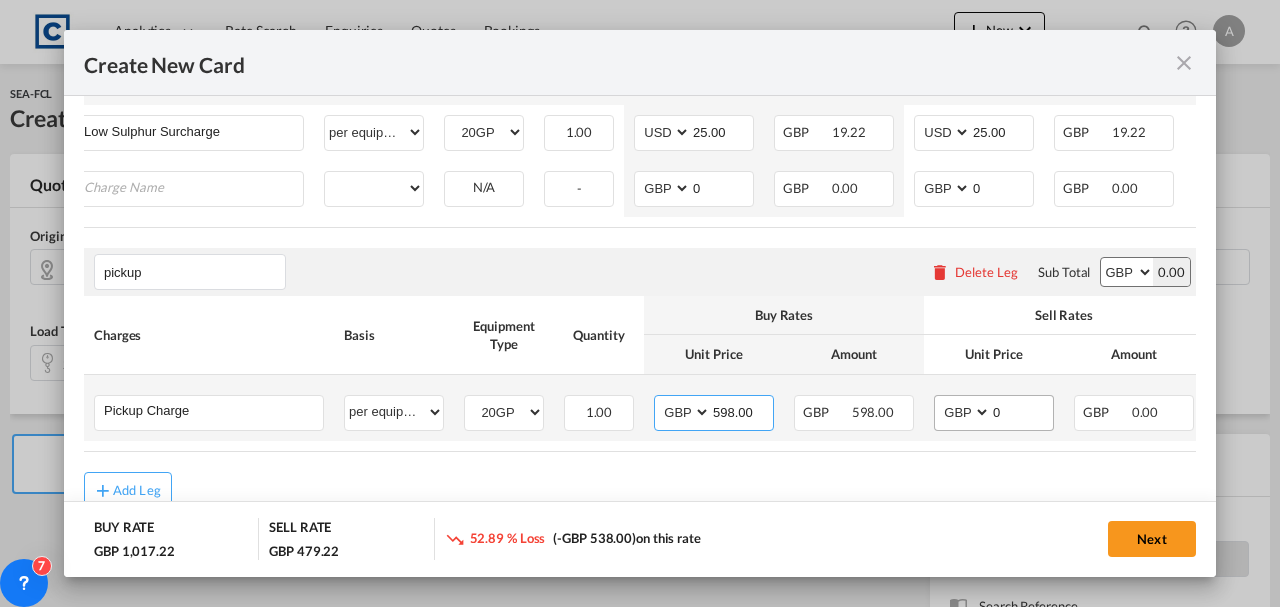 type on "598.00" 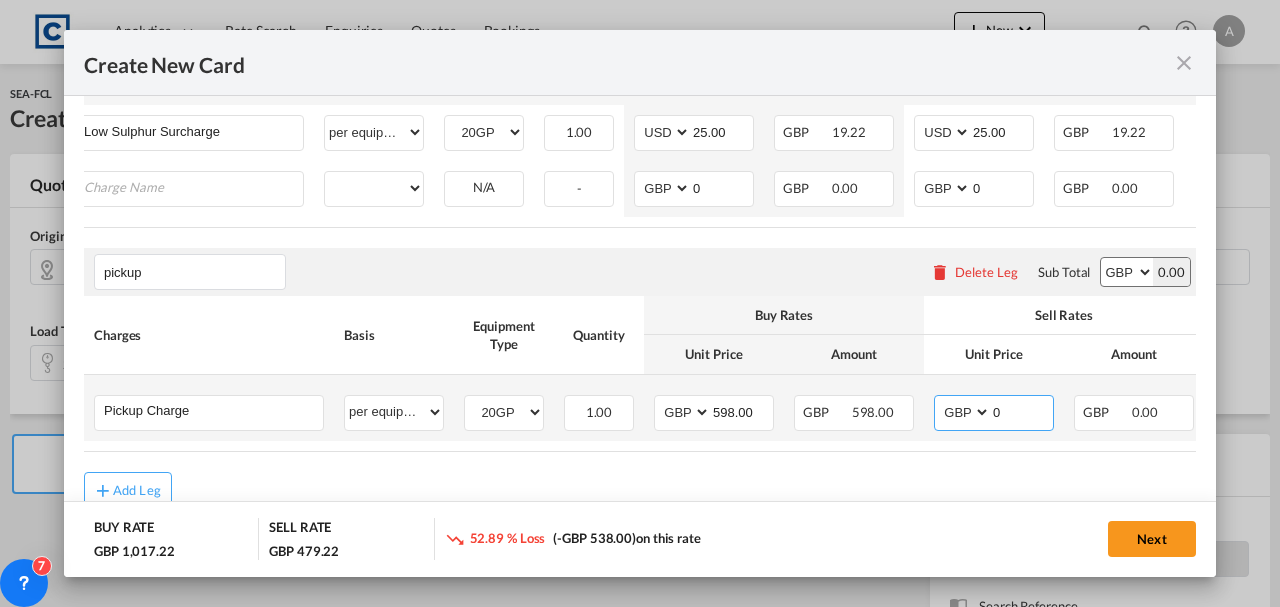 click on "0" at bounding box center [1022, 411] 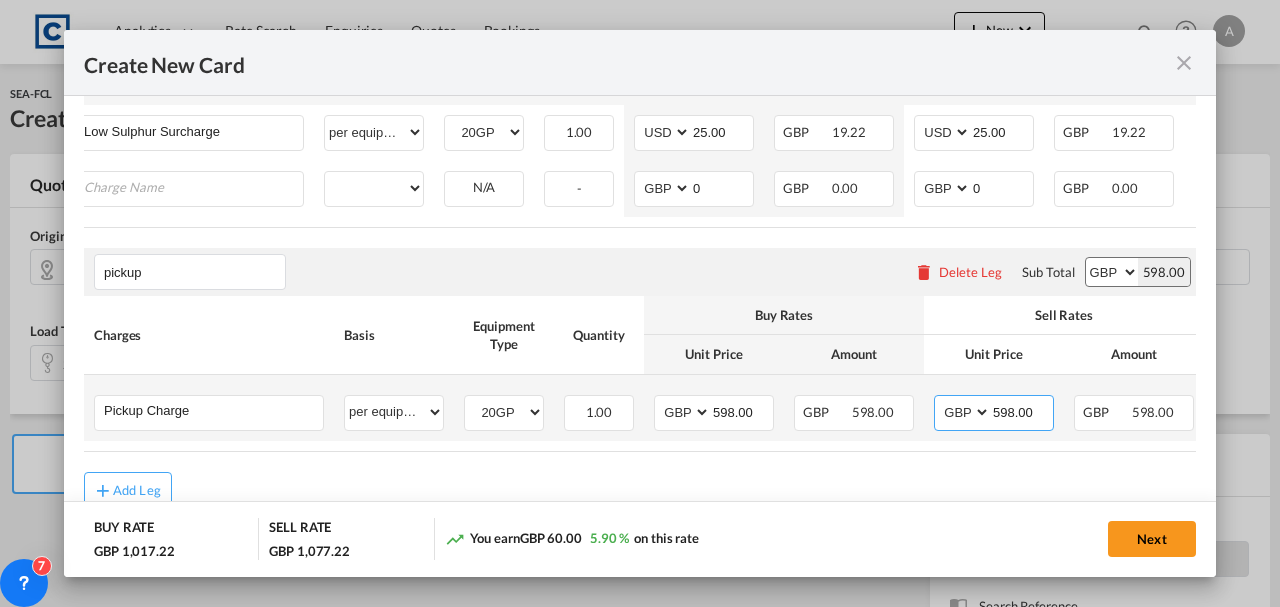 type on "598.00" 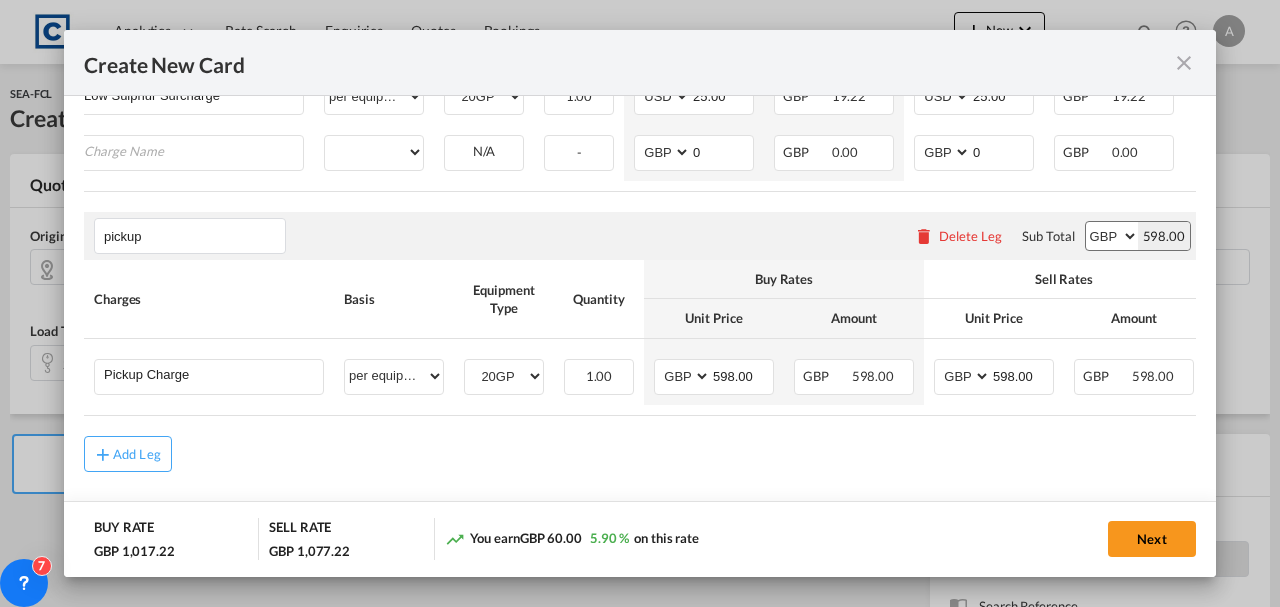 scroll, scrollTop: 829, scrollLeft: 0, axis: vertical 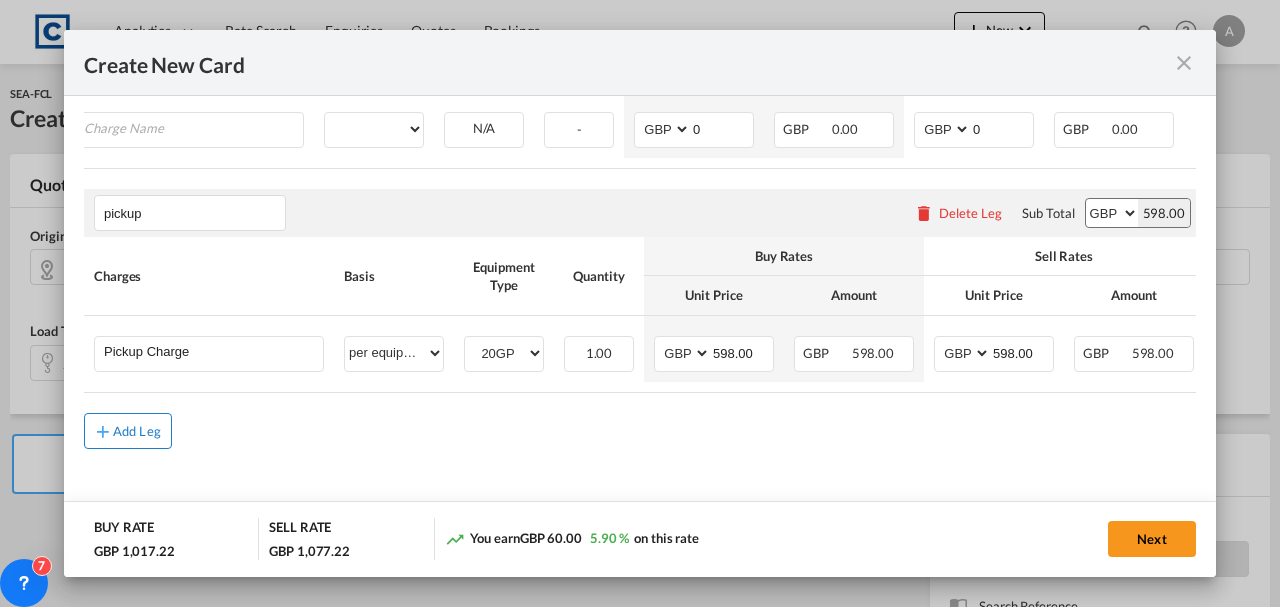 click on "Add Leg" at bounding box center (128, 431) 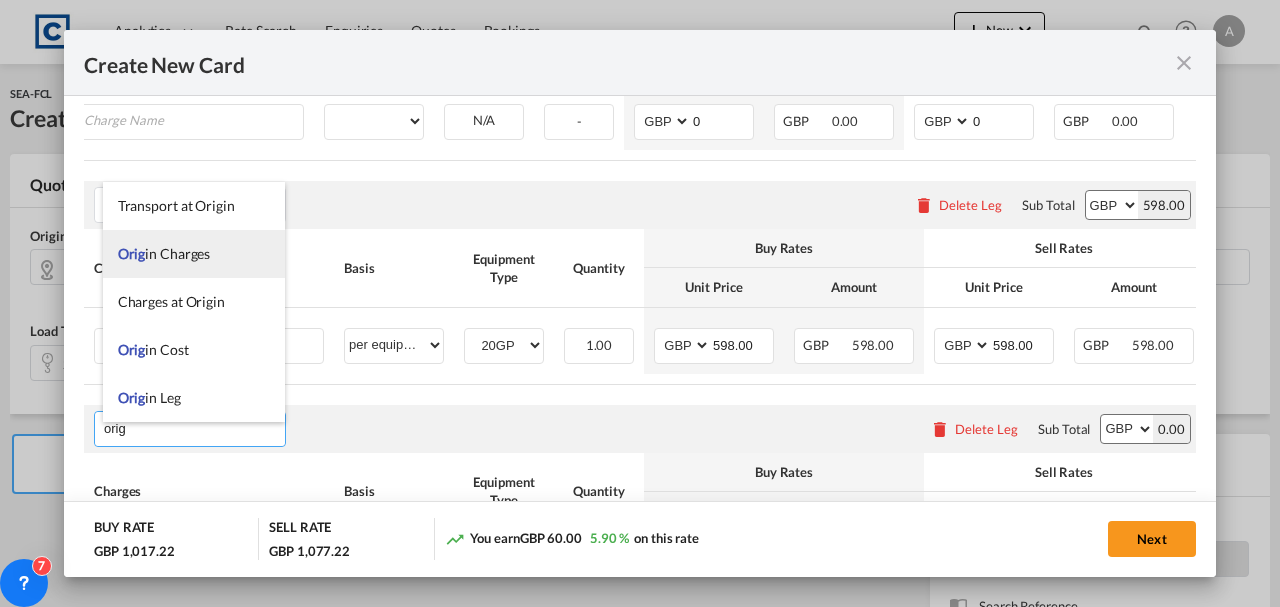click on "Orig in Charges" at bounding box center (164, 253) 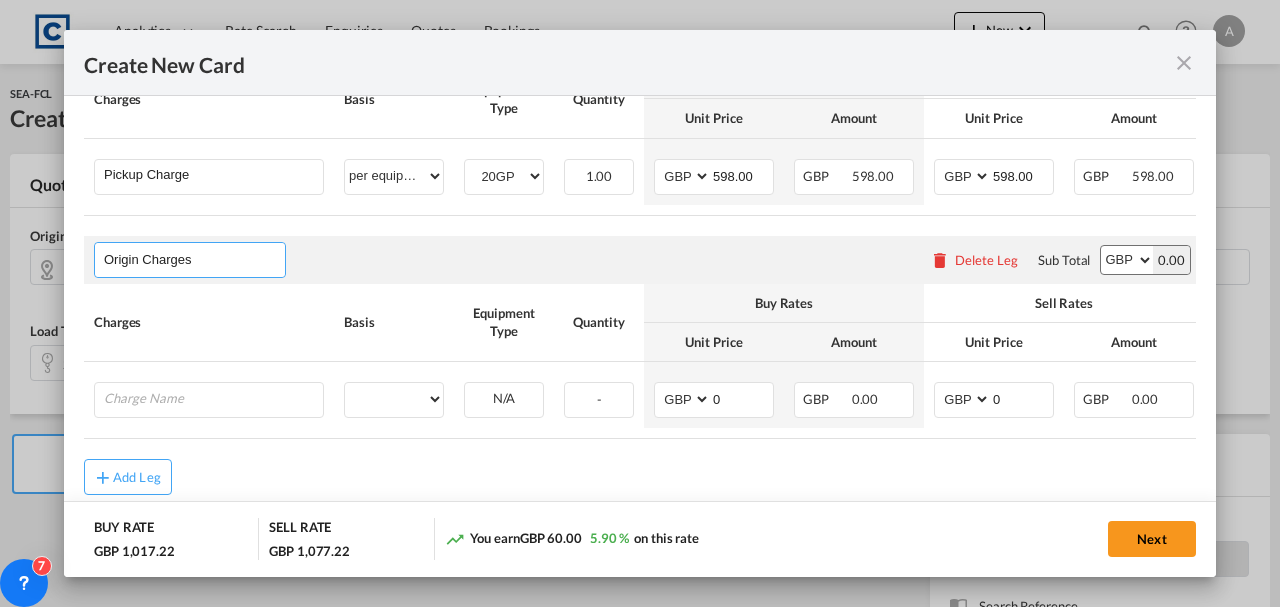 scroll, scrollTop: 1058, scrollLeft: 0, axis: vertical 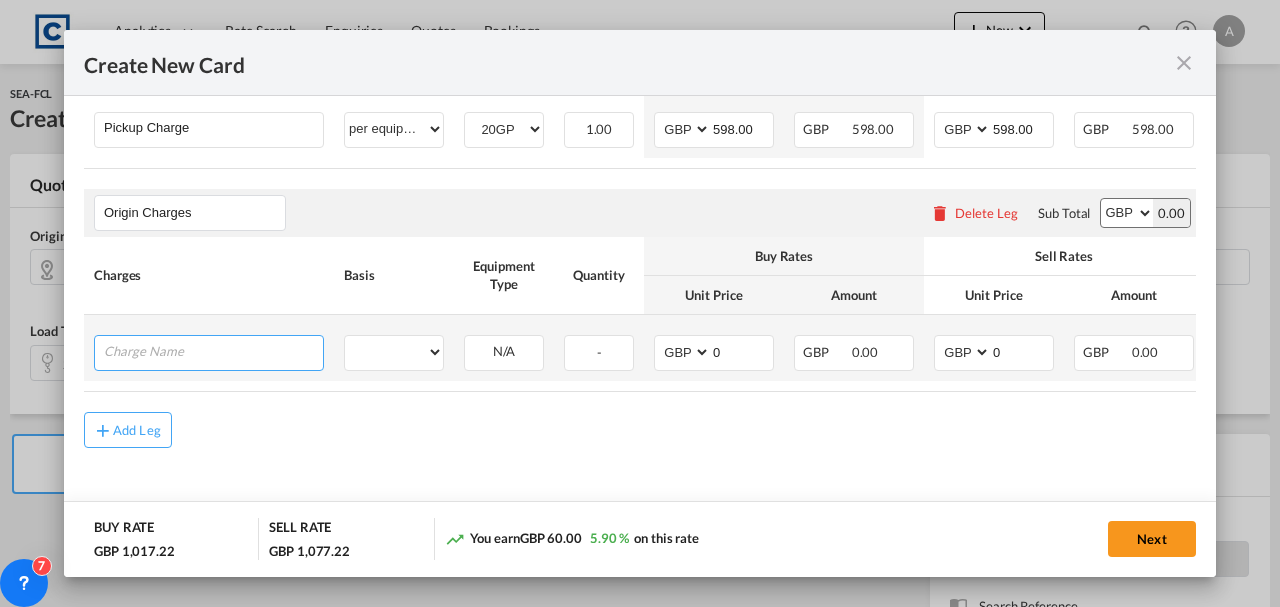 click at bounding box center (213, 351) 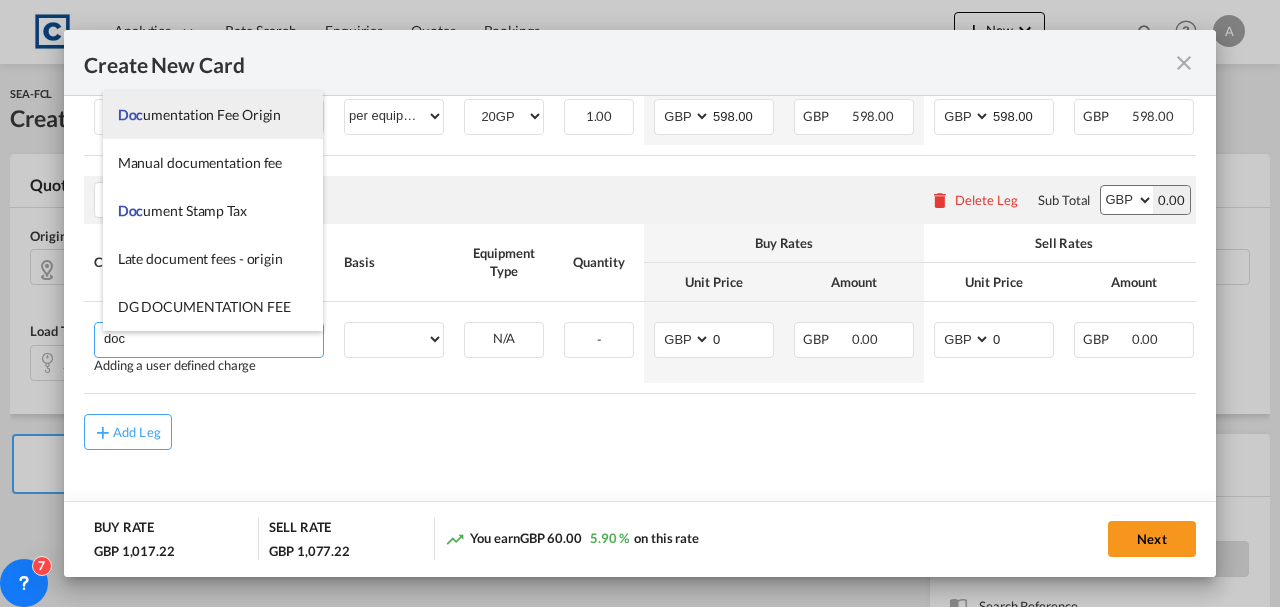 click on "Doc umentation Fee Origin" at bounding box center (200, 114) 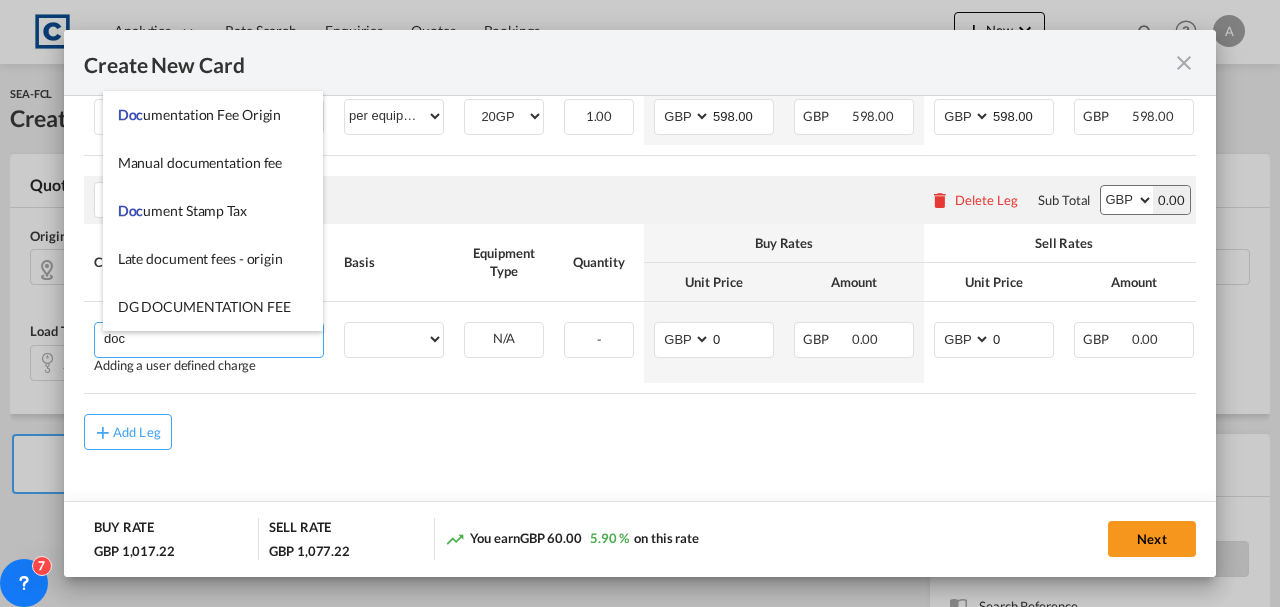 type on "Documentation Fee Origin" 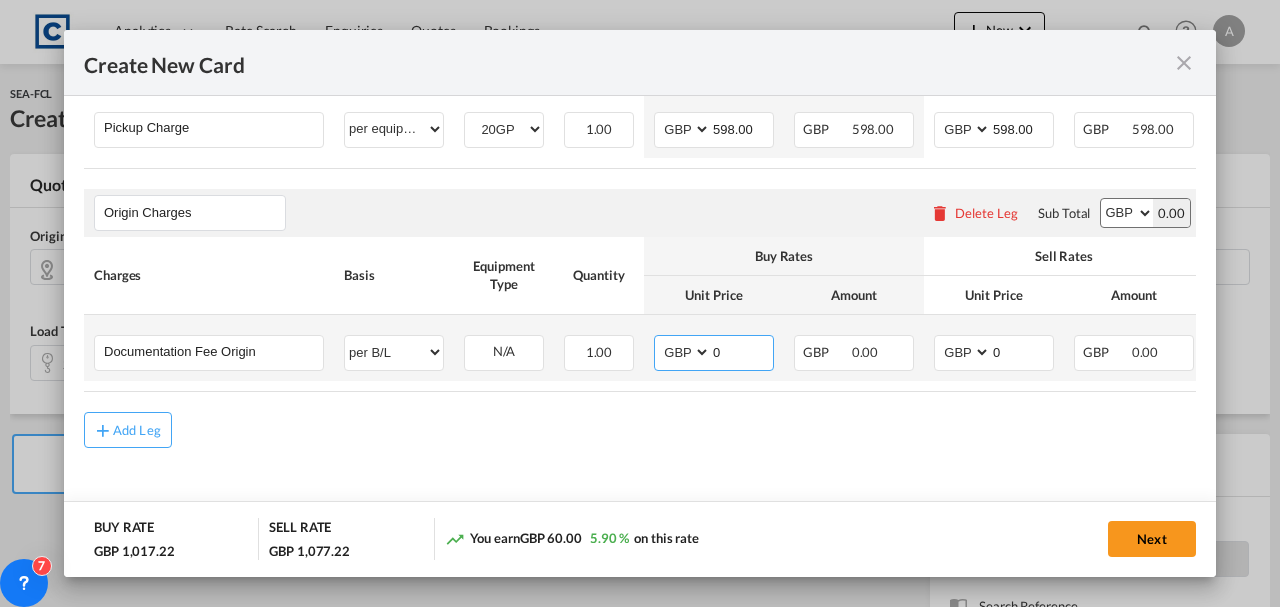 click on "0" at bounding box center (742, 351) 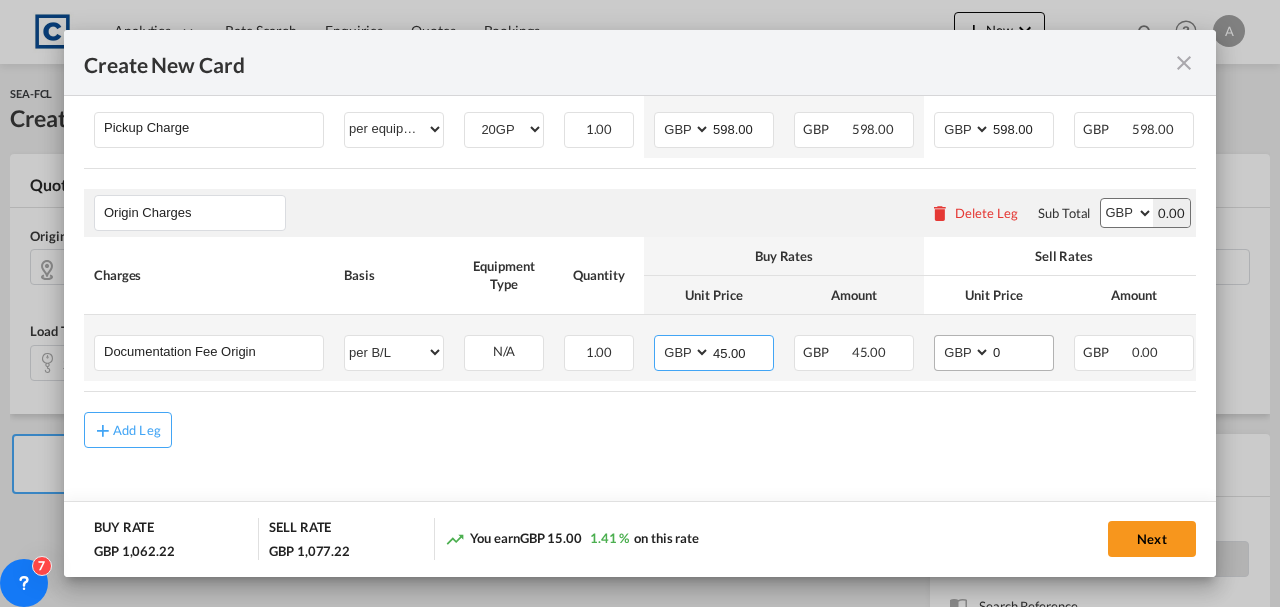 type on "45.00" 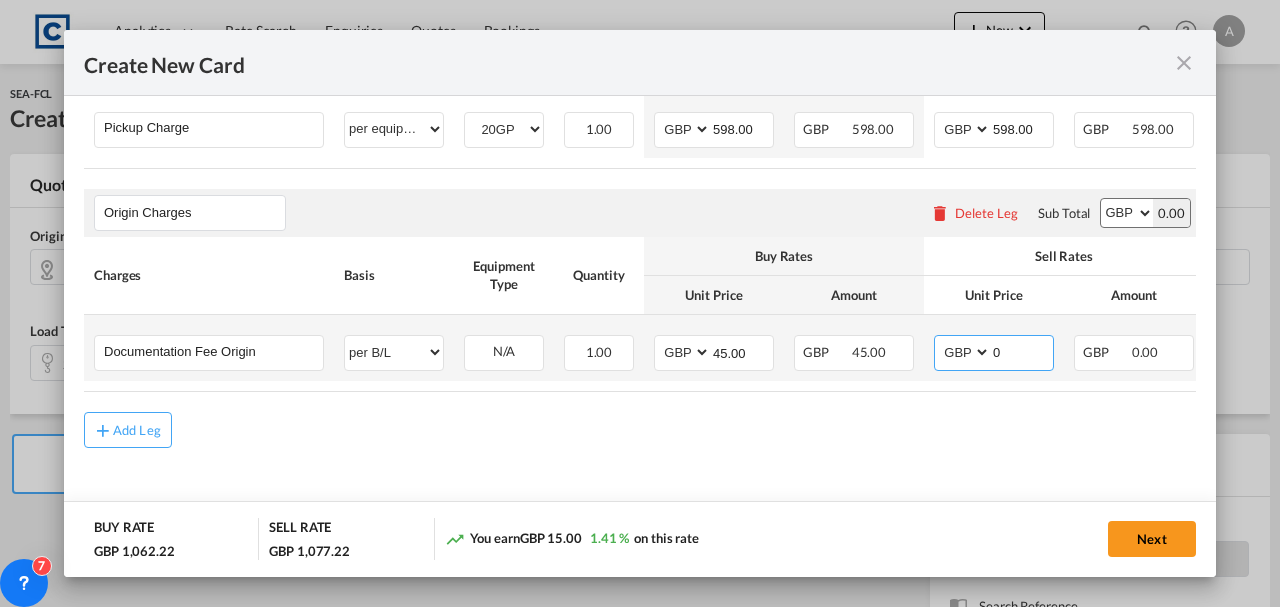 click on "0" at bounding box center [1022, 351] 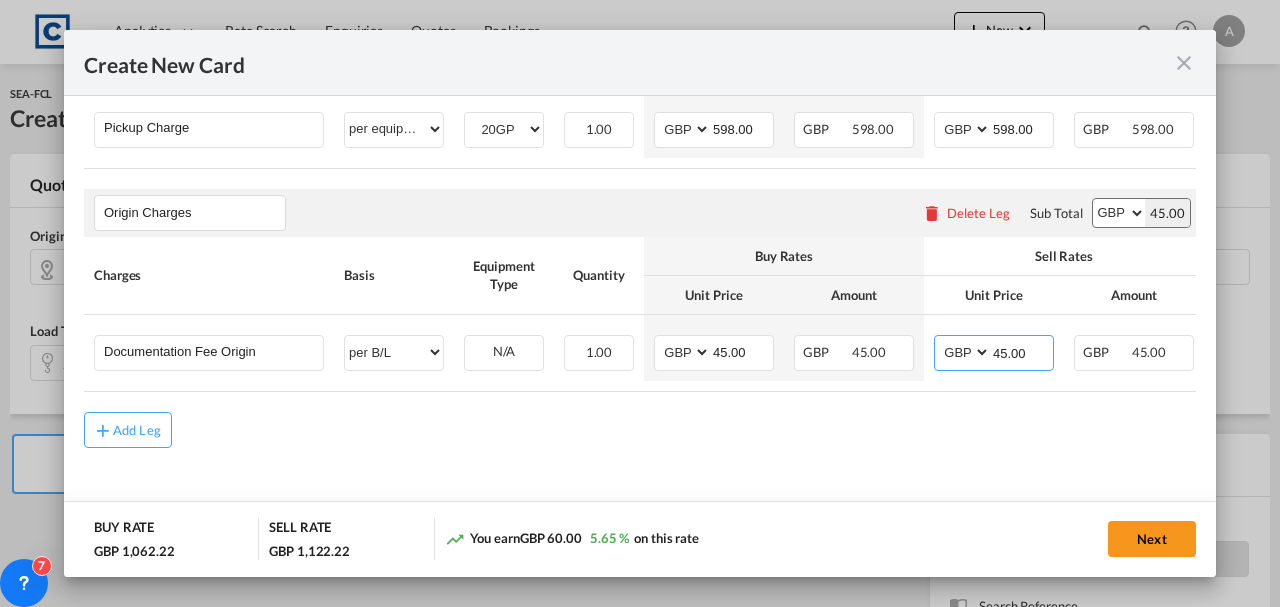 type on "45.00" 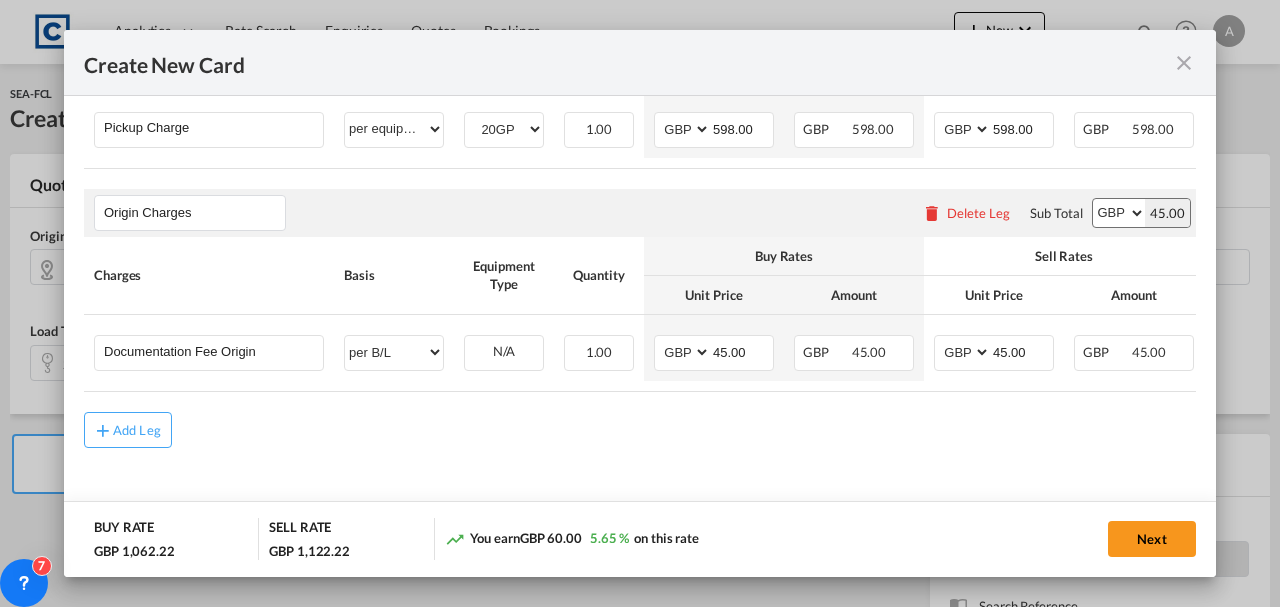 click on "Charges Basis
Equipment Type Quantity Buy Rates Sell Rates
Comments Action Unit Price Amount Unit Price Amount                                 Documentation Fee Origin
Please Enter
User Defined Charges Cannot Be Published
per equipment
per container
per B/L
per shipping bill
per shipment
per pallet
per carton
per vehicle
per shift
per invoice
per package
per day
per revalidation
per teu
per kg
per ton
per hour
flat
per_hbl
per belt
% on freight total
per_declaration
per_document
per chasis split
per clearance per B/L can not applied for this charge.   Please Select   Already exist N/A
Please Select
Already exists 1.00 Please Enter
Invalid Input
AED AFN ALL AMD ANG AOA ARS AUD AWG AZN BAM BBD BDT BGN BHD BIF BMD BND [PERSON_NAME] BRL BSD BTN BWP BYN BZD CAD CDF CHF CLP CNY COP CRC CUC CUP CVE CZK DJF DKK DOP DZD EGP ERN ETB EUR FJD FKP FOK GBP GEL GGP GHS GIP GMD GNF GTQ GYD HKD HNL HRK HTG HUF IDR ILS IMP INR IQD IRR ISK" at bounding box center (717, 314) 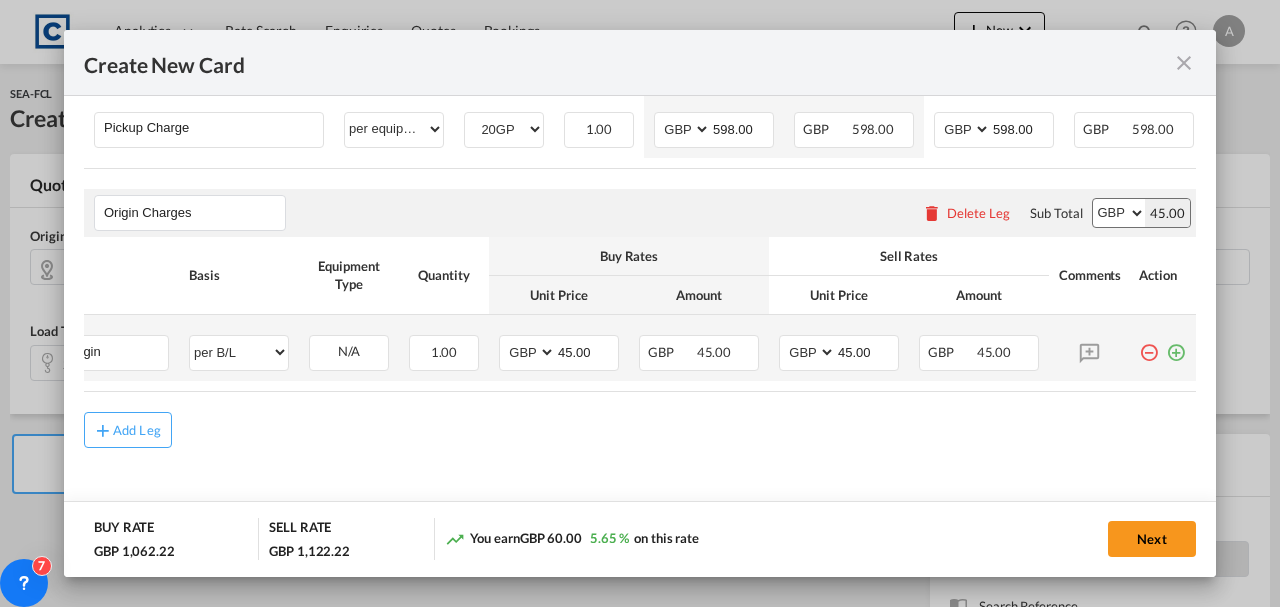 click at bounding box center [1176, 345] 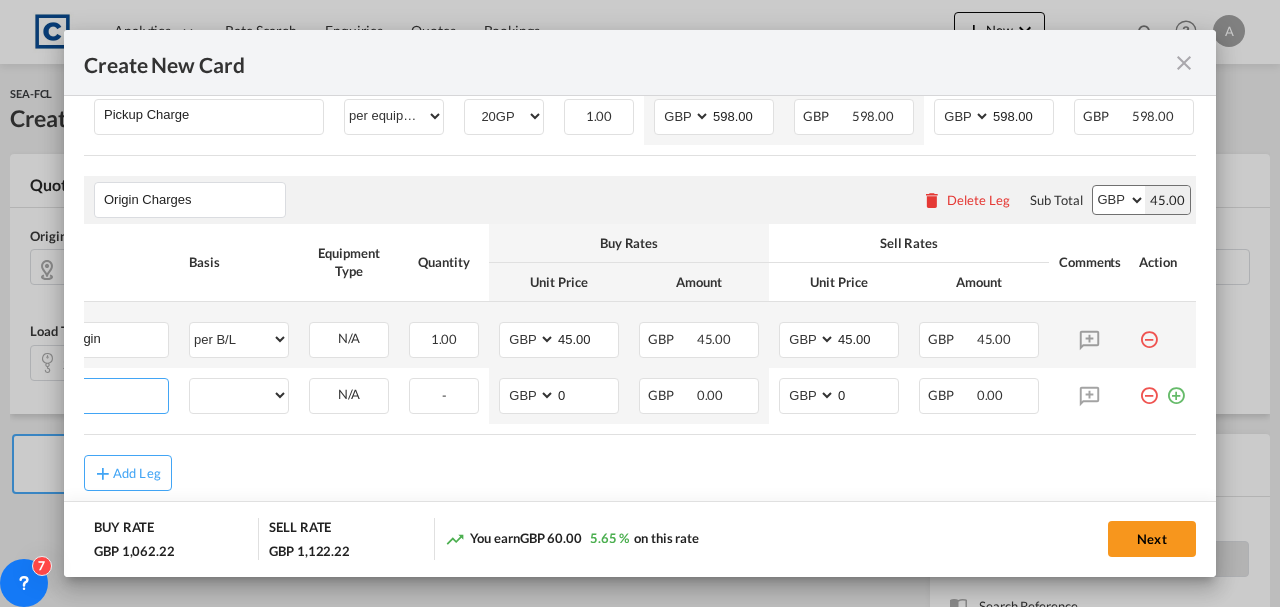 scroll, scrollTop: 0, scrollLeft: 20, axis: horizontal 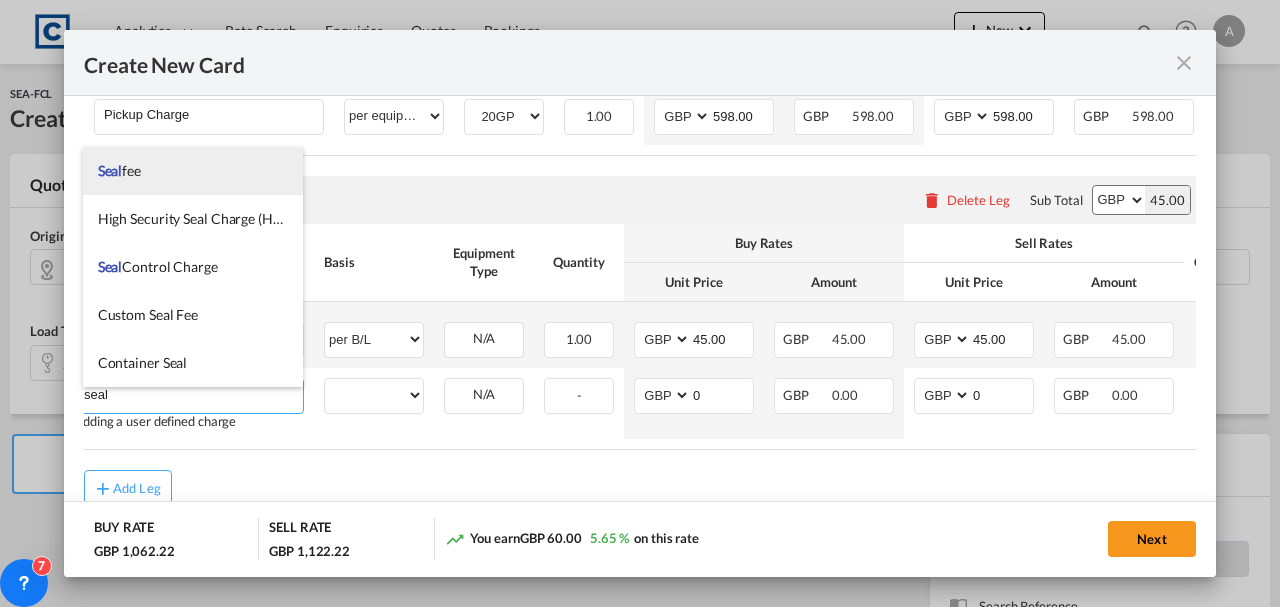 click on "Seal  fee" at bounding box center [119, 170] 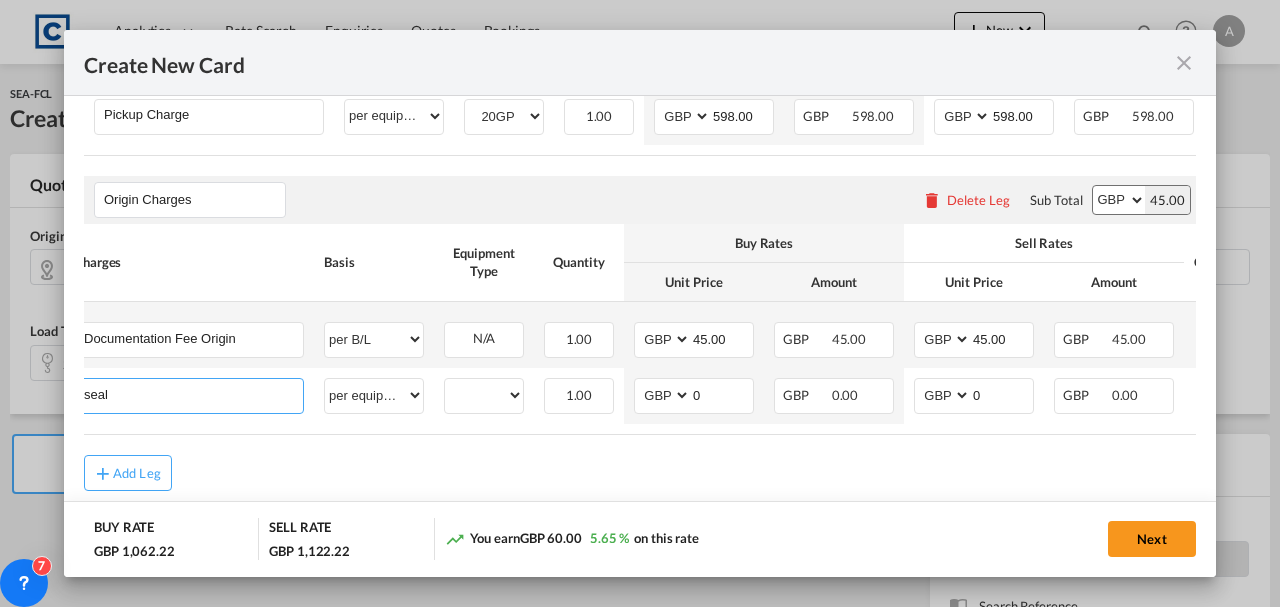 type on "Seal fee" 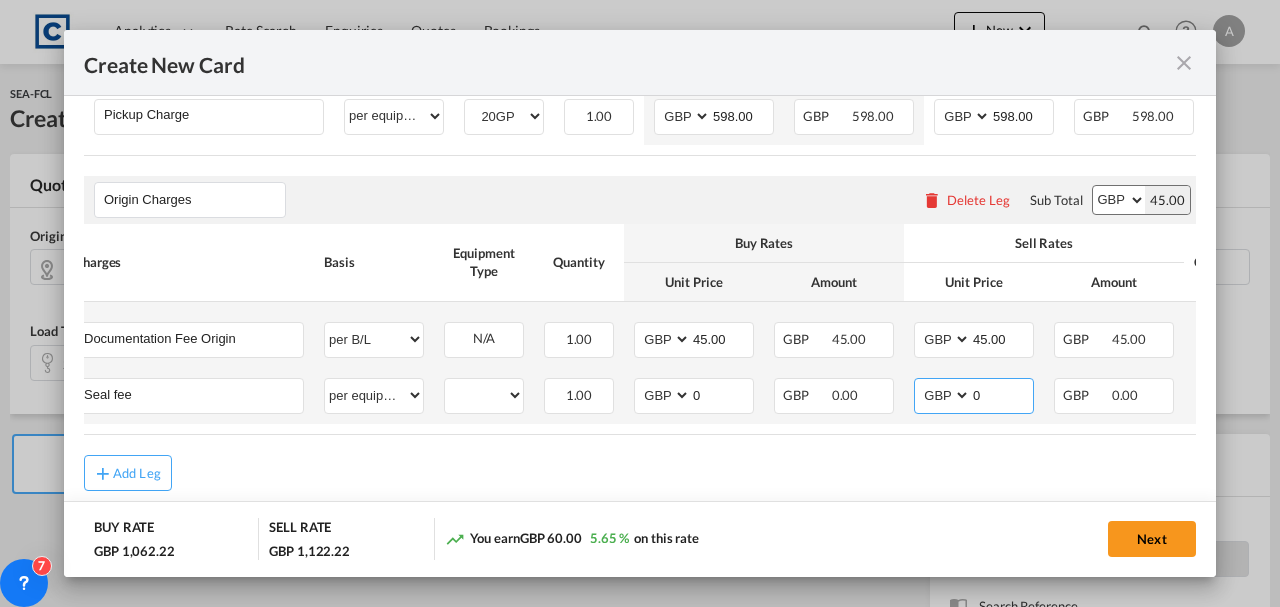 click on "0" at bounding box center (1002, 394) 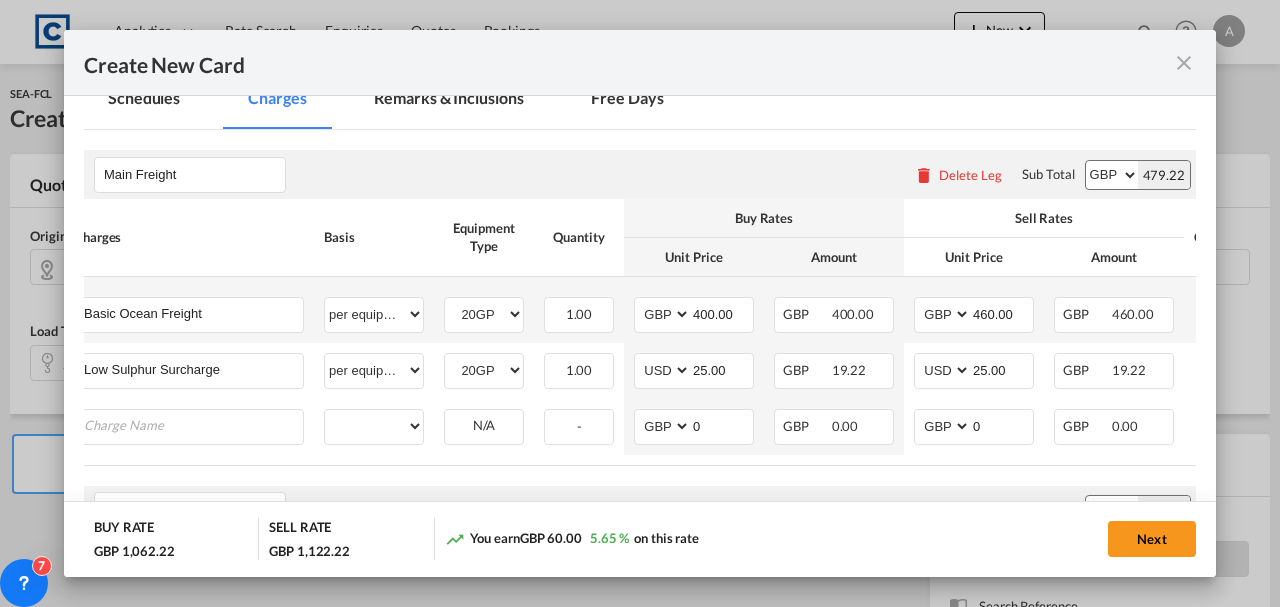scroll, scrollTop: 1058, scrollLeft: 0, axis: vertical 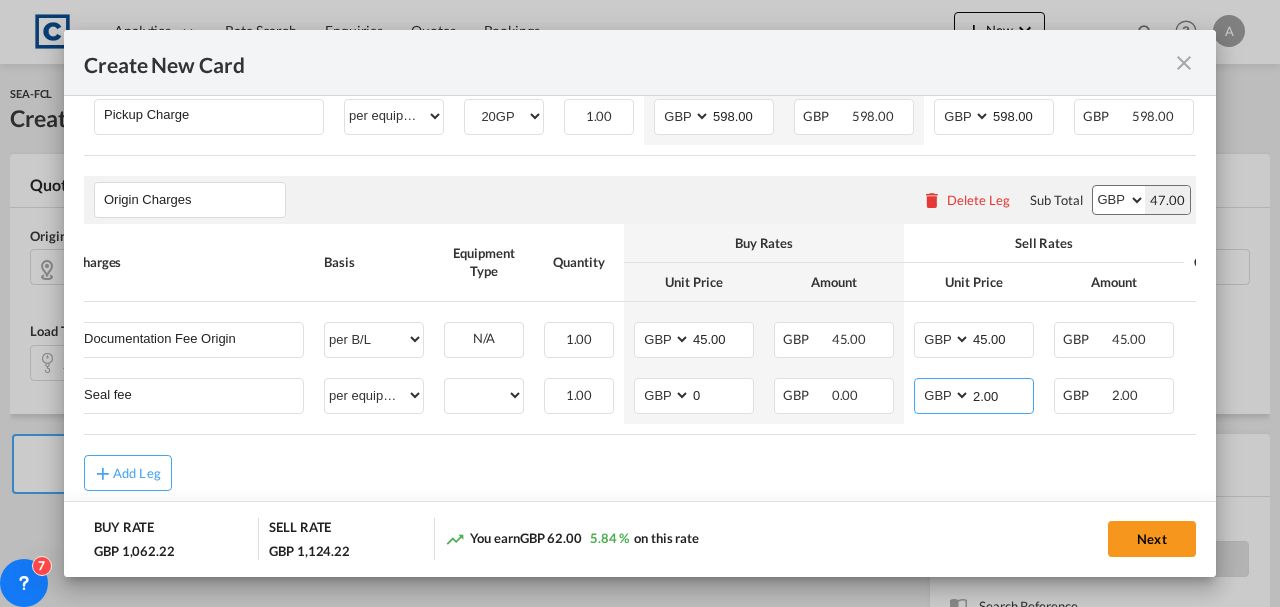 type on "2.00" 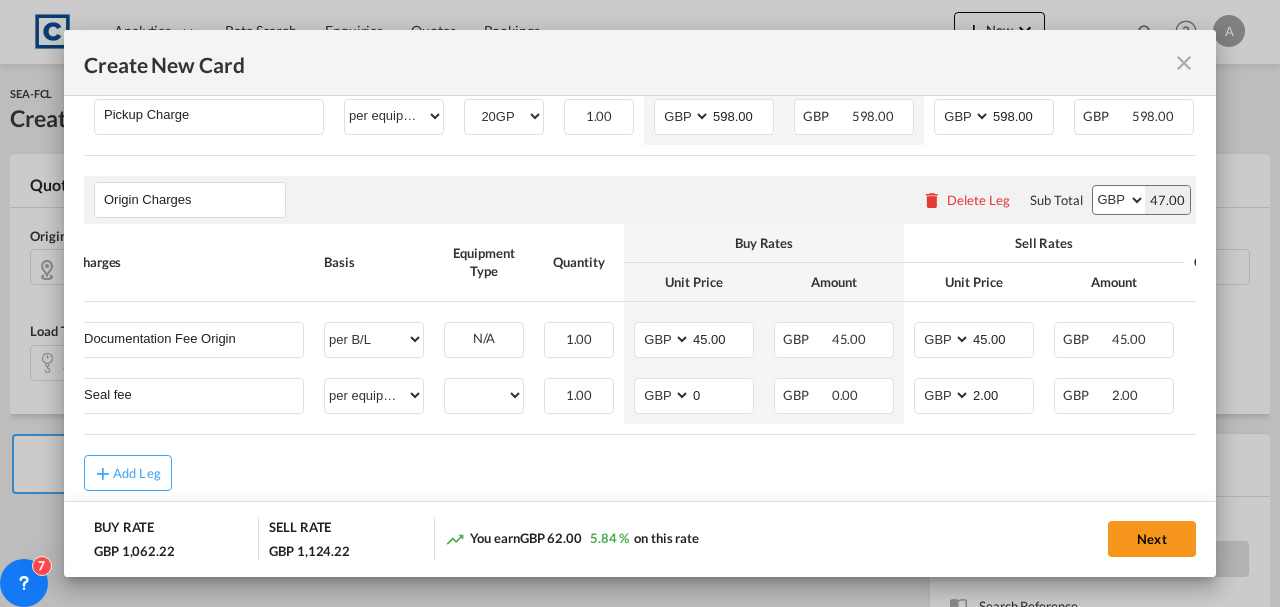 click at bounding box center [1184, 63] 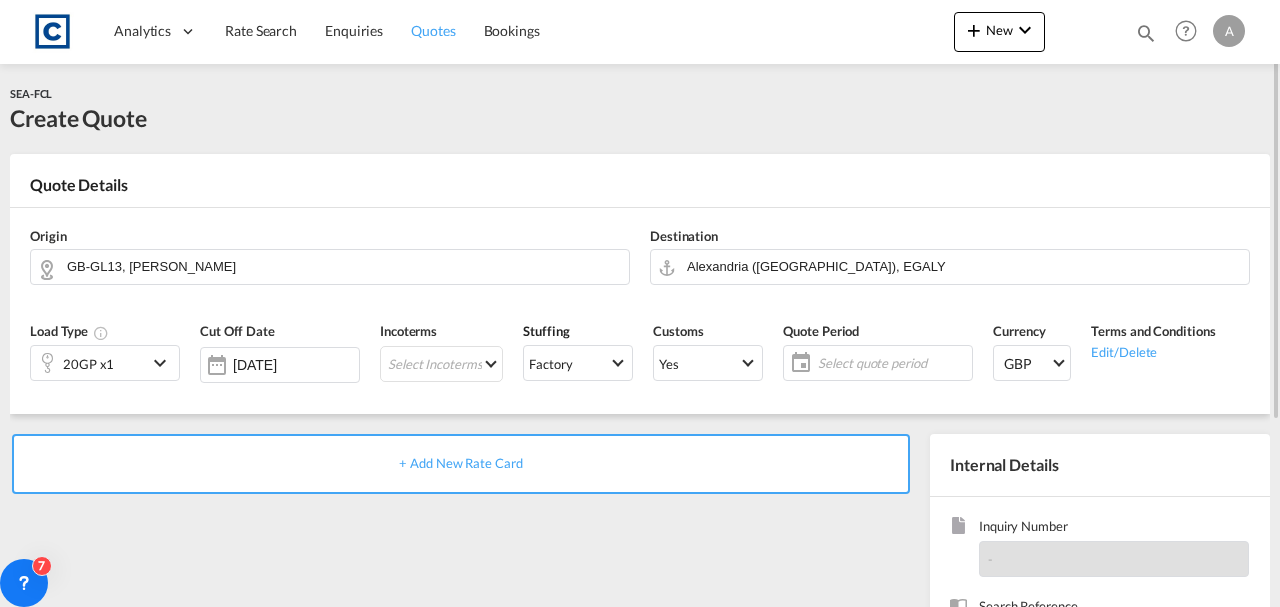 click on "Quotes" at bounding box center [433, 30] 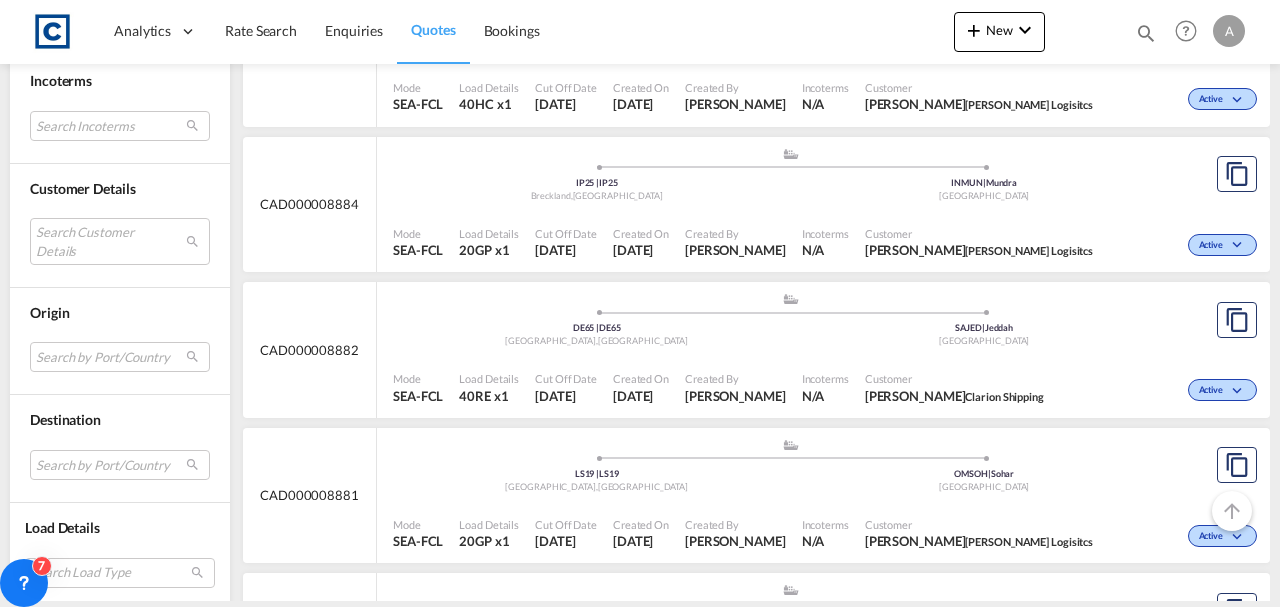 scroll, scrollTop: 1133, scrollLeft: 0, axis: vertical 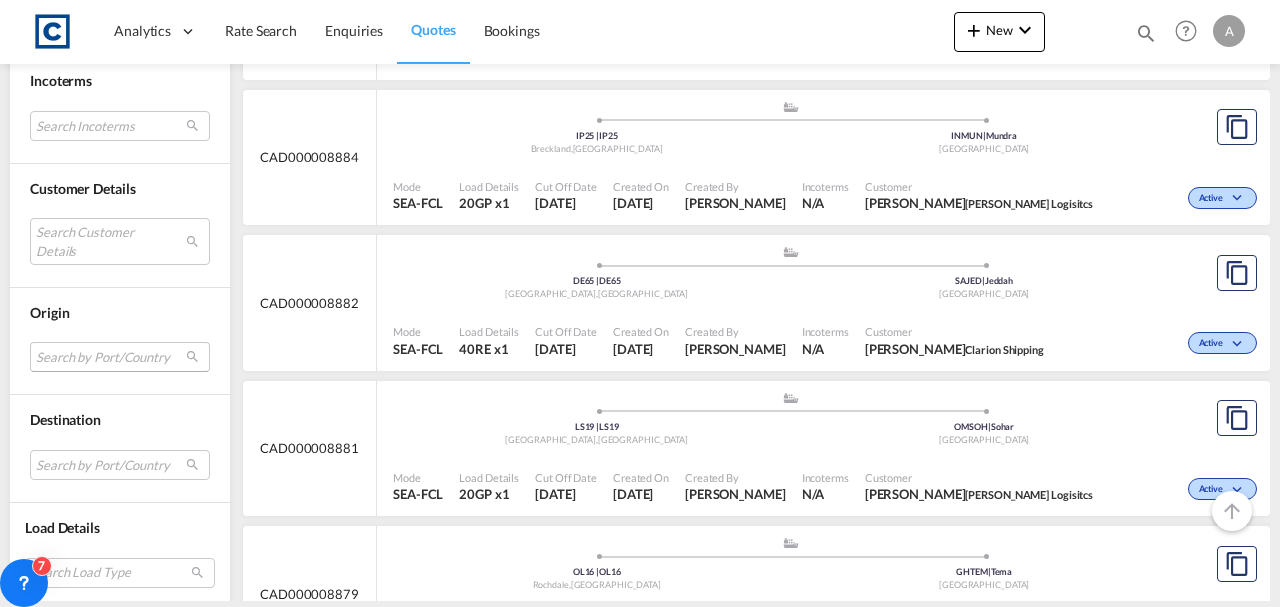 click on "Search by Port/Country JPNIC nichinan  [GEOGRAPHIC_DATA]
[GEOGRAPHIC_DATA] das island  [GEOGRAPHIC_DATA]
AEJED [GEOGRAPHIC_DATA]  [GEOGRAPHIC_DATA] bagram  afghanistan
AFCSO camp [GEOGRAPHIC_DATA]  [GEOGRAPHIC_DATA]
AFGRG gardez  [GEOGRAPHIC_DATA]
AFGZI ghazni  [GEOGRAPHIC_DATA]
AFMZR [GEOGRAPHIC_DATA]  [GEOGRAPHIC_DATA]
AIAXA [GEOGRAPHIC_DATA]  [GEOGRAPHIC_DATA]
ARCOR cordoba  [GEOGRAPHIC_DATA]
[GEOGRAPHIC_DATA] [GEOGRAPHIC_DATA]  [GEOGRAPHIC_DATA]
[GEOGRAPHIC_DATA] [GEOGRAPHIC_DATA][PERSON_NAME]
ASAPI apia  [US_STATE]
[GEOGRAPHIC_DATA][PERSON_NAME]  [GEOGRAPHIC_DATA]
ATKRE krems  [GEOGRAPHIC_DATA]
ATLGU [GEOGRAPHIC_DATA]  [GEOGRAPHIC_DATA]
[GEOGRAPHIC_DATA] burnie, tas  [GEOGRAPHIC_DATA]
AUGLN [PERSON_NAME], [GEOGRAPHIC_DATA]  [GEOGRAPHIC_DATA]
AUGLT [GEOGRAPHIC_DATA], qld  [GEOGRAPHIC_DATA]
AUTRU truganina, [GEOGRAPHIC_DATA]  [GEOGRAPHIC_DATA]
AUWEL [GEOGRAPHIC_DATA], wa  [GEOGRAPHIC_DATA]
[GEOGRAPHIC_DATA] [GEOGRAPHIC_DATA]  [GEOGRAPHIC_DATA]
[GEOGRAPHIC_DATA] [GEOGRAPHIC_DATA]  [GEOGRAPHIC_DATA]
ARSAE san antonio este  [GEOGRAPHIC_DATA]
AEMSA [PERSON_NAME]  [GEOGRAPHIC_DATA]
AERKT [GEOGRAPHIC_DATA]  [GEOGRAPHIC_DATA]
ANKRA kralendijk, bonaire  [GEOGRAPHIC_DATA] [GEOGRAPHIC_DATA]
[GEOGRAPHIC_DATA] oranjestad" at bounding box center [120, 357] 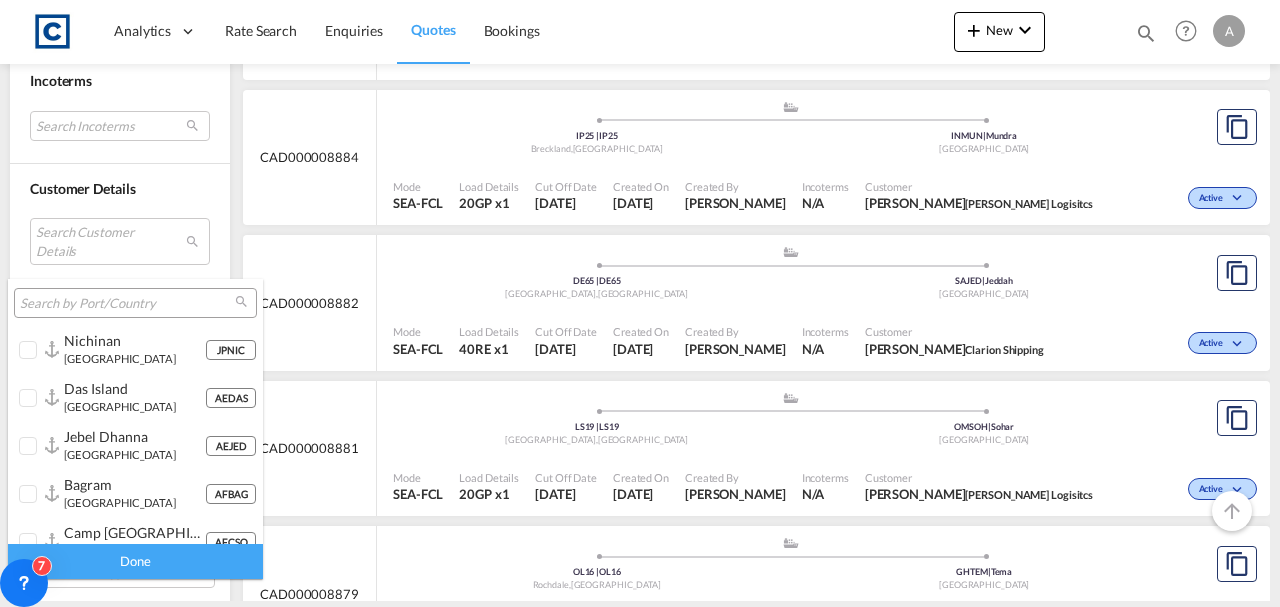 click at bounding box center [127, 304] 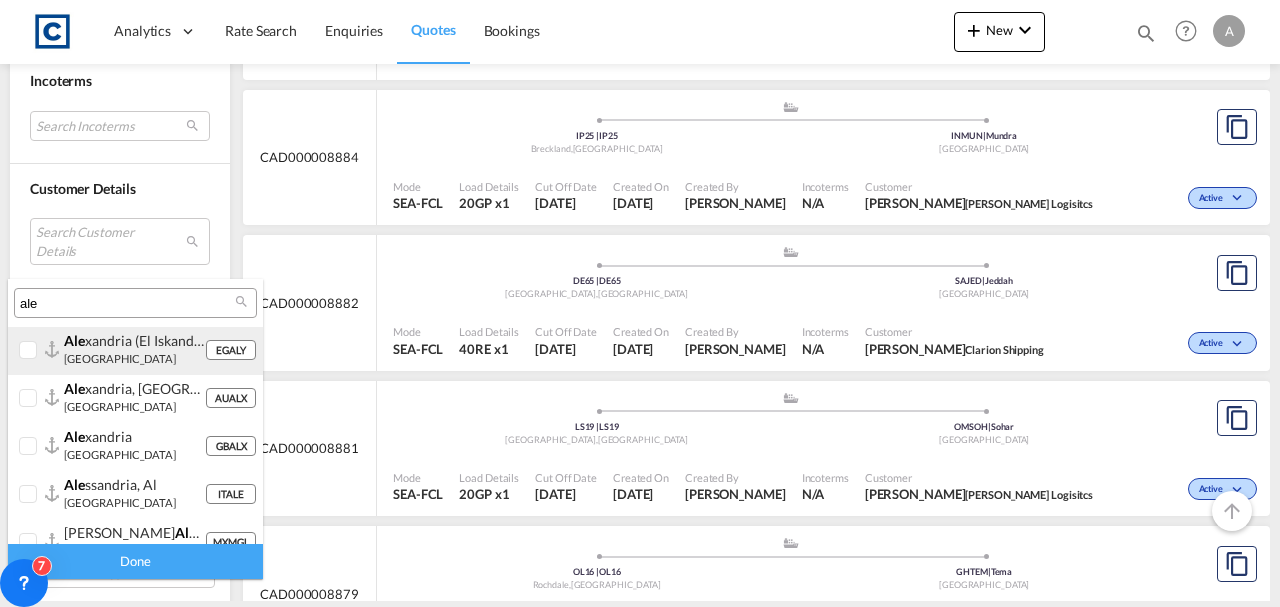 type on "ale" 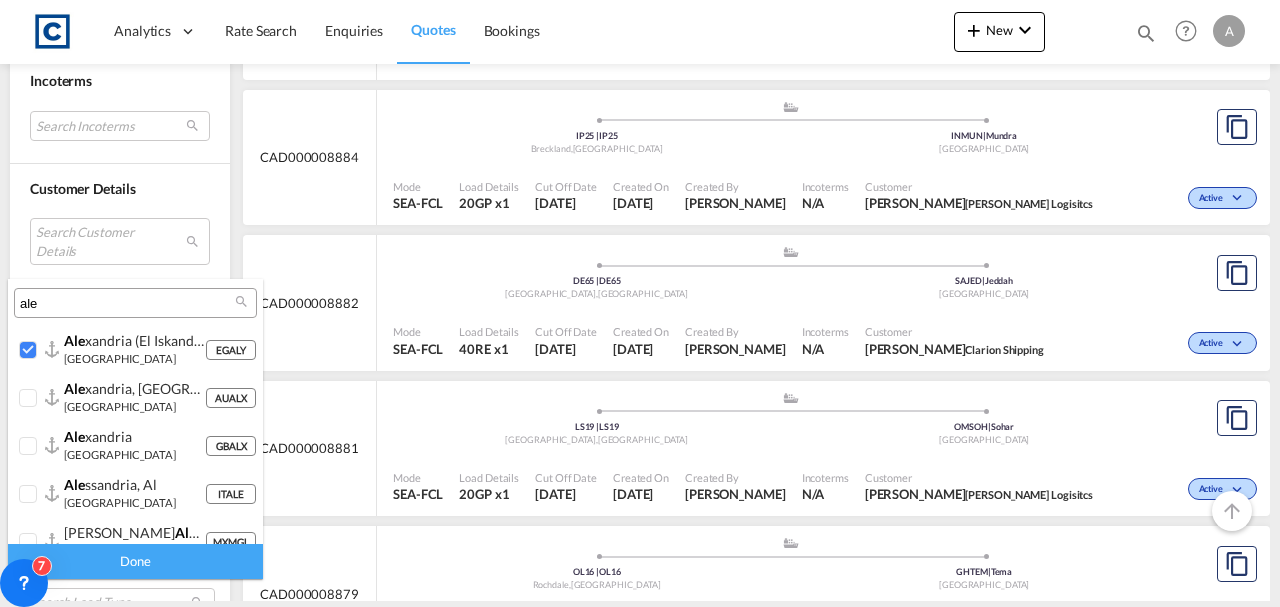click on "Done" at bounding box center [135, 561] 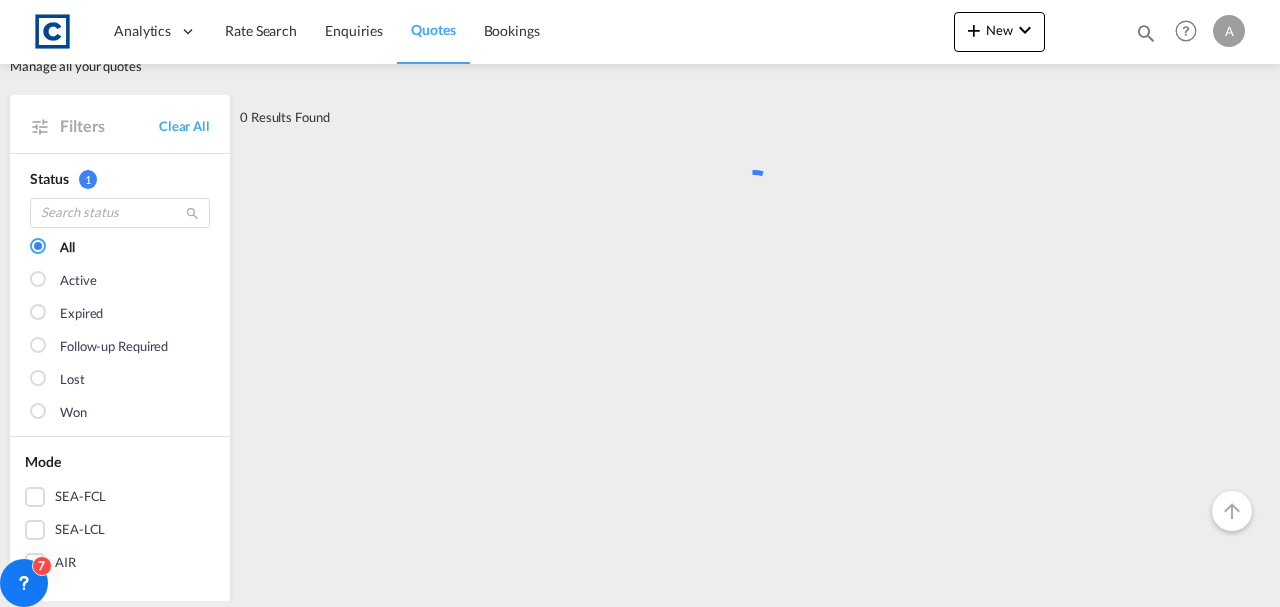 scroll, scrollTop: 0, scrollLeft: 0, axis: both 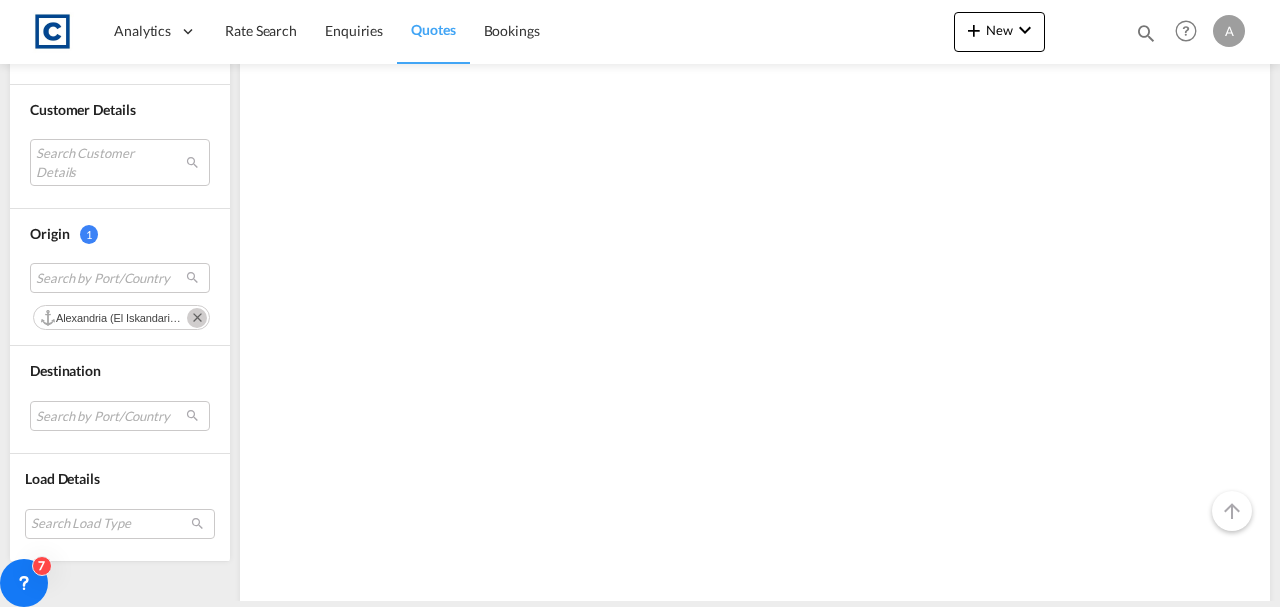 click at bounding box center [197, 318] 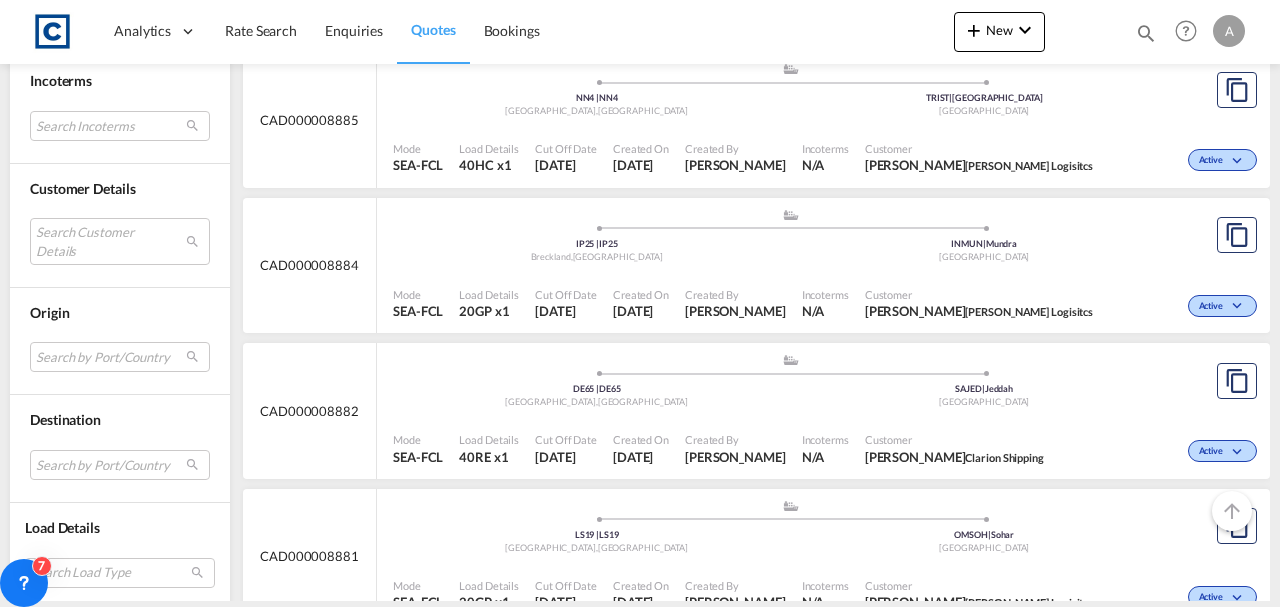 scroll, scrollTop: 1070, scrollLeft: 0, axis: vertical 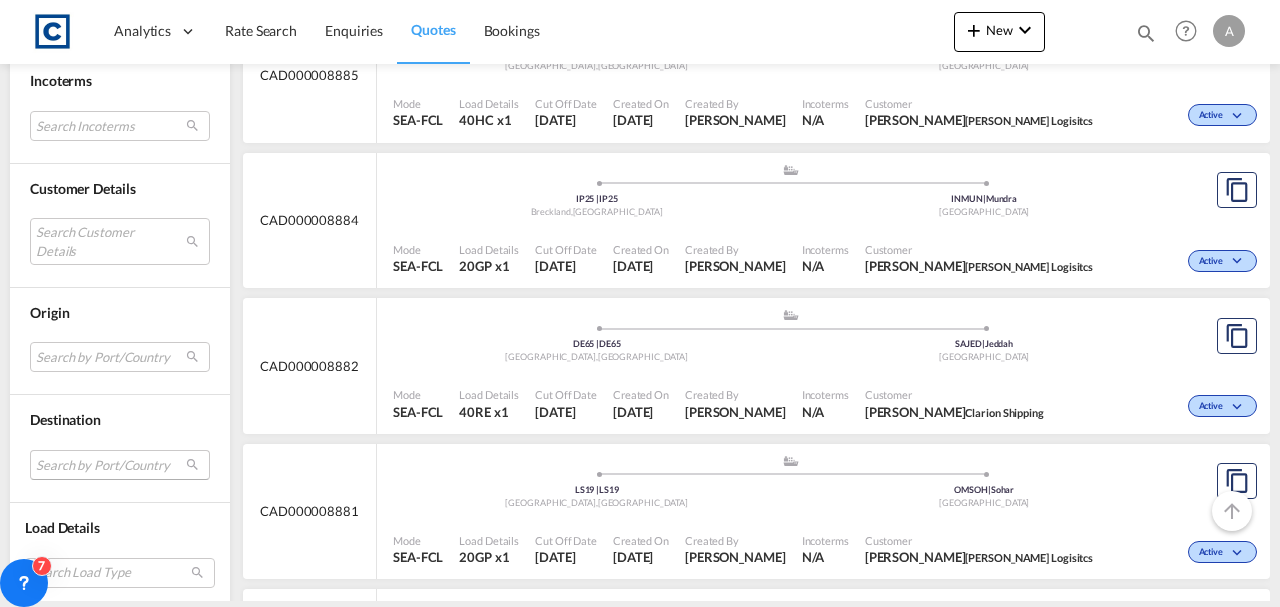 click on "Search by Port/Country JPNIC nichinan  [GEOGRAPHIC_DATA]
[GEOGRAPHIC_DATA] das island  [GEOGRAPHIC_DATA]
AEJED [GEOGRAPHIC_DATA]  [GEOGRAPHIC_DATA] bagram  afghanistan
AFCSO camp [GEOGRAPHIC_DATA]  [GEOGRAPHIC_DATA]
AFGRG gardez  [GEOGRAPHIC_DATA]
AFGZI ghazni  [GEOGRAPHIC_DATA]
AFMZR [GEOGRAPHIC_DATA]  [GEOGRAPHIC_DATA]
AIAXA [GEOGRAPHIC_DATA]  [GEOGRAPHIC_DATA]
ARCOR cordoba  [GEOGRAPHIC_DATA]
[GEOGRAPHIC_DATA] [GEOGRAPHIC_DATA]  [GEOGRAPHIC_DATA]
[GEOGRAPHIC_DATA] [GEOGRAPHIC_DATA][PERSON_NAME]
ASAPI apia  [US_STATE]
[GEOGRAPHIC_DATA][PERSON_NAME]  [GEOGRAPHIC_DATA]
ATKRE krems  [GEOGRAPHIC_DATA]
ATLGU [GEOGRAPHIC_DATA]  [GEOGRAPHIC_DATA]
[GEOGRAPHIC_DATA] burnie, tas  [GEOGRAPHIC_DATA]
AUGLN [PERSON_NAME], [GEOGRAPHIC_DATA]  [GEOGRAPHIC_DATA]
AUGLT [GEOGRAPHIC_DATA], qld  [GEOGRAPHIC_DATA]
AUTRU truganina, [GEOGRAPHIC_DATA]  [GEOGRAPHIC_DATA]
AUWEL [GEOGRAPHIC_DATA], wa  [GEOGRAPHIC_DATA]
[GEOGRAPHIC_DATA] [GEOGRAPHIC_DATA]  [GEOGRAPHIC_DATA]
[GEOGRAPHIC_DATA] [GEOGRAPHIC_DATA]  [GEOGRAPHIC_DATA]
ARSAE san antonio este  [GEOGRAPHIC_DATA]
AEMSA [PERSON_NAME]  [GEOGRAPHIC_DATA]
AERKT [GEOGRAPHIC_DATA]  [GEOGRAPHIC_DATA]
ANKRA kralendijk, bonaire  [GEOGRAPHIC_DATA] [GEOGRAPHIC_DATA]
[GEOGRAPHIC_DATA] oranjestad" at bounding box center (120, 465) 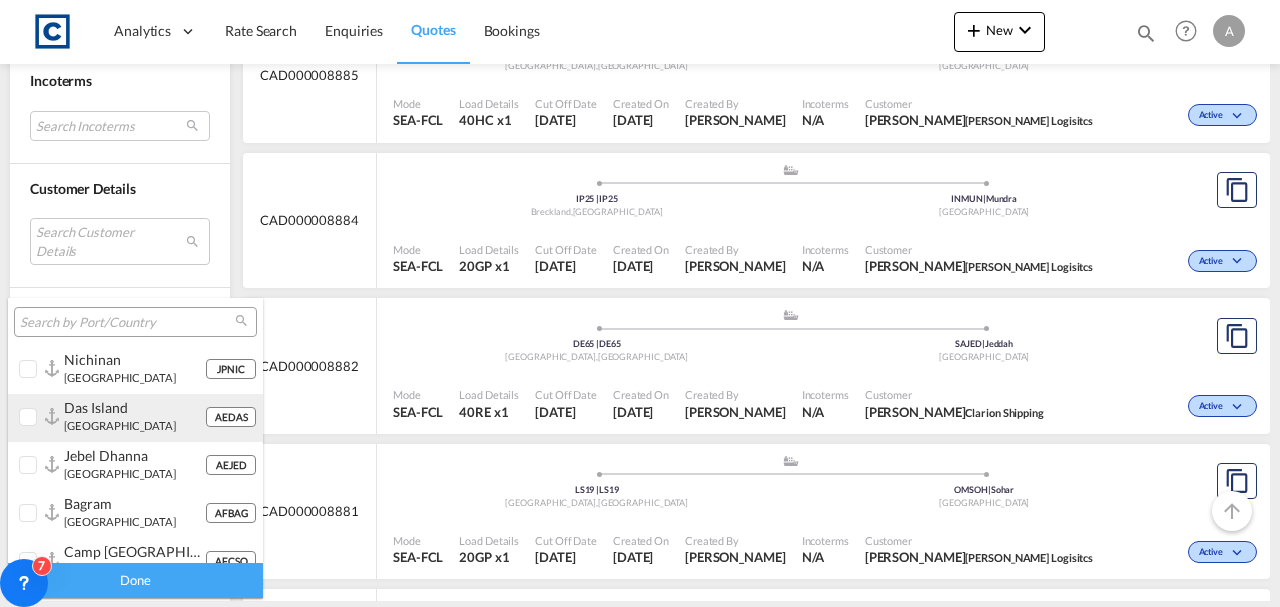 type on "[object Object]" 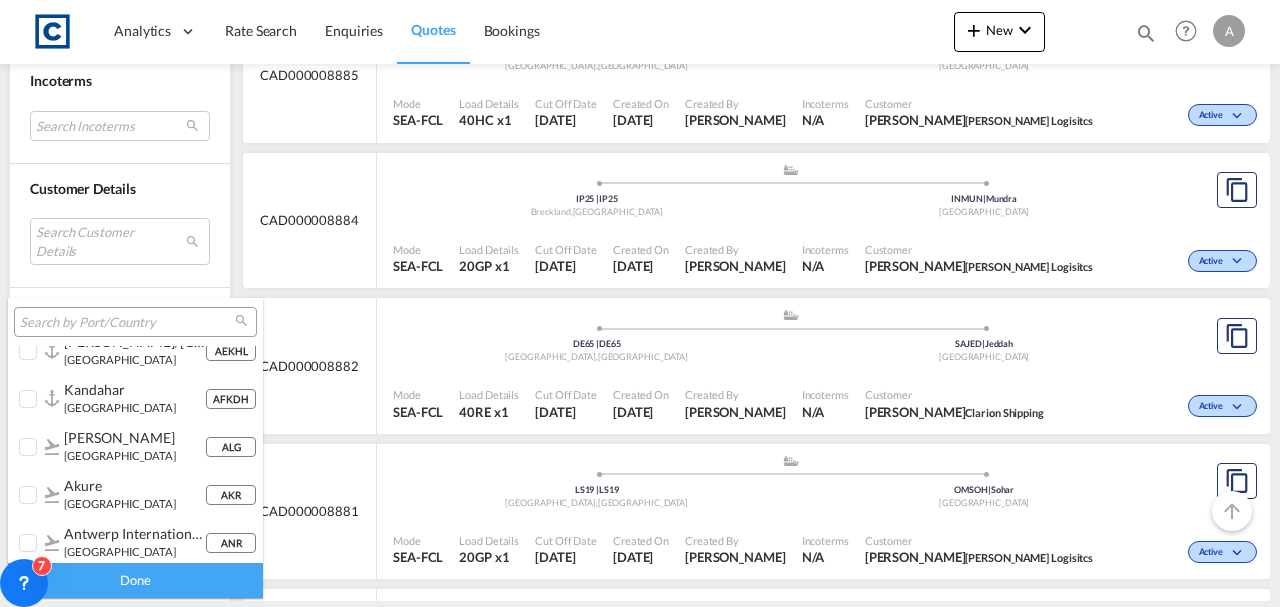 click at bounding box center [127, 323] 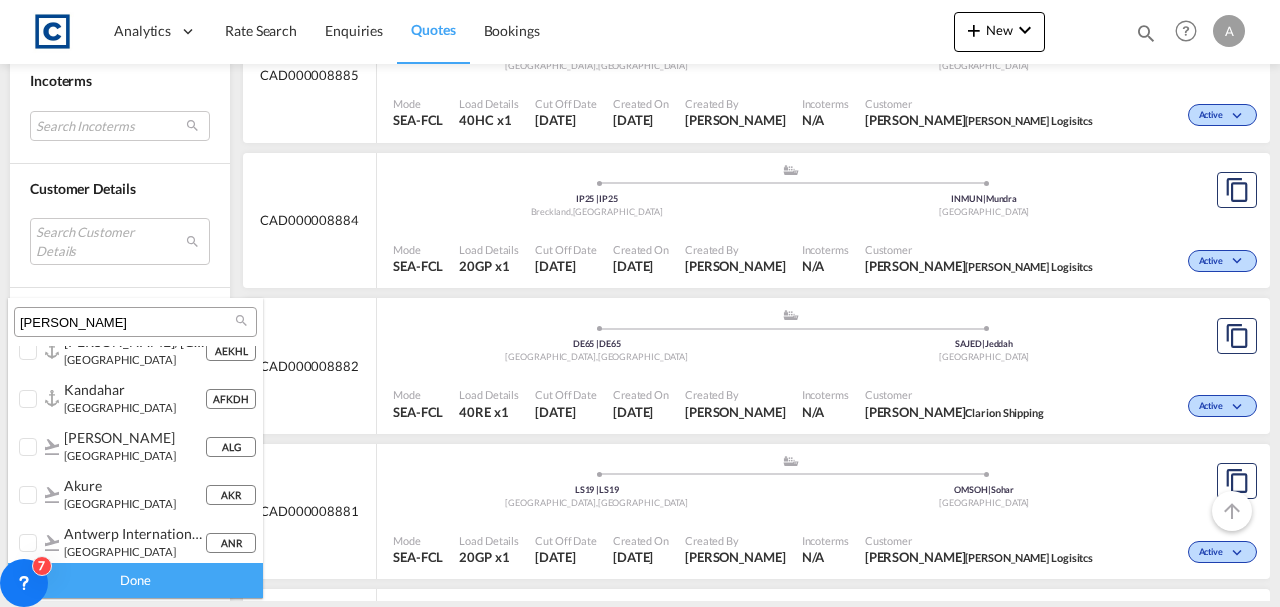 scroll, scrollTop: 0, scrollLeft: 0, axis: both 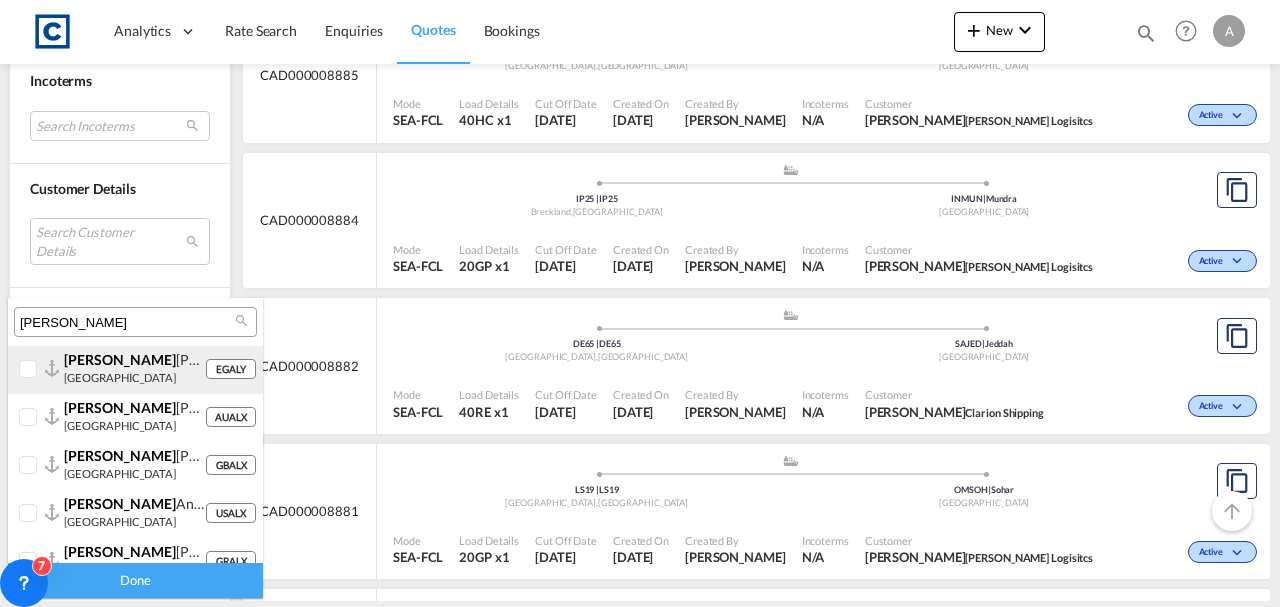 type on "[PERSON_NAME]" 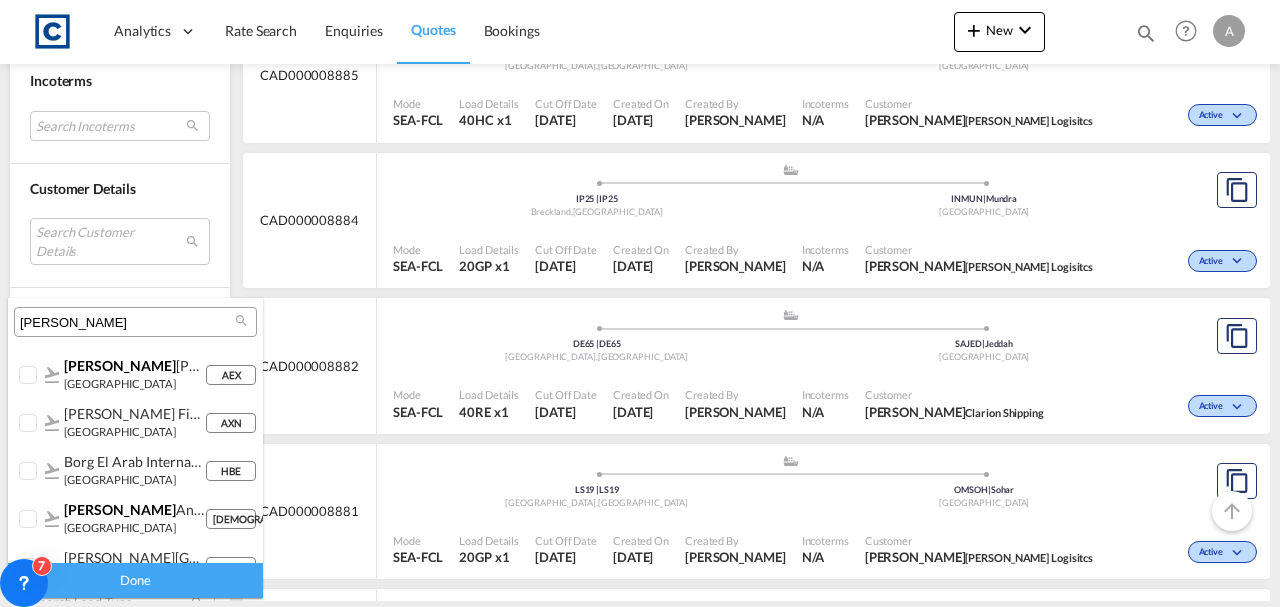 scroll, scrollTop: 790, scrollLeft: 0, axis: vertical 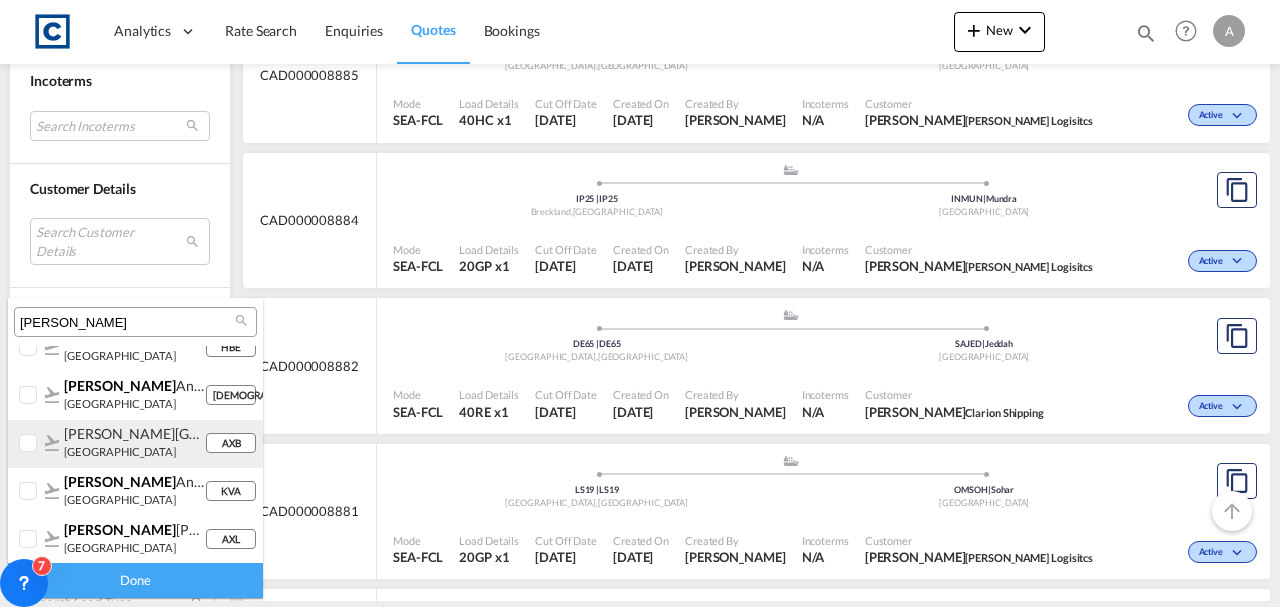 type on "[object Object]" 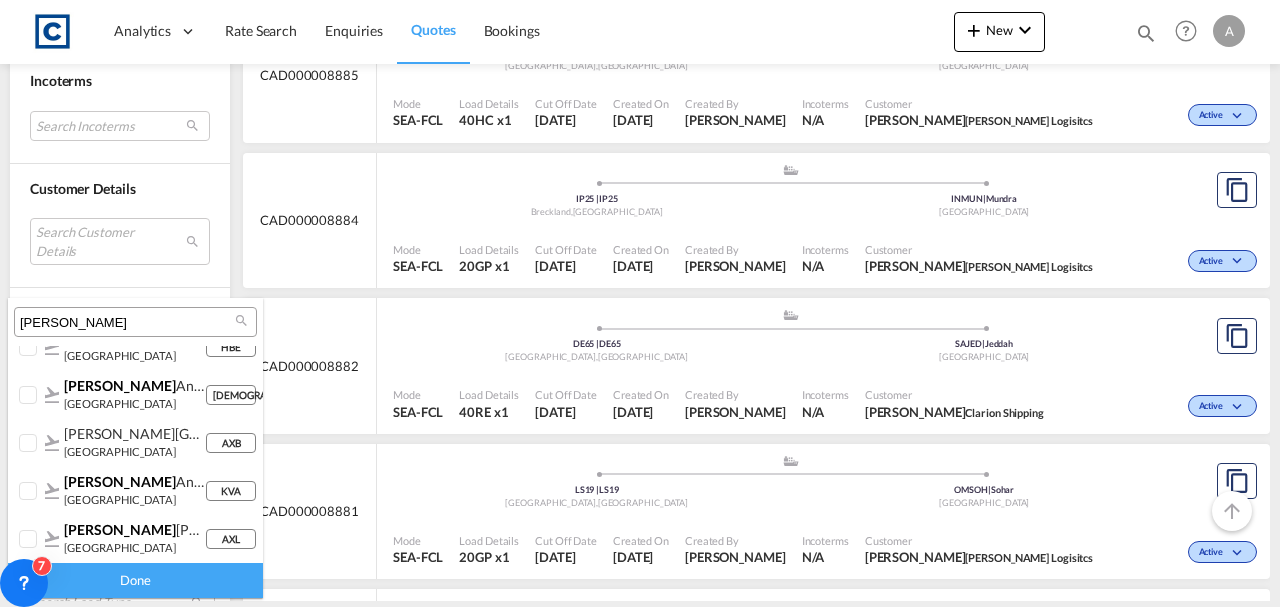 click on "[PERSON_NAME]" at bounding box center [127, 323] 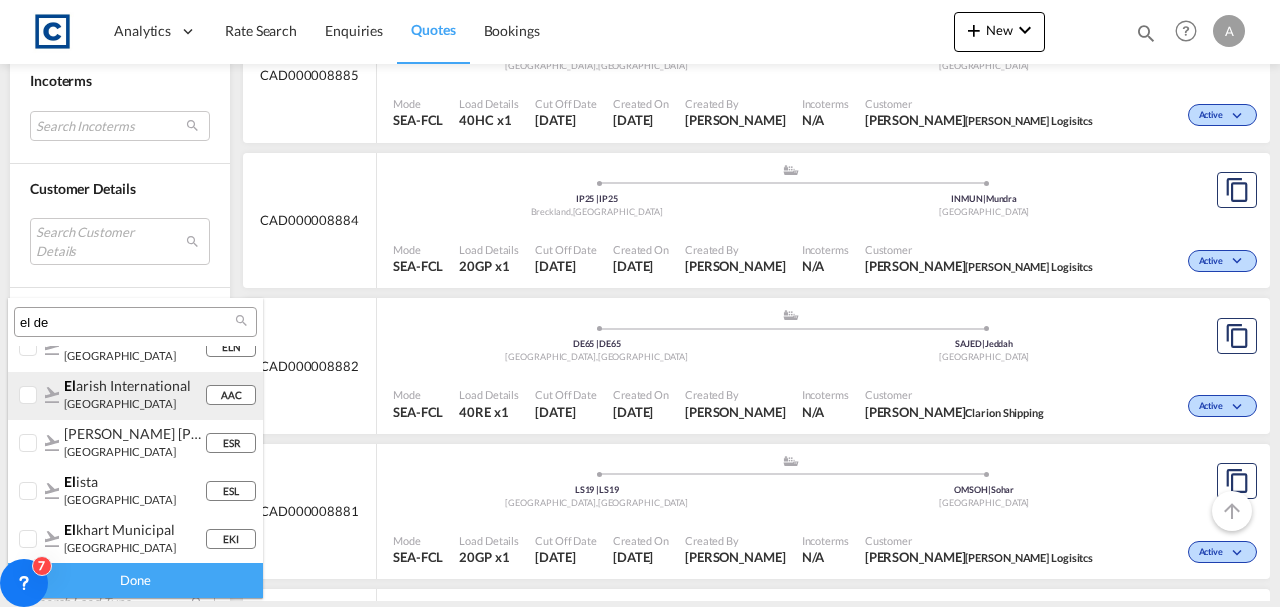 scroll, scrollTop: 0, scrollLeft: 0, axis: both 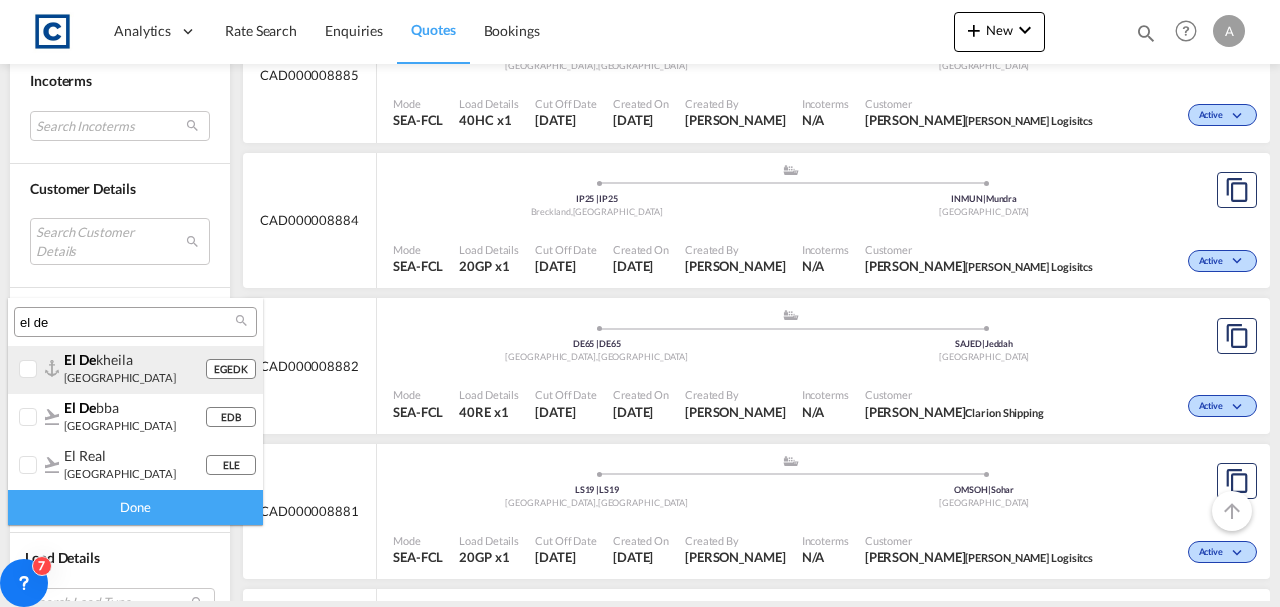 type on "el de" 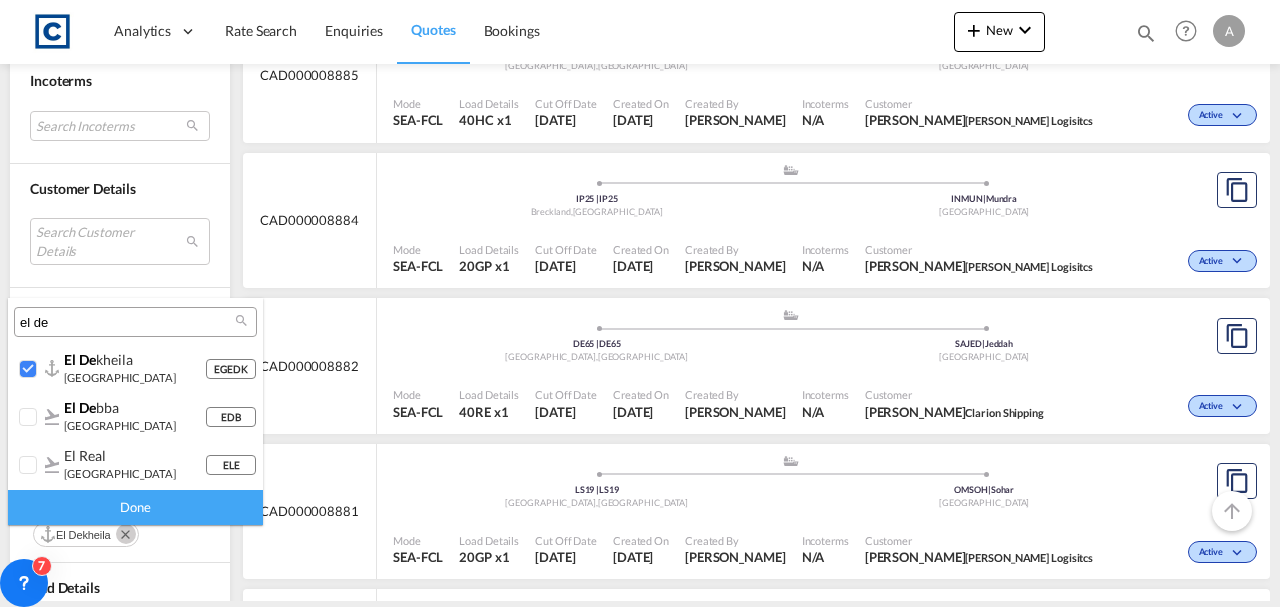 click on "Done" at bounding box center (135, 507) 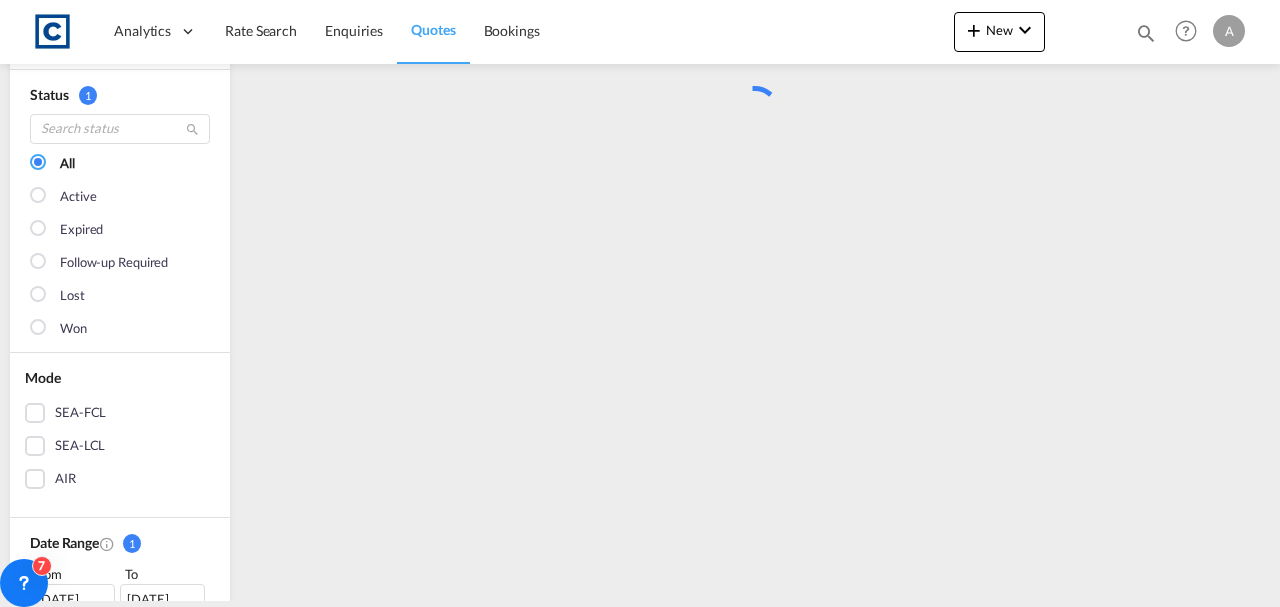 scroll, scrollTop: 0, scrollLeft: 0, axis: both 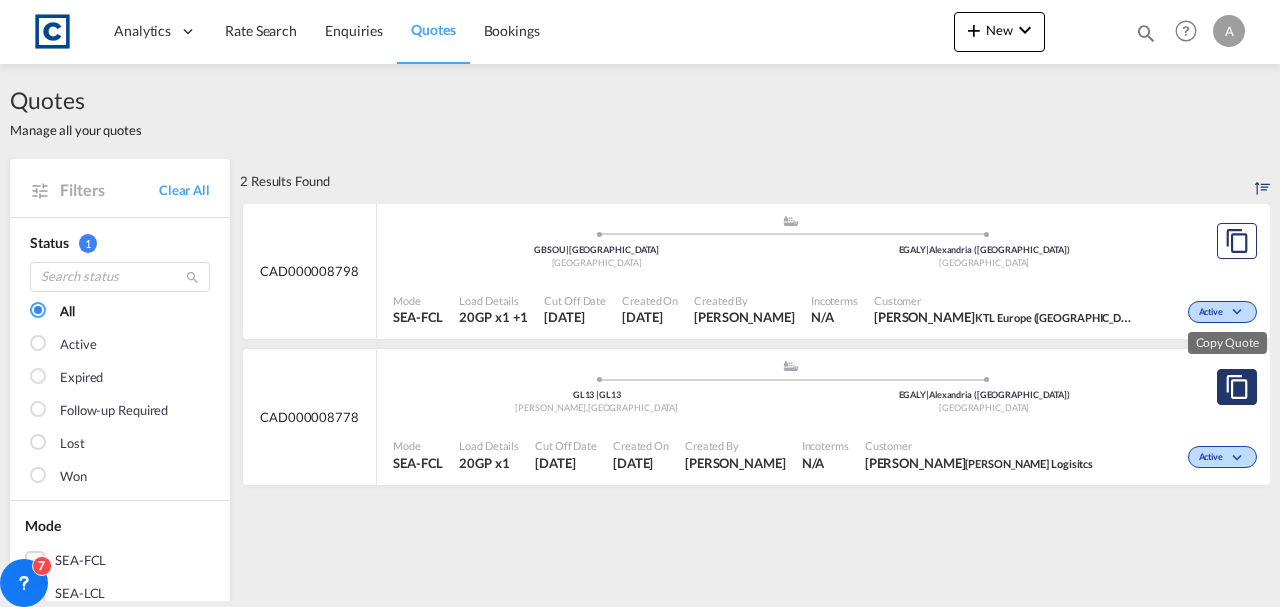 click at bounding box center [1237, 387] 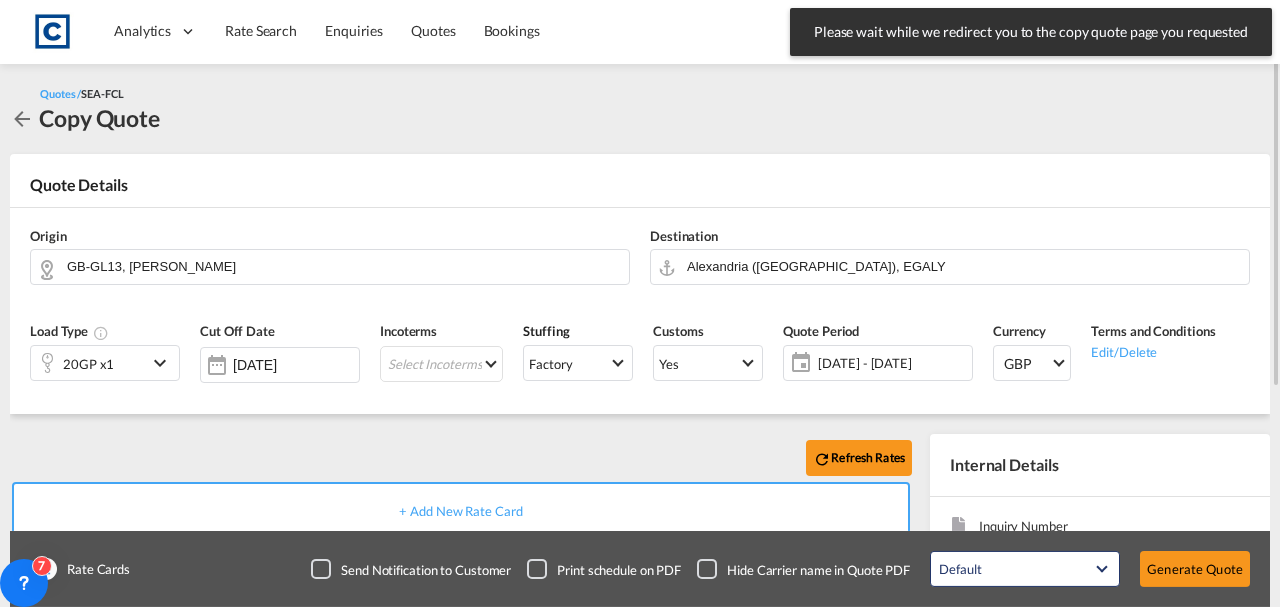 scroll, scrollTop: 345, scrollLeft: 0, axis: vertical 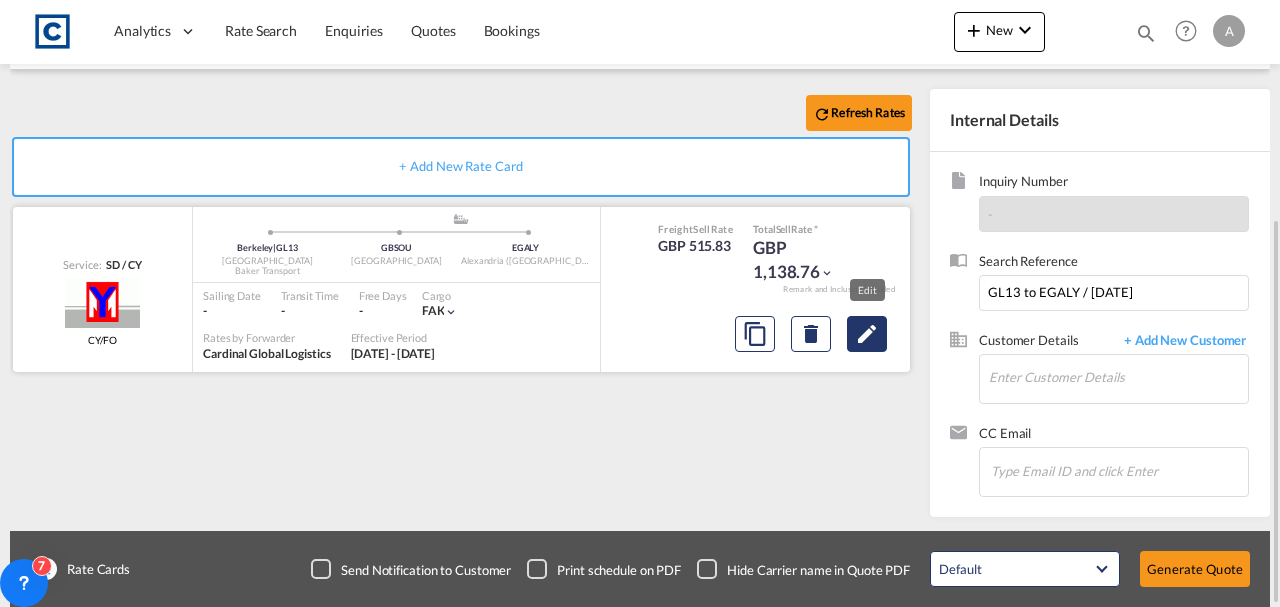click at bounding box center [867, 334] 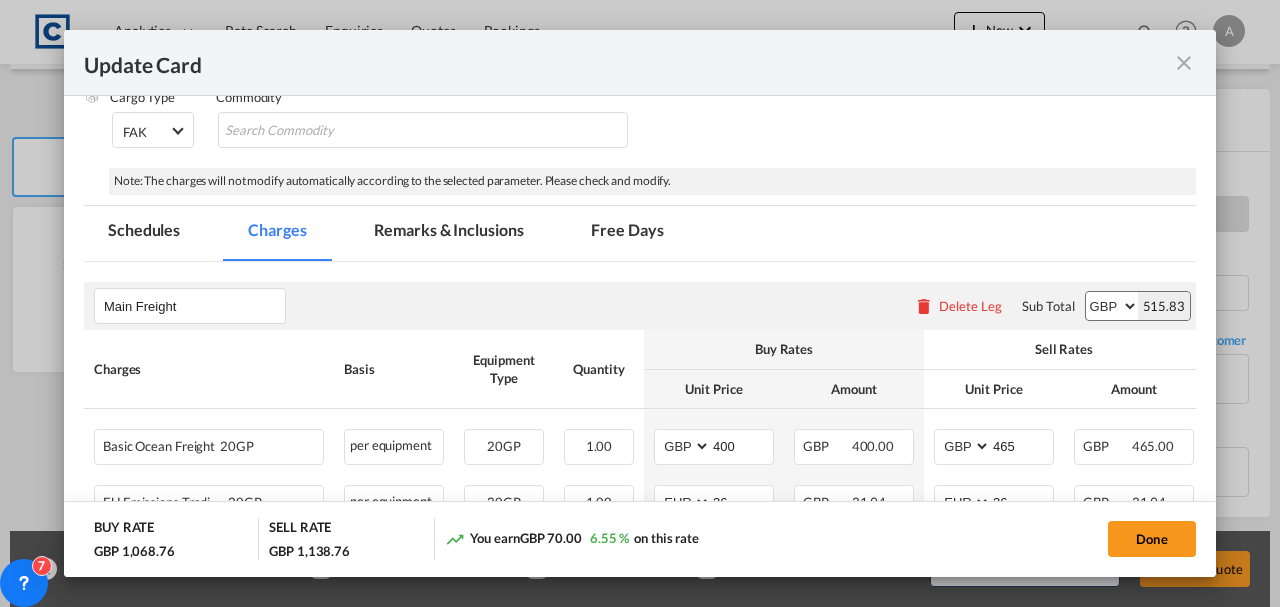 scroll, scrollTop: 603, scrollLeft: 0, axis: vertical 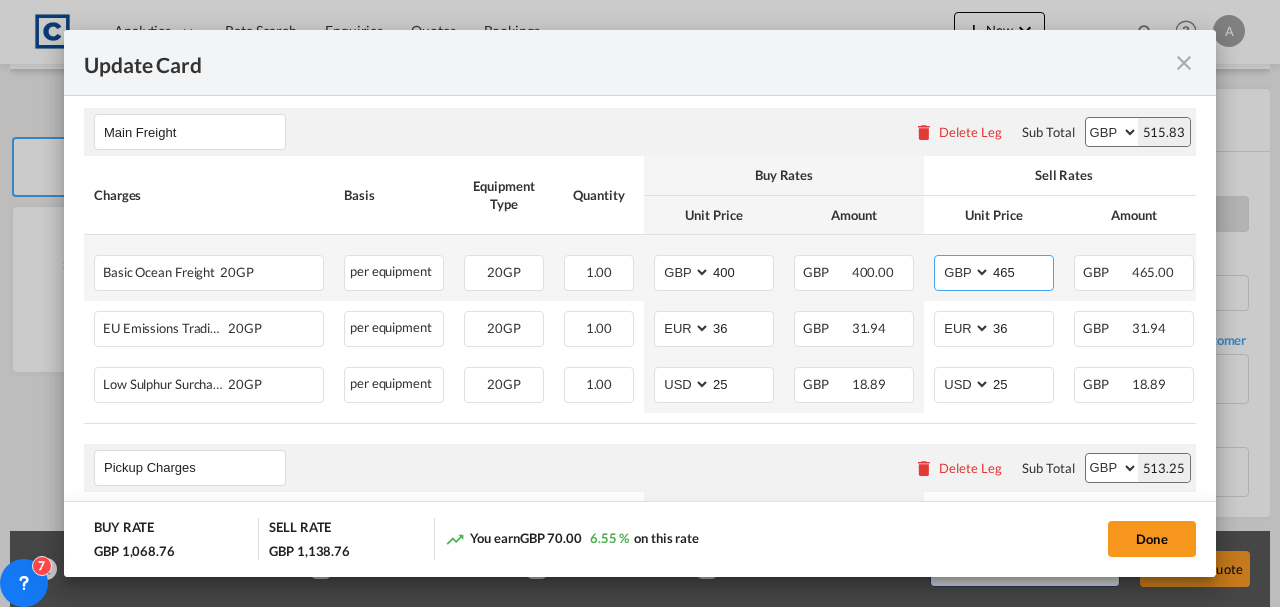 click on "465" at bounding box center (1022, 271) 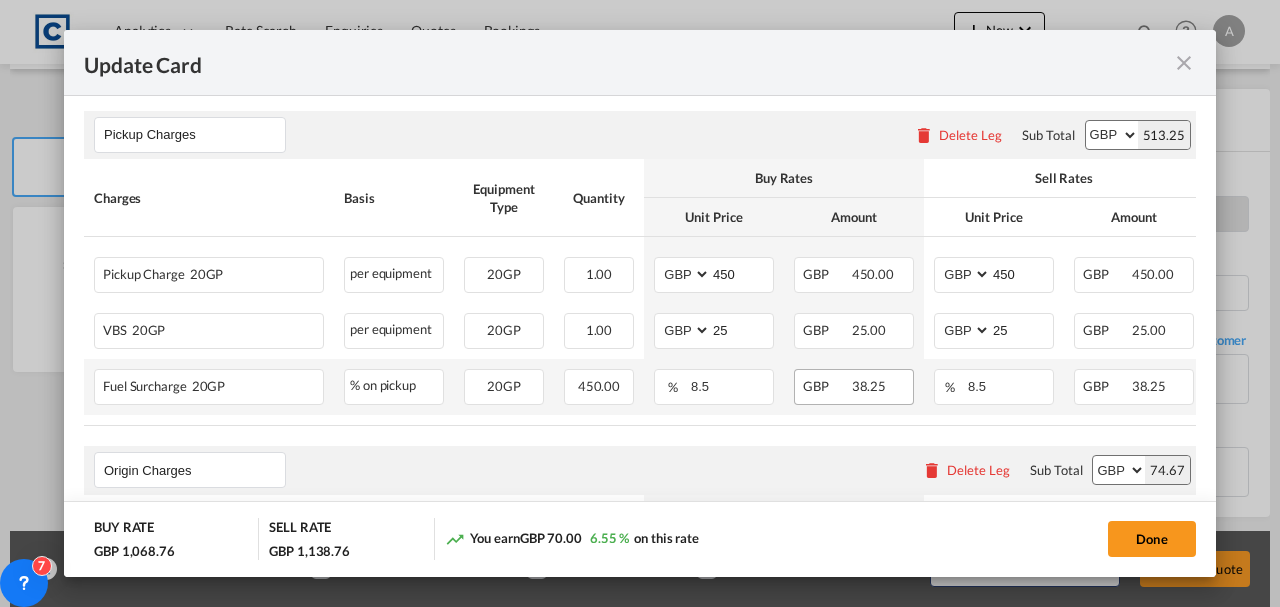 click on "GBP   38.25" at bounding box center [854, 387] 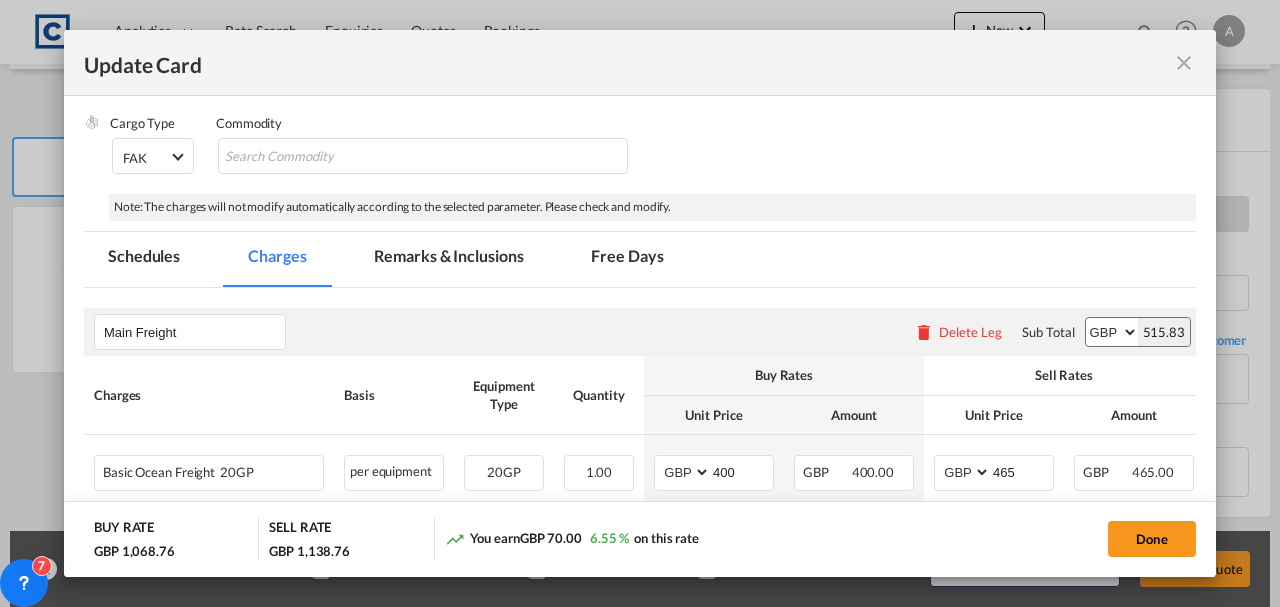 scroll, scrollTop: 536, scrollLeft: 0, axis: vertical 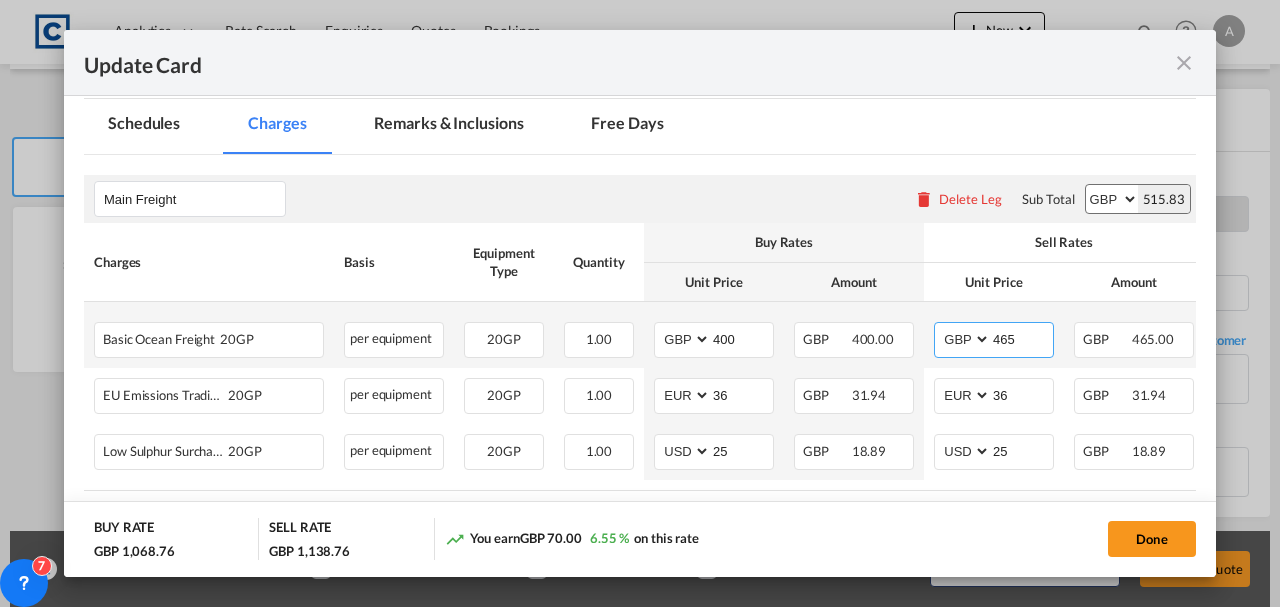 click on "465" at bounding box center [1022, 338] 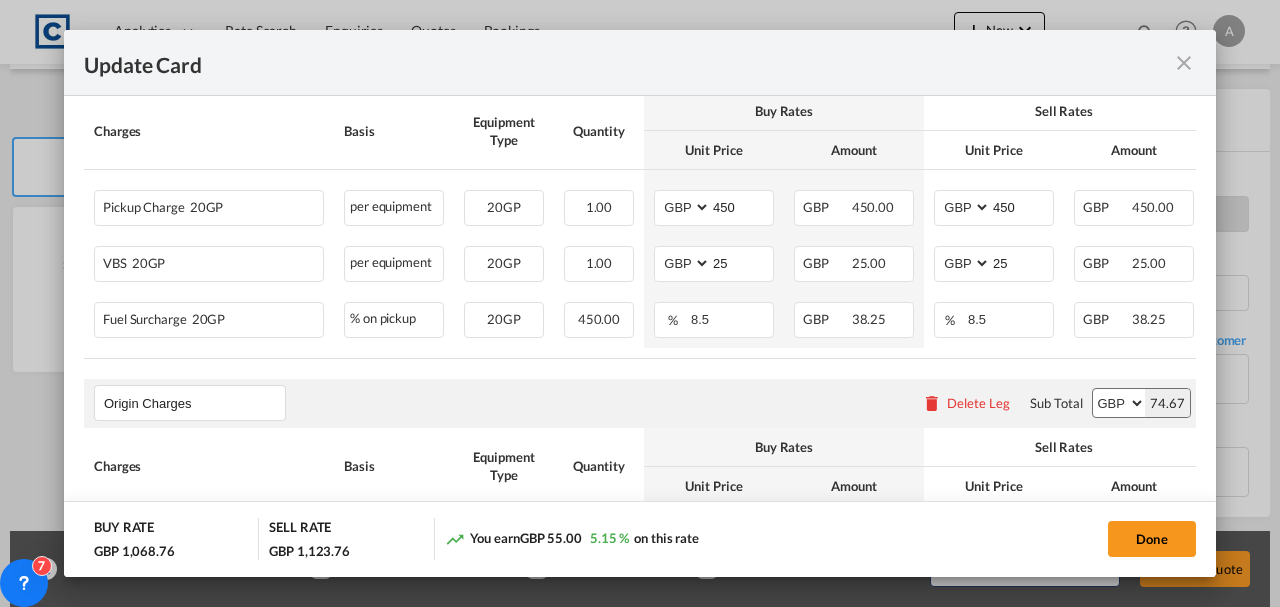 scroll, scrollTop: 536, scrollLeft: 0, axis: vertical 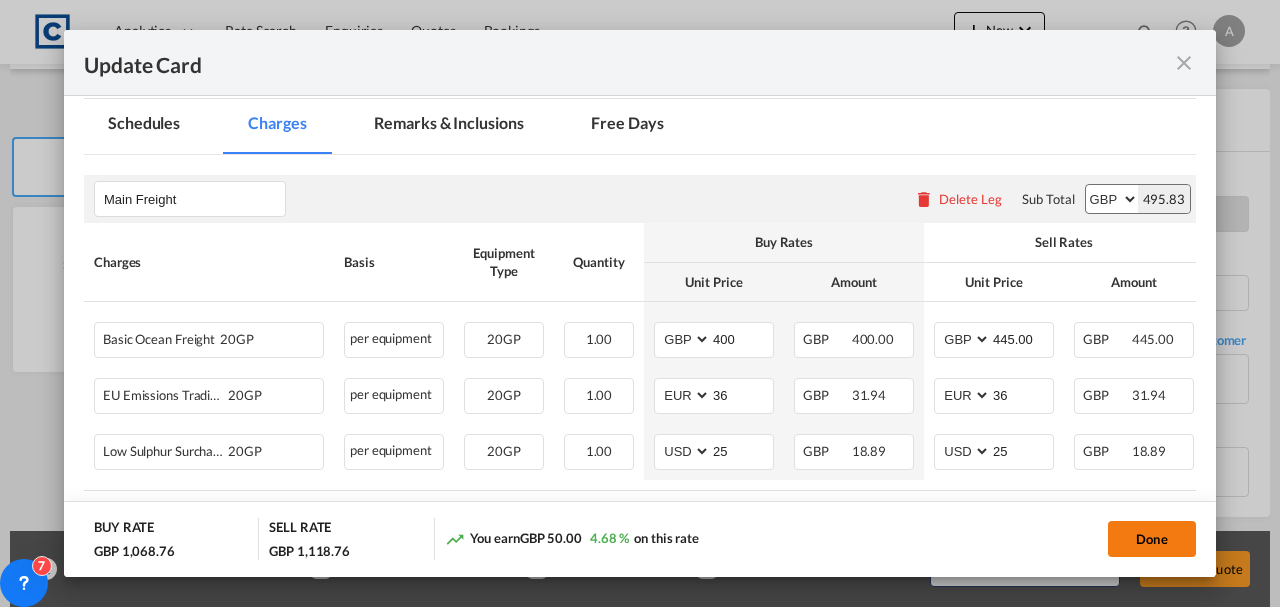 click on "Done" 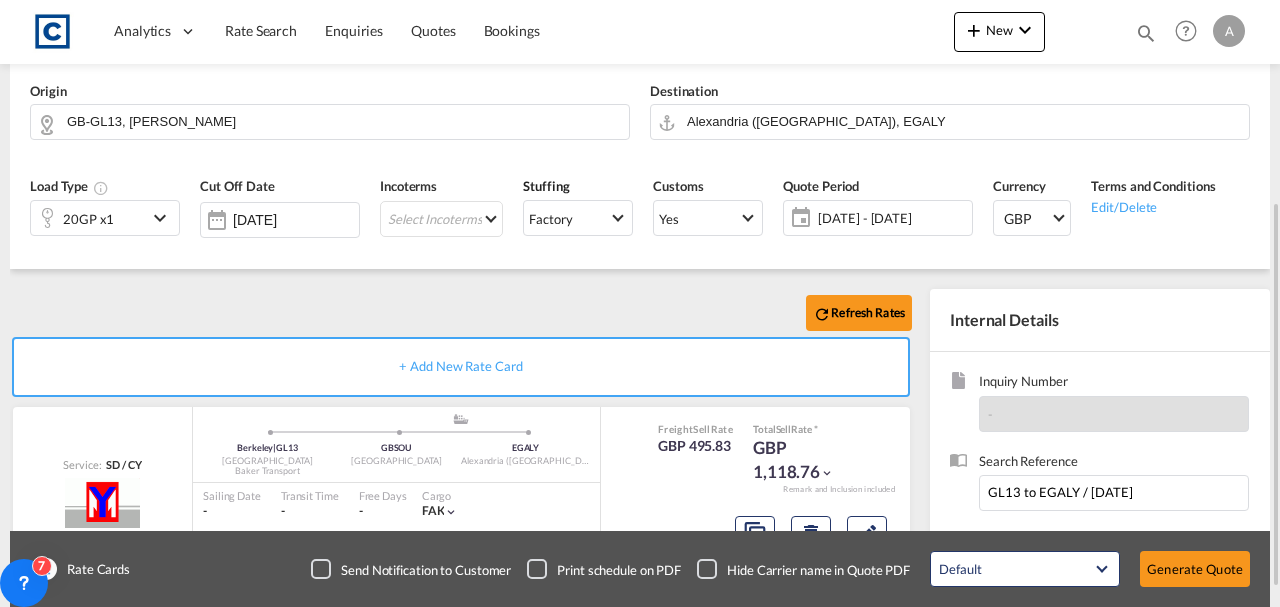 scroll, scrollTop: 278, scrollLeft: 0, axis: vertical 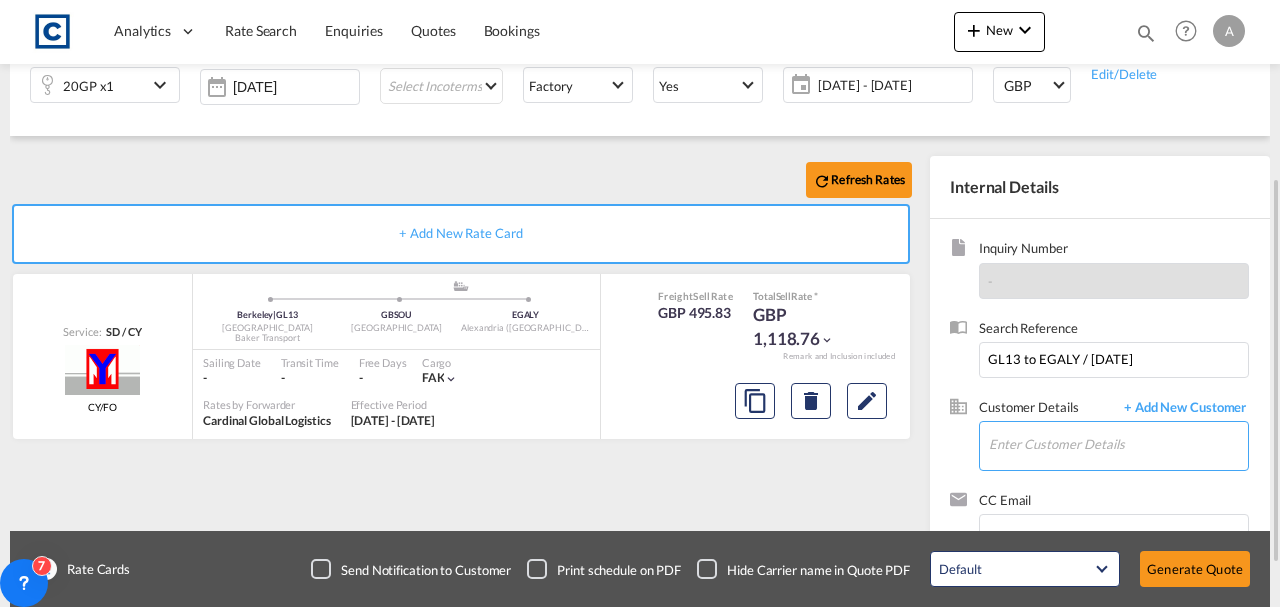 click on "Enter Customer Details" at bounding box center [1118, 444] 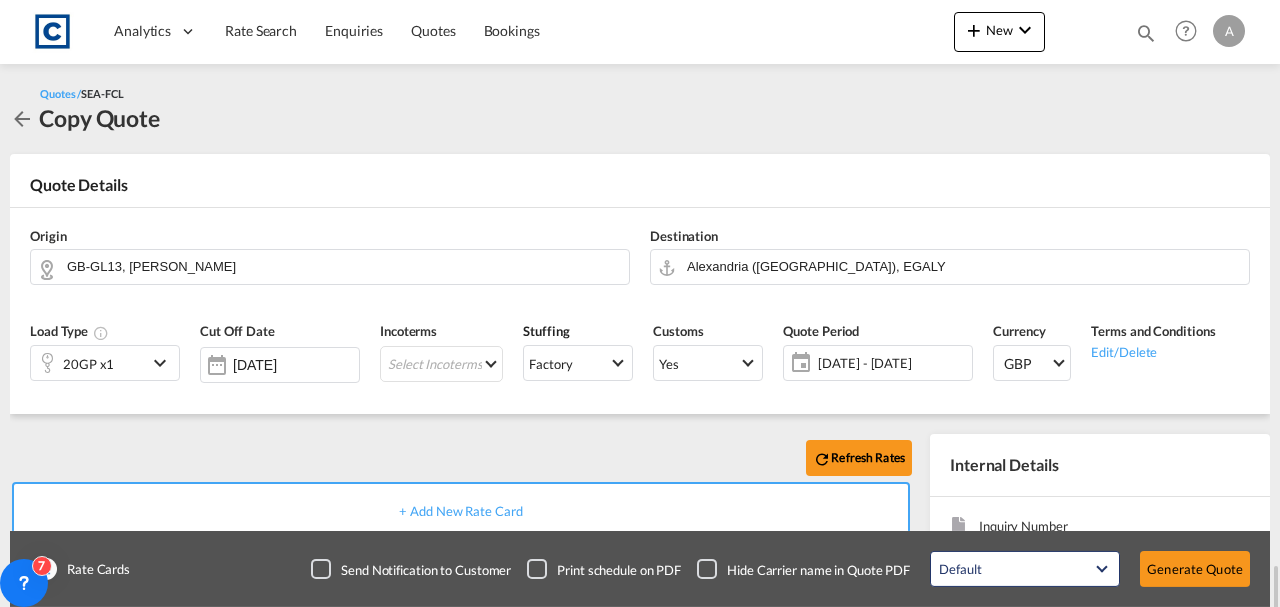 scroll, scrollTop: 345, scrollLeft: 0, axis: vertical 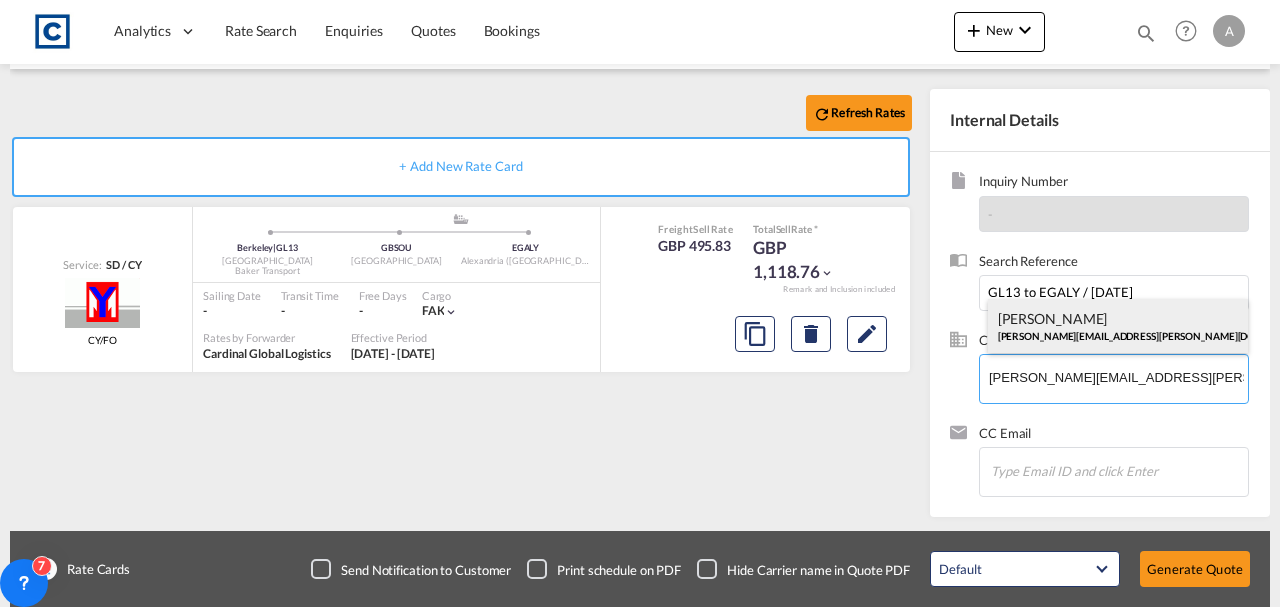 click on "[PERSON_NAME] [PERSON_NAME][EMAIL_ADDRESS][PERSON_NAME][DOMAIN_NAME]    |    [PERSON_NAME] Logisitcs" at bounding box center [1118, 326] 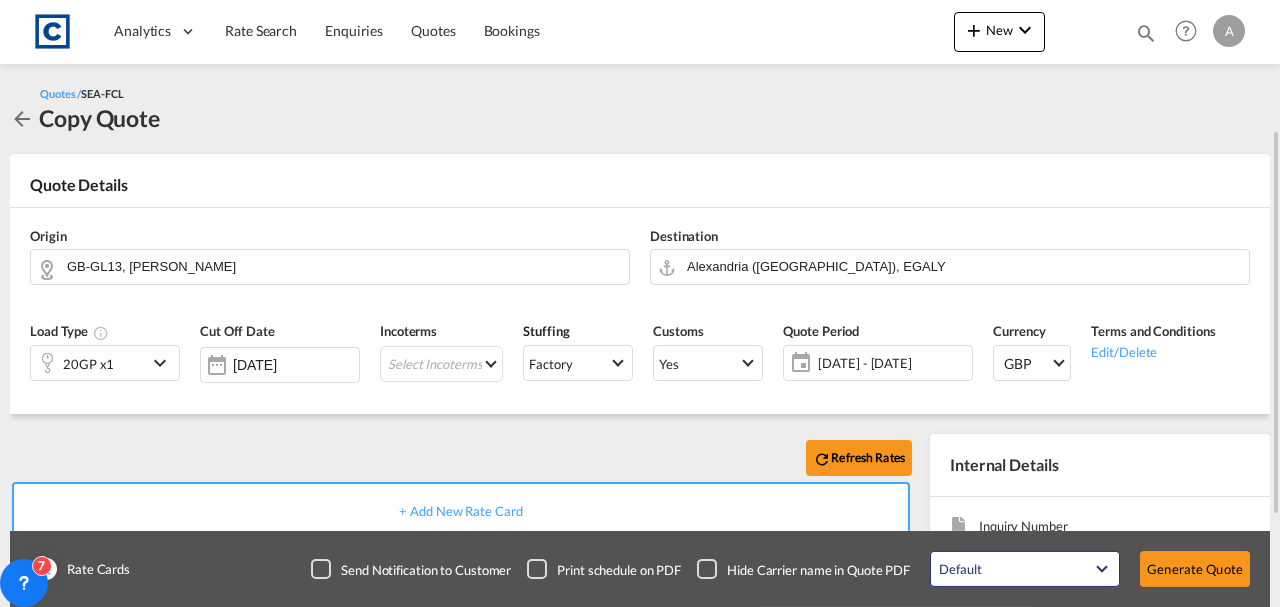 scroll, scrollTop: 345, scrollLeft: 0, axis: vertical 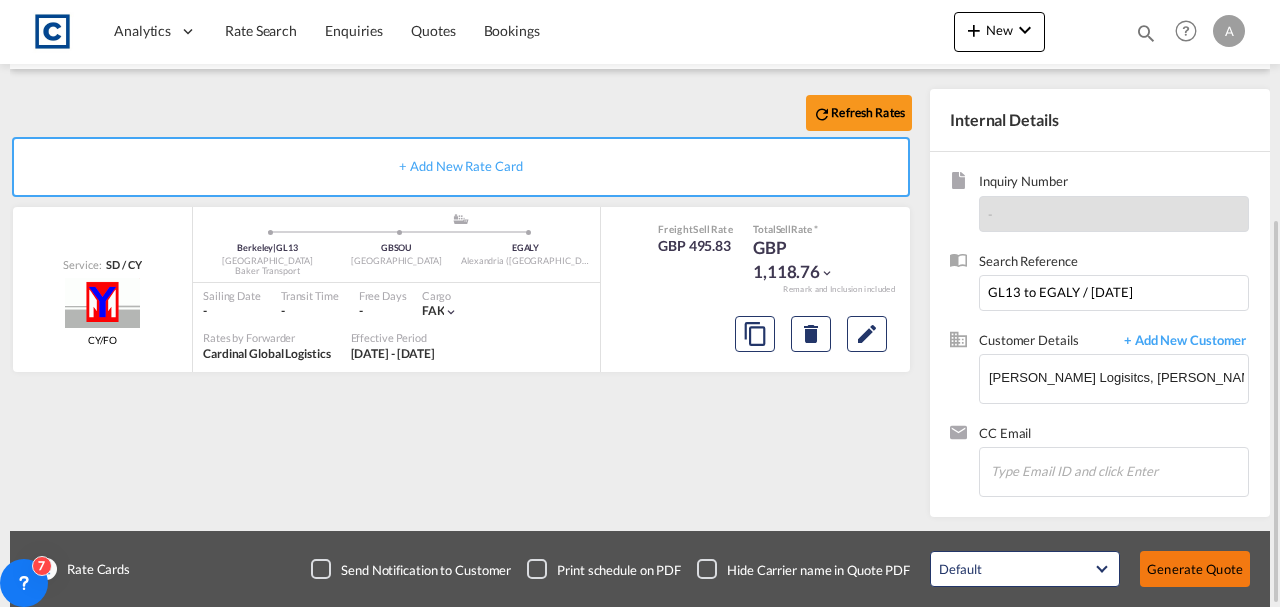 click on "Generate Quote" at bounding box center [1195, 569] 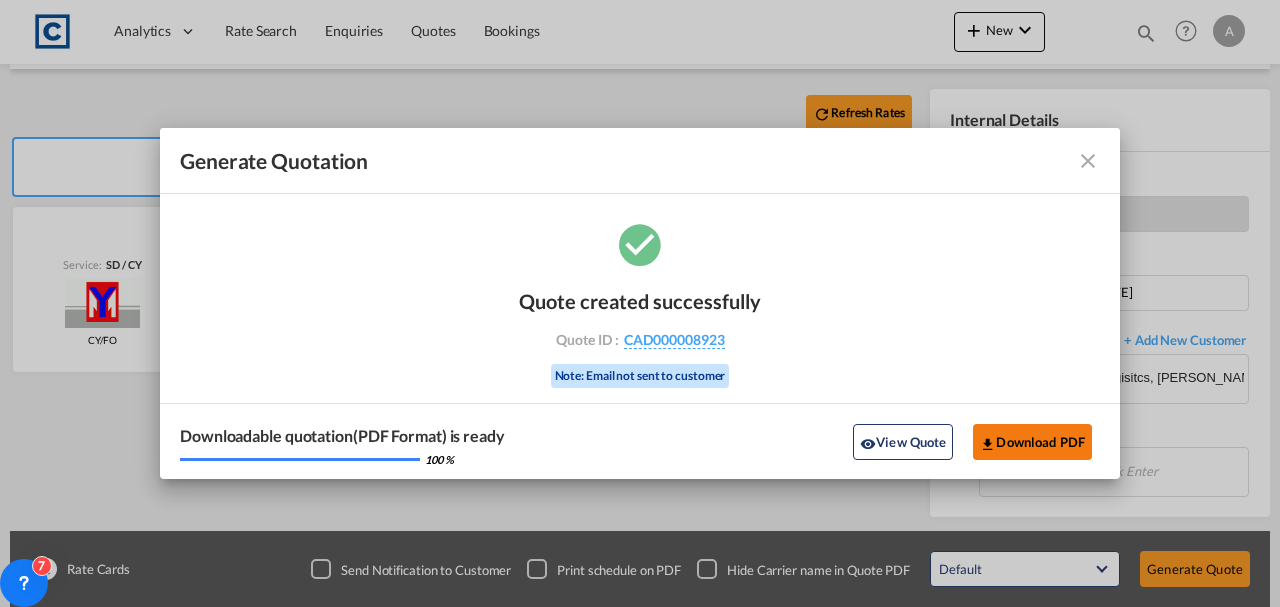 click on "Download PDF" at bounding box center (1032, 442) 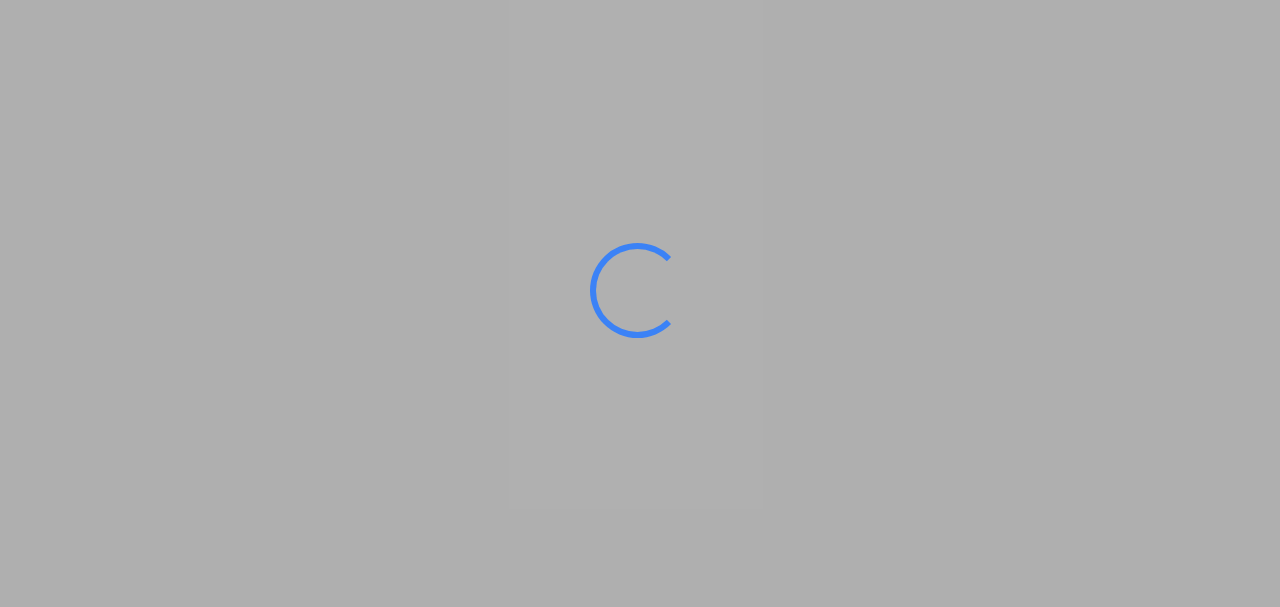 scroll, scrollTop: 0, scrollLeft: 0, axis: both 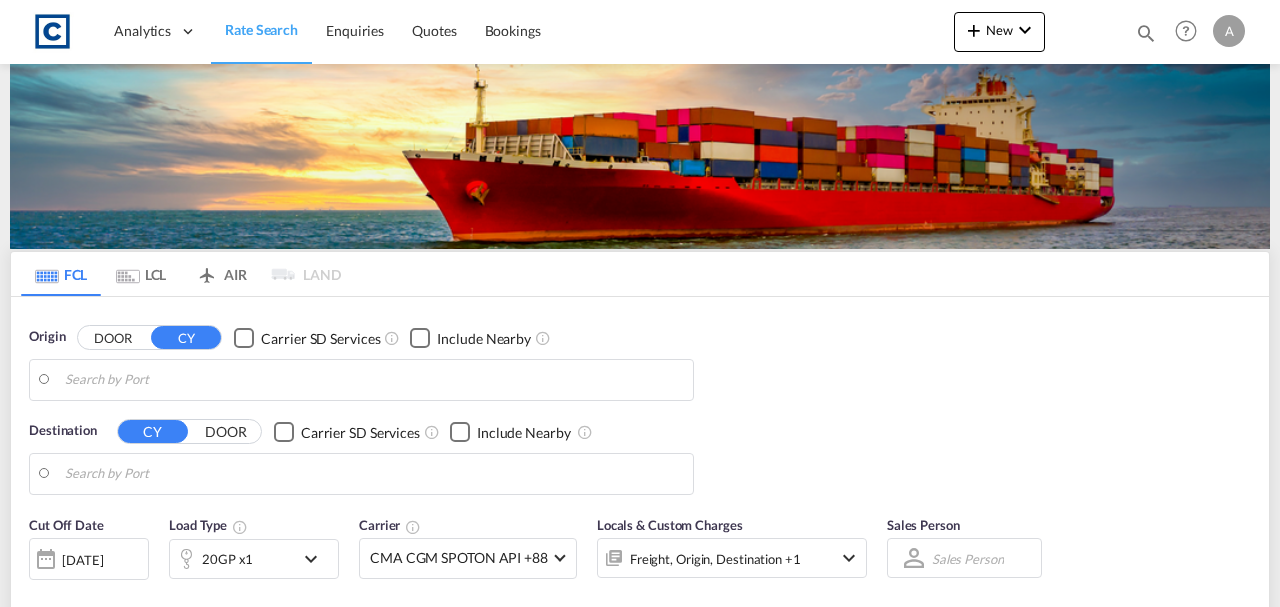 type on "GB-NN17, [GEOGRAPHIC_DATA]" 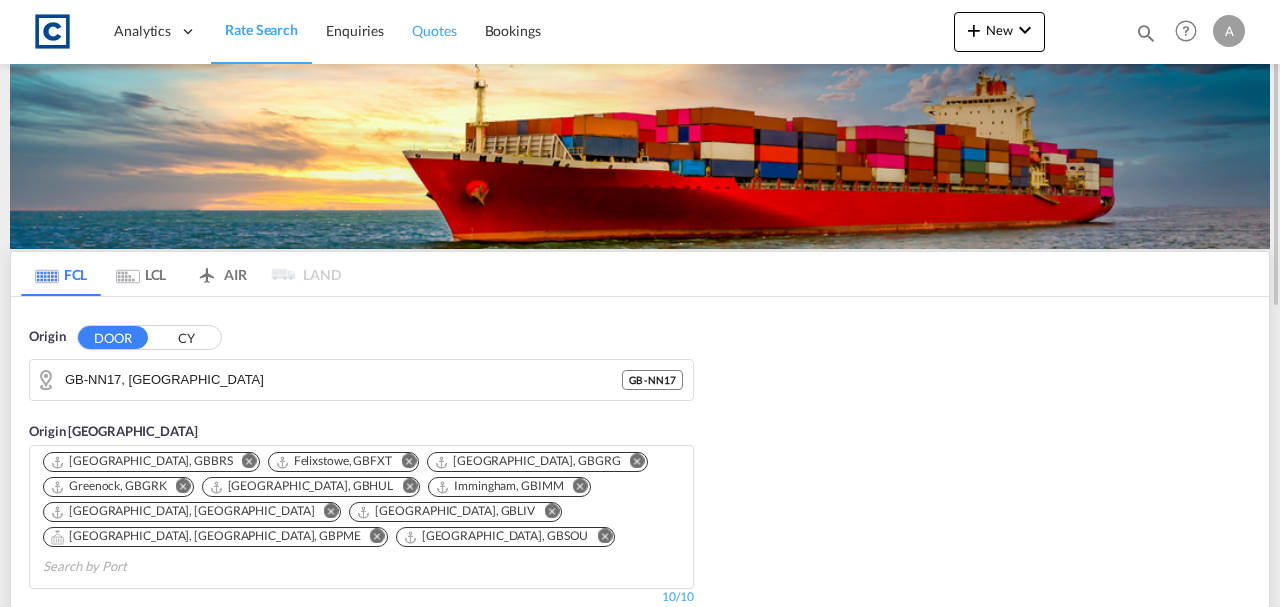 click on "Quotes" at bounding box center (434, 30) 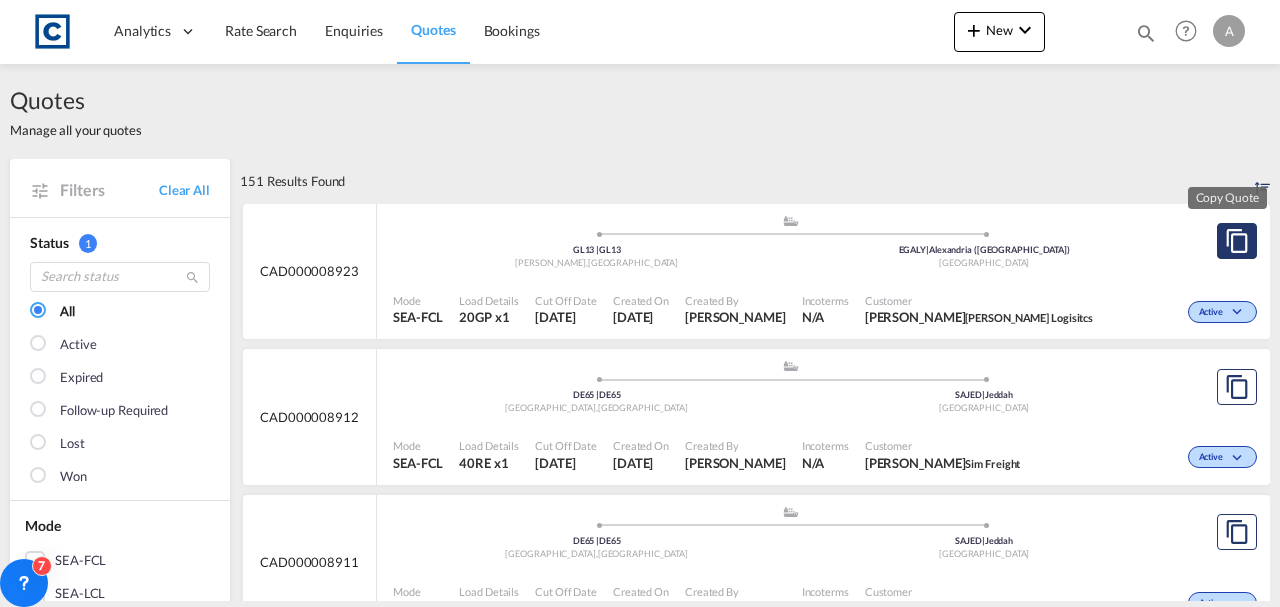 click at bounding box center [1237, 241] 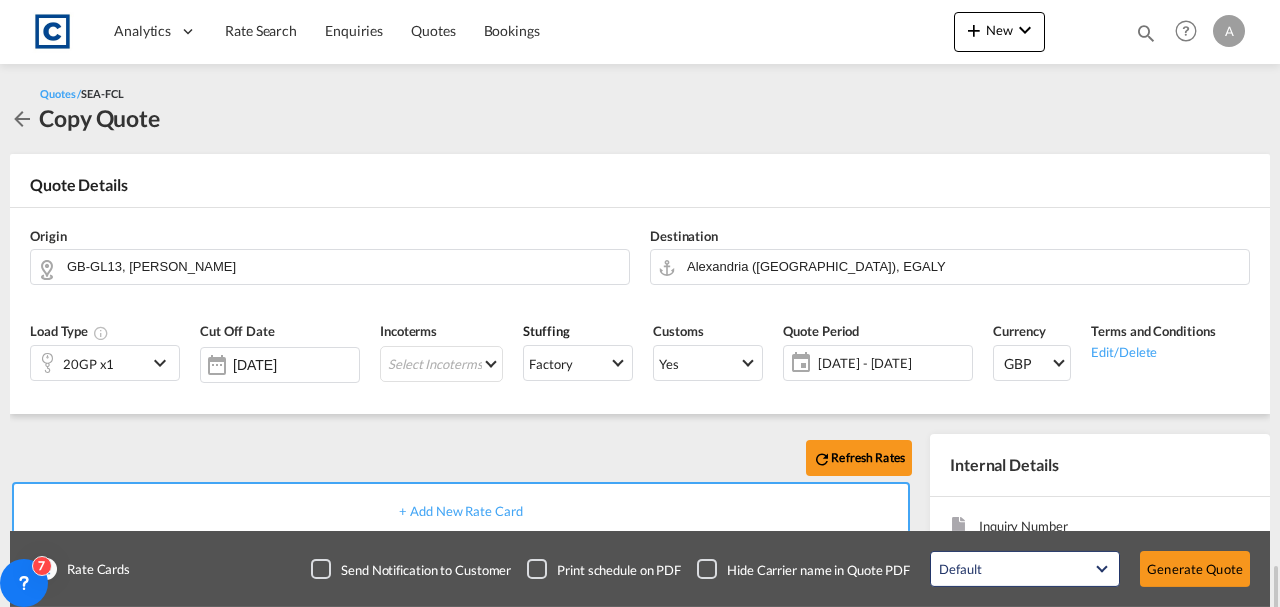 scroll, scrollTop: 345, scrollLeft: 0, axis: vertical 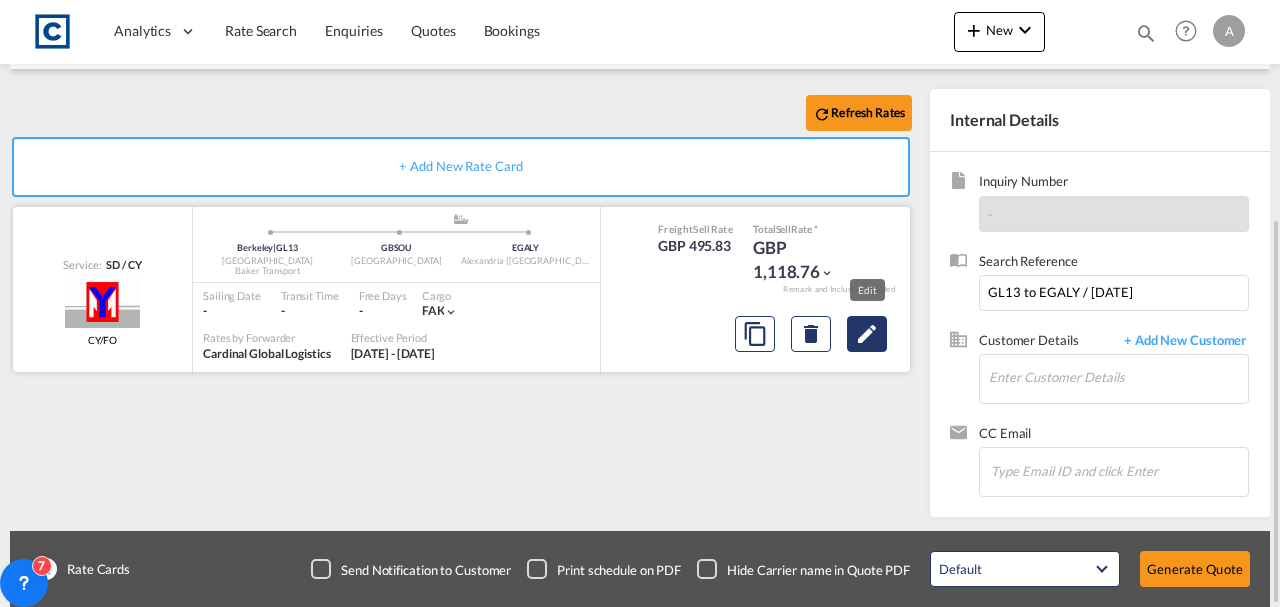 click at bounding box center (867, 334) 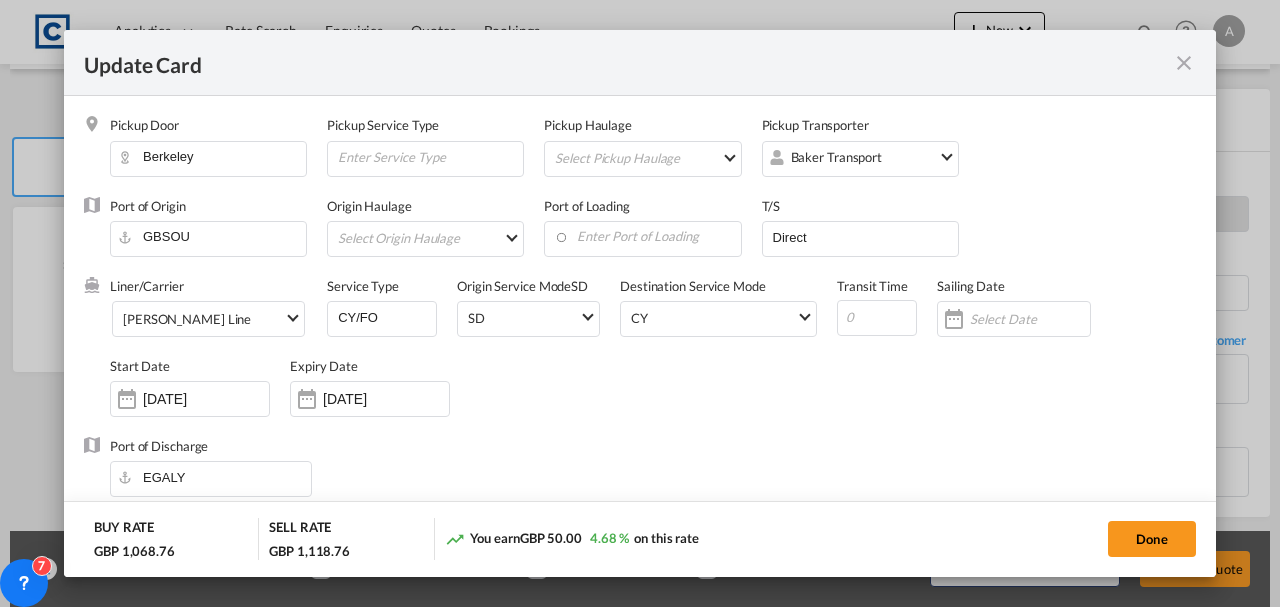 select on "per B/L" 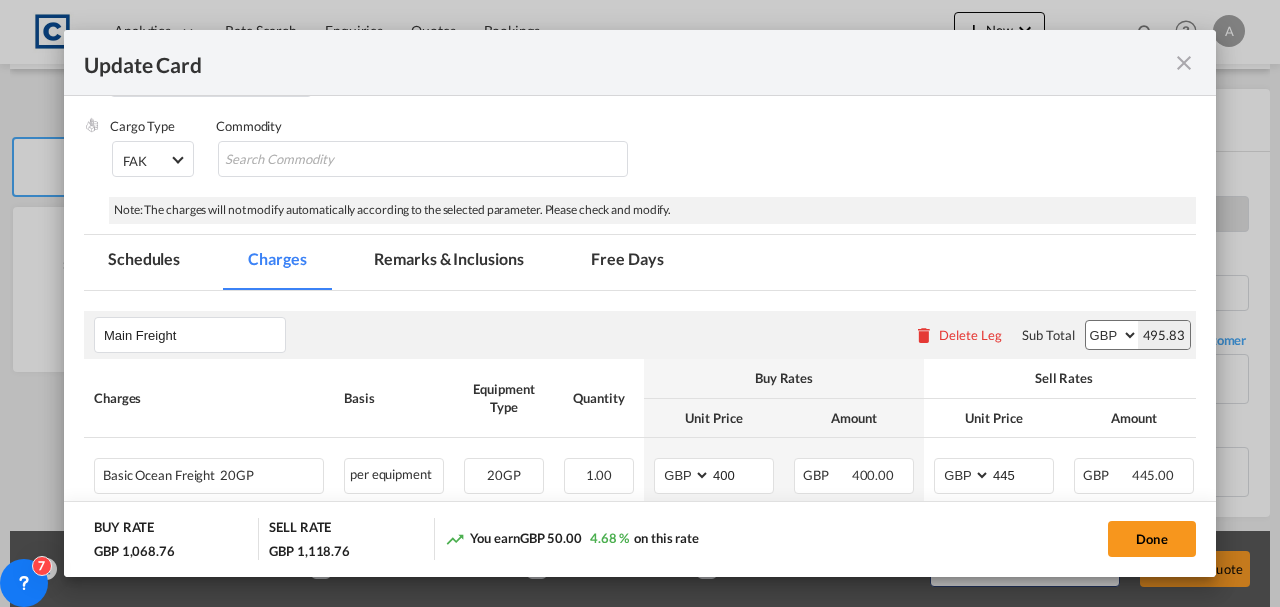 scroll, scrollTop: 600, scrollLeft: 0, axis: vertical 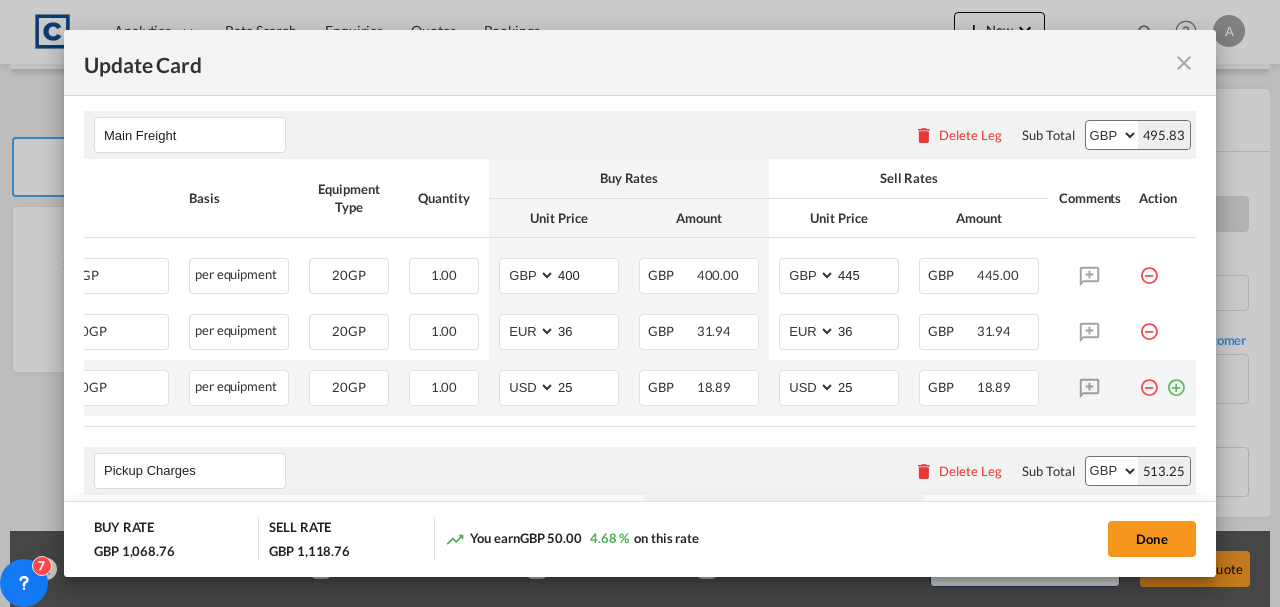click at bounding box center (1176, 380) 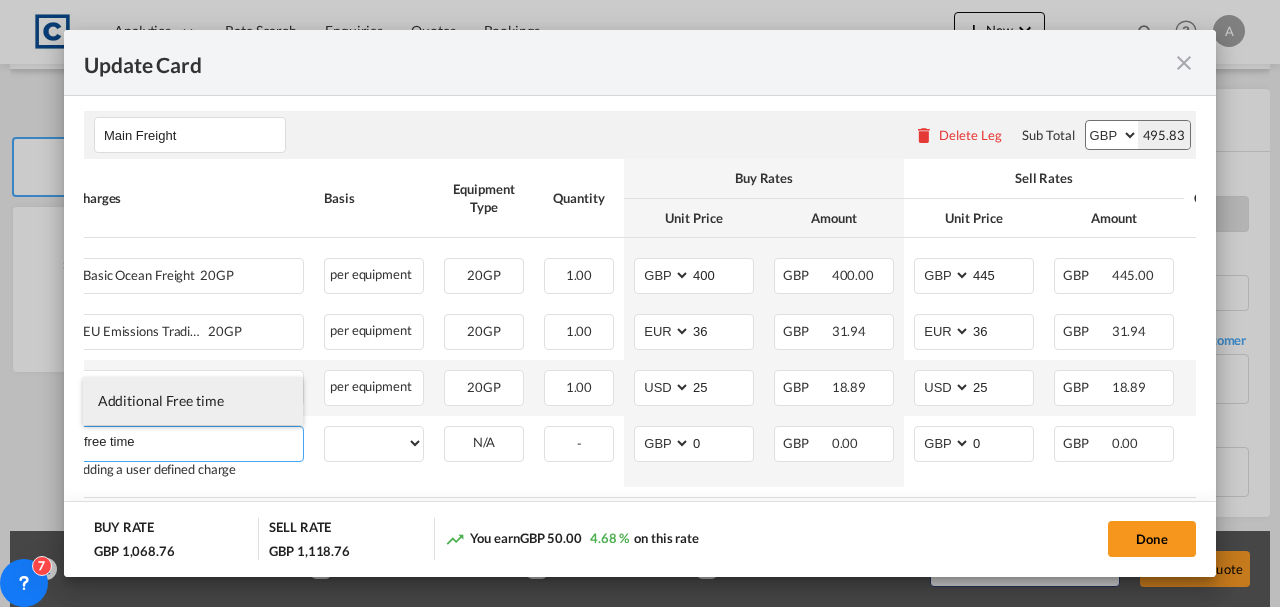 click on "Additional Free time" at bounding box center (161, 400) 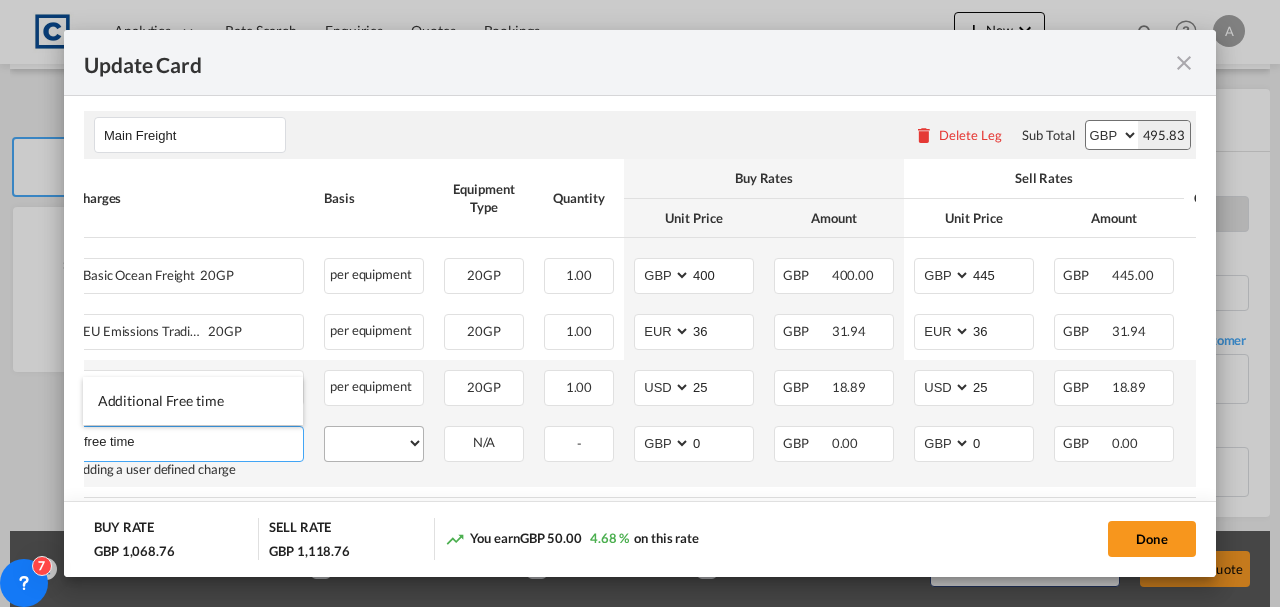type on "Additional Free time" 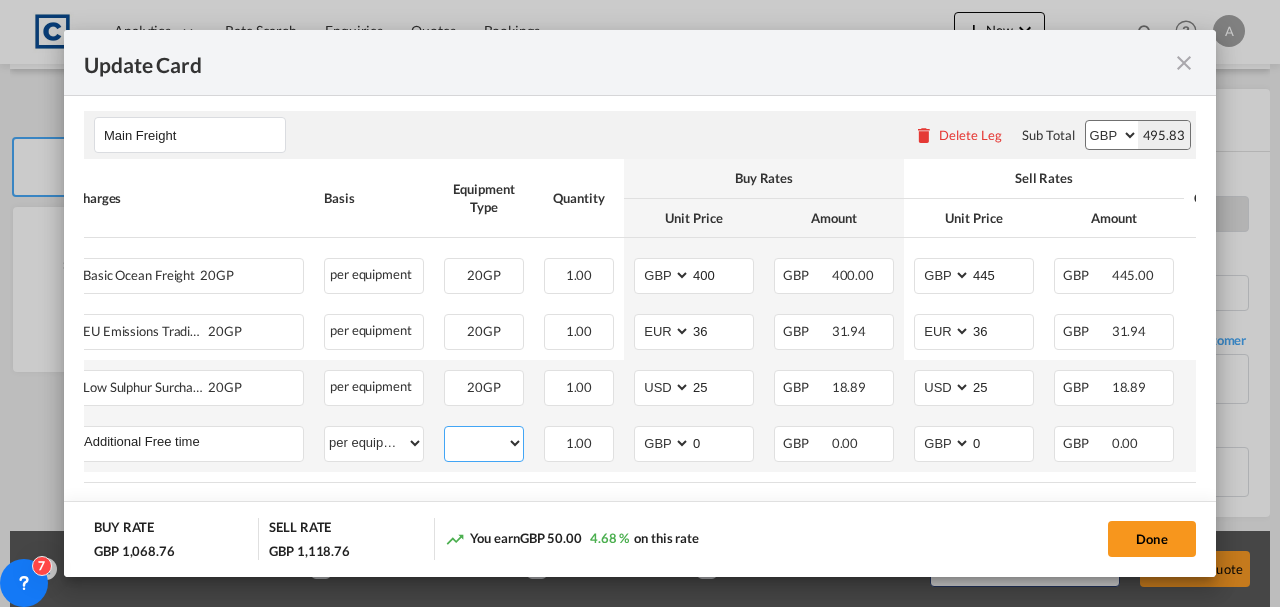 drag, startPoint x: 486, startPoint y: 440, endPoint x: 487, endPoint y: 450, distance: 10.049875 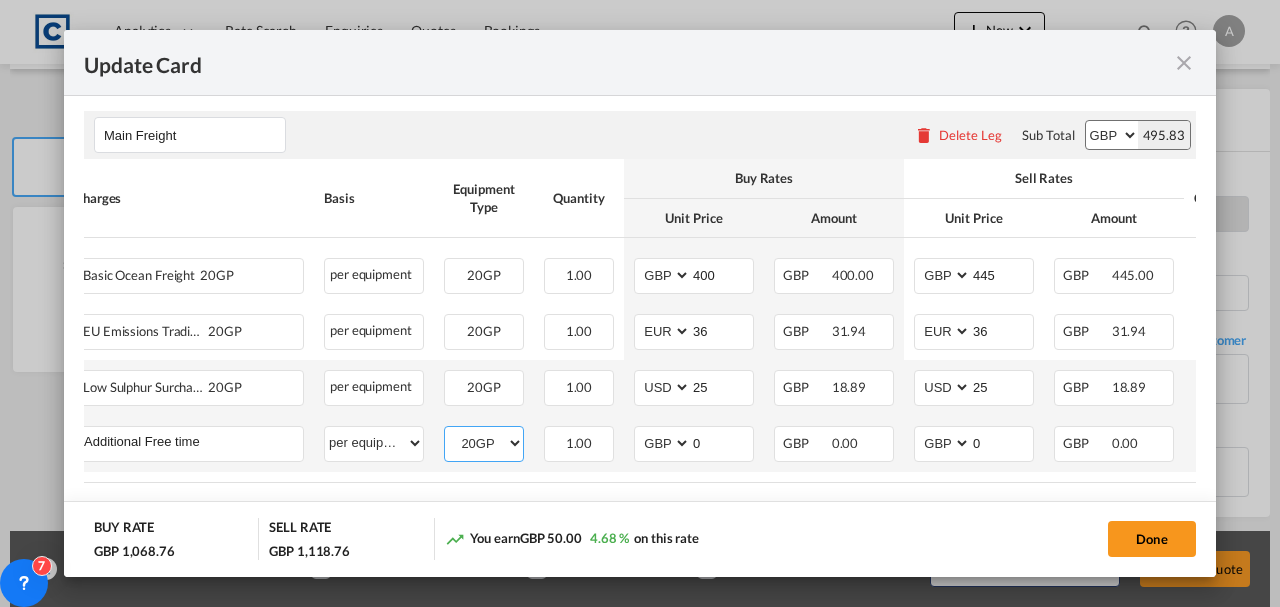 click on "20GP" at bounding box center (484, 443) 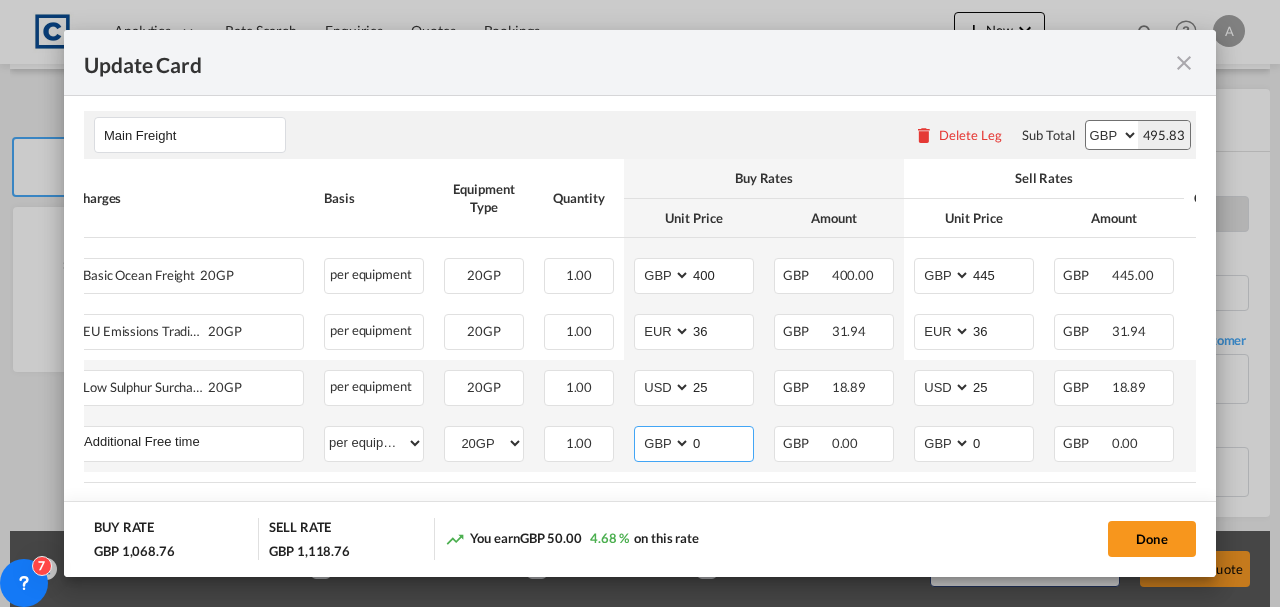 click on "0" at bounding box center [722, 442] 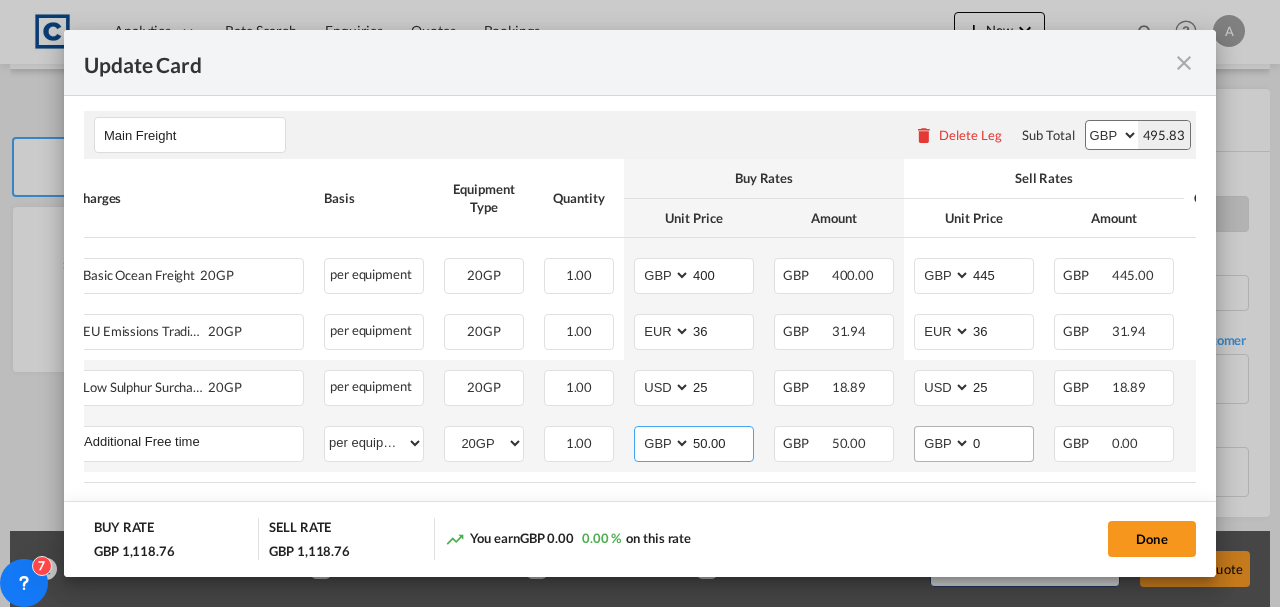 type on "50.00" 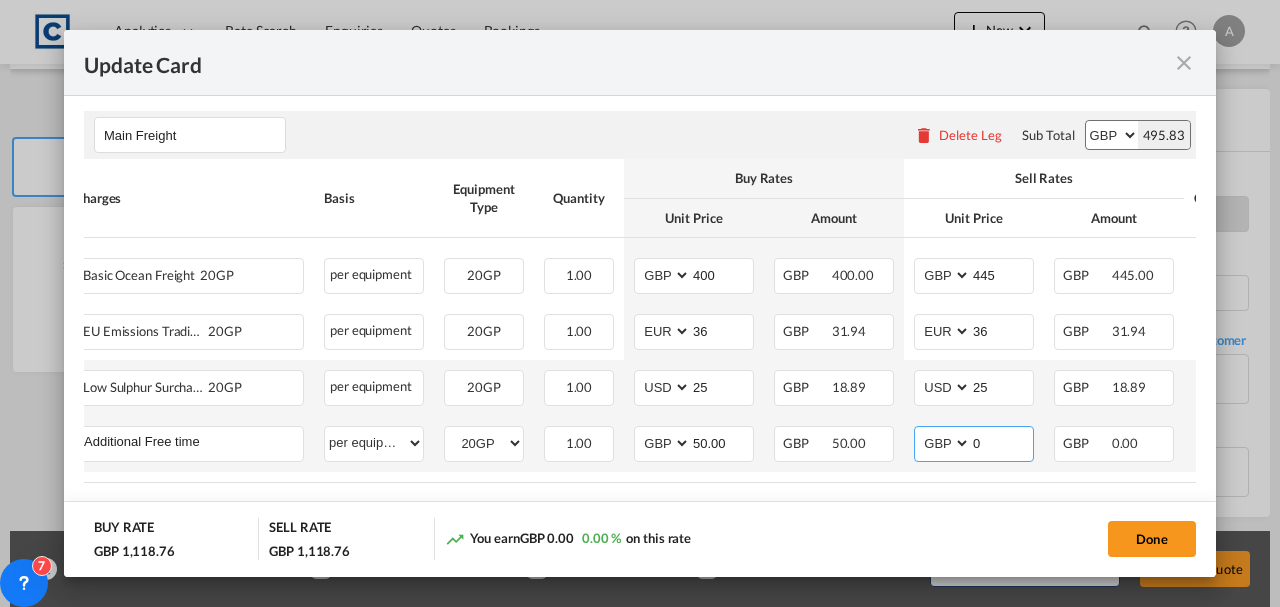 click on "0" at bounding box center [1002, 442] 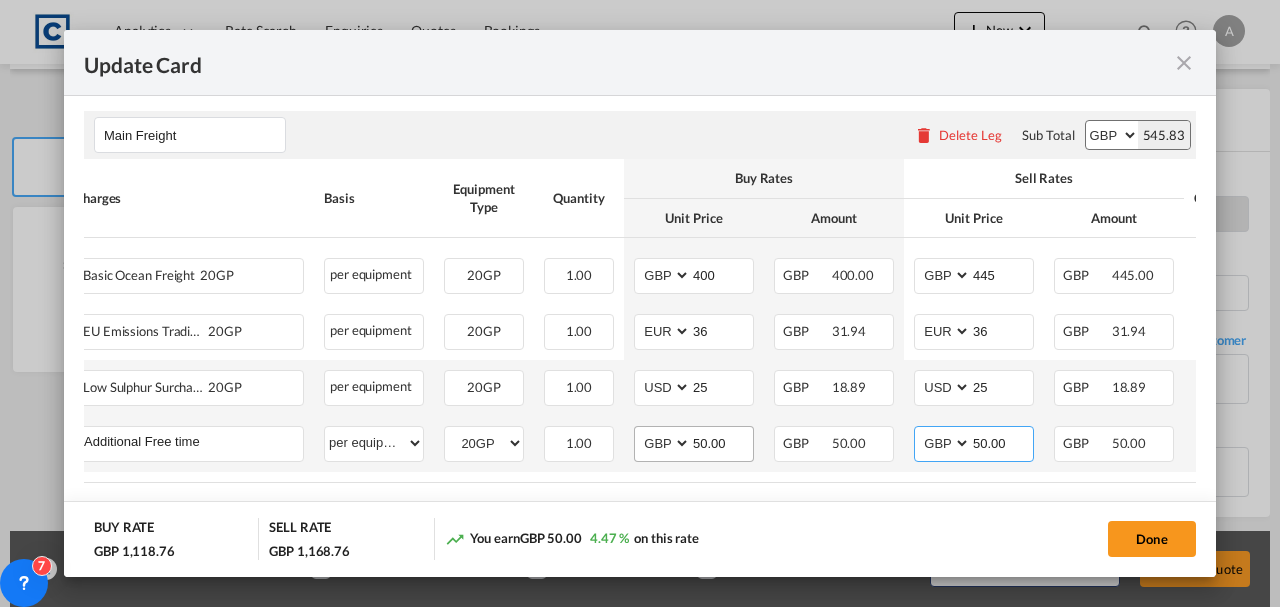 type on "50.00" 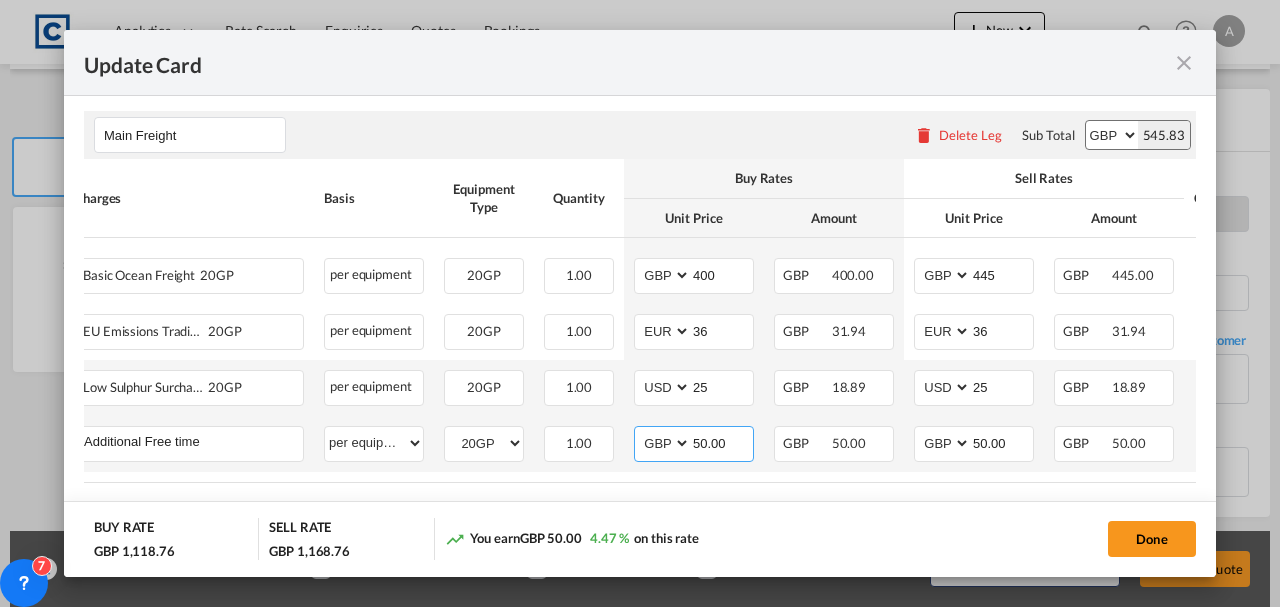 click on "AED AFN ALL AMD ANG AOA ARS AUD AWG AZN BAM BBD BDT BGN BHD BIF BMD BND BOB BRL BSD BTN BWP BYN BZD CAD CDF CHF CLP CNY COP CRC CUC CUP CVE CZK DJF DKK DOP DZD EGP ERN ETB EUR FJD FKP FOK GBP GEL GGP GHS GIP GMD GNF GTQ GYD HKD HNL HRK HTG HUF IDR ILS IMP INR IQD IRR ISK JMD JOD JPY KES KGS KHR KID KMF KRW KWD KYD KZT LAK LBP LKR LRD LSL LYD MAD MDL MGA MKD MMK MNT MOP MRU MUR MVR MWK MXN MYR MZN NAD NGN NIO NOK NPR NZD OMR PAB PEN PGK PHP PKR PLN PYG QAR RON RSD RUB RWF SAR SBD SCR SDG SEK SGD SHP SLL SOS SRD SSP STN SYP SZL THB TJS TMT TND TOP TRY TTD TVD TWD TZS UAH UGX USD UYU UZS VES VND VUV WST XAF XCD XDR XOF XPF YER ZAR ZMW" at bounding box center (664, 443) 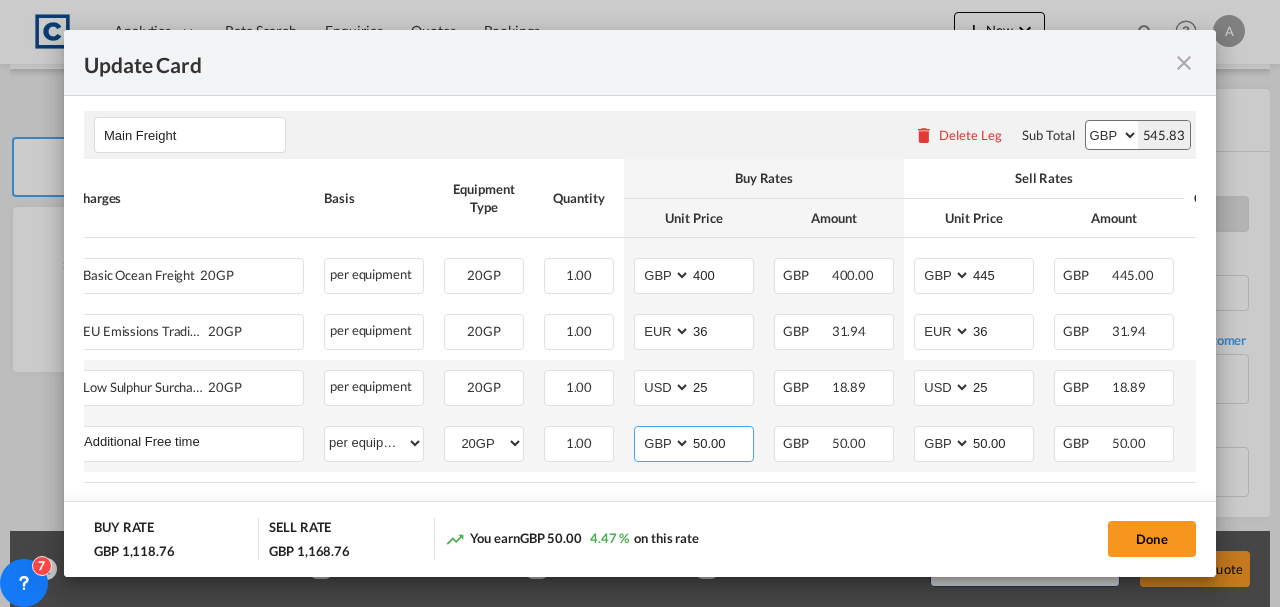 select on "string:USD" 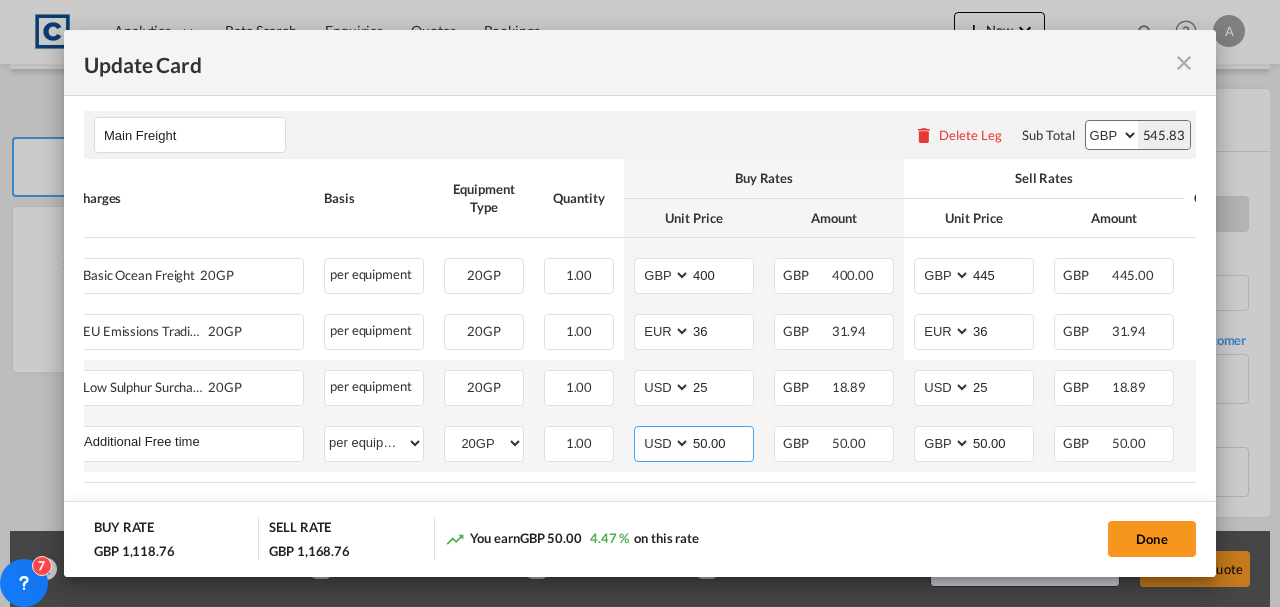 click on "AED AFN ALL AMD ANG AOA ARS AUD AWG AZN BAM BBD BDT BGN BHD BIF BMD BND BOB BRL BSD BTN BWP BYN BZD CAD CDF CHF CLP CNY COP CRC CUC CUP CVE CZK DJF DKK DOP DZD EGP ERN ETB EUR FJD FKP FOK GBP GEL GGP GHS GIP GMD GNF GTQ GYD HKD HNL HRK HTG HUF IDR ILS IMP INR IQD IRR ISK JMD JOD JPY KES KGS KHR KID KMF KRW KWD KYD KZT LAK LBP LKR LRD LSL LYD MAD MDL MGA MKD MMK MNT MOP MRU MUR MVR MWK MXN MYR MZN NAD NGN NIO NOK NPR NZD OMR PAB PEN PGK PHP PKR PLN PYG QAR RON RSD RUB RWF SAR SBD SCR SDG SEK SGD SHP SLL SOS SRD SSP STN SYP SZL THB TJS TMT TND TOP TRY TTD TVD TWD TZS UAH UGX USD UYU UZS VES VND VUV WST XAF XCD XDR XOF XPF YER ZAR ZMW" at bounding box center (664, 443) 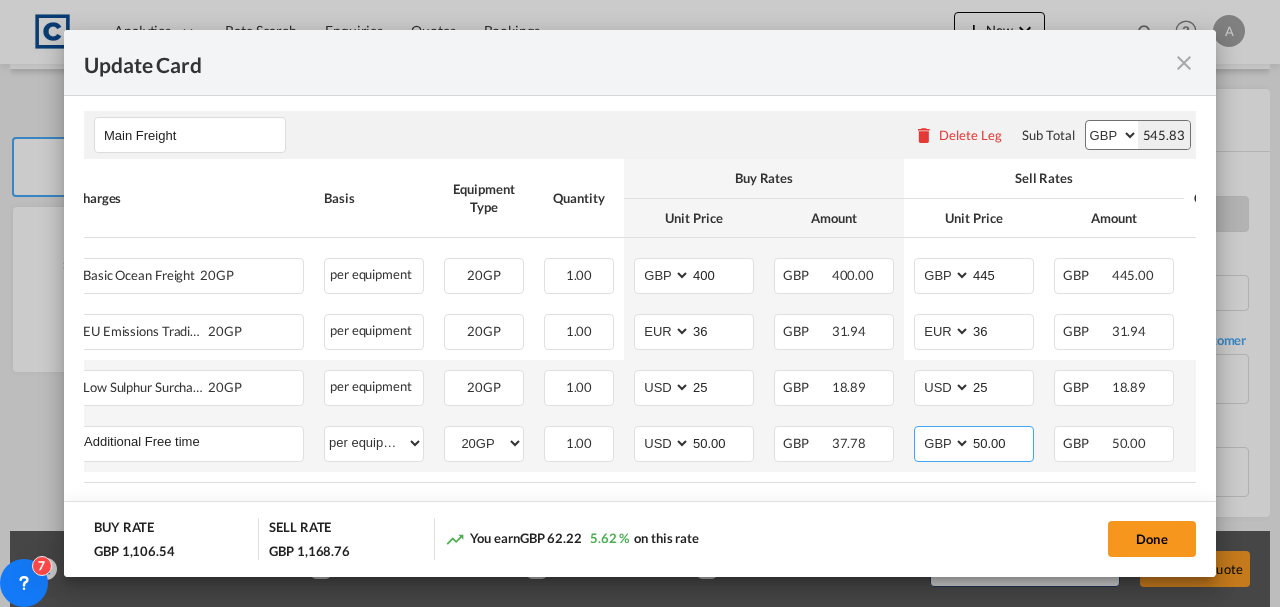 click on "AED AFN ALL AMD ANG AOA ARS AUD AWG AZN BAM BBD BDT BGN BHD BIF BMD BND BOB BRL BSD BTN BWP BYN BZD CAD CDF CHF CLP CNY COP CRC CUC CUP CVE CZK DJF DKK DOP DZD EGP ERN ETB EUR FJD FKP FOK GBP GEL GGP GHS GIP GMD GNF GTQ GYD HKD HNL HRK HTG HUF IDR ILS IMP INR IQD IRR ISK JMD JOD JPY KES KGS KHR KID KMF KRW KWD KYD KZT LAK LBP LKR LRD LSL LYD MAD MDL MGA MKD MMK MNT MOP MRU MUR MVR MWK MXN MYR MZN NAD NGN NIO NOK NPR NZD OMR PAB PEN PGK PHP PKR PLN PYG QAR RON RSD RUB RWF SAR SBD SCR SDG SEK SGD SHP SLL SOS SRD SSP STN SYP SZL THB TJS TMT TND TOP TRY TTD TVD TWD TZS UAH UGX USD UYU UZS VES VND VUV WST XAF XCD XDR XOF XPF YER ZAR ZMW" at bounding box center [944, 443] 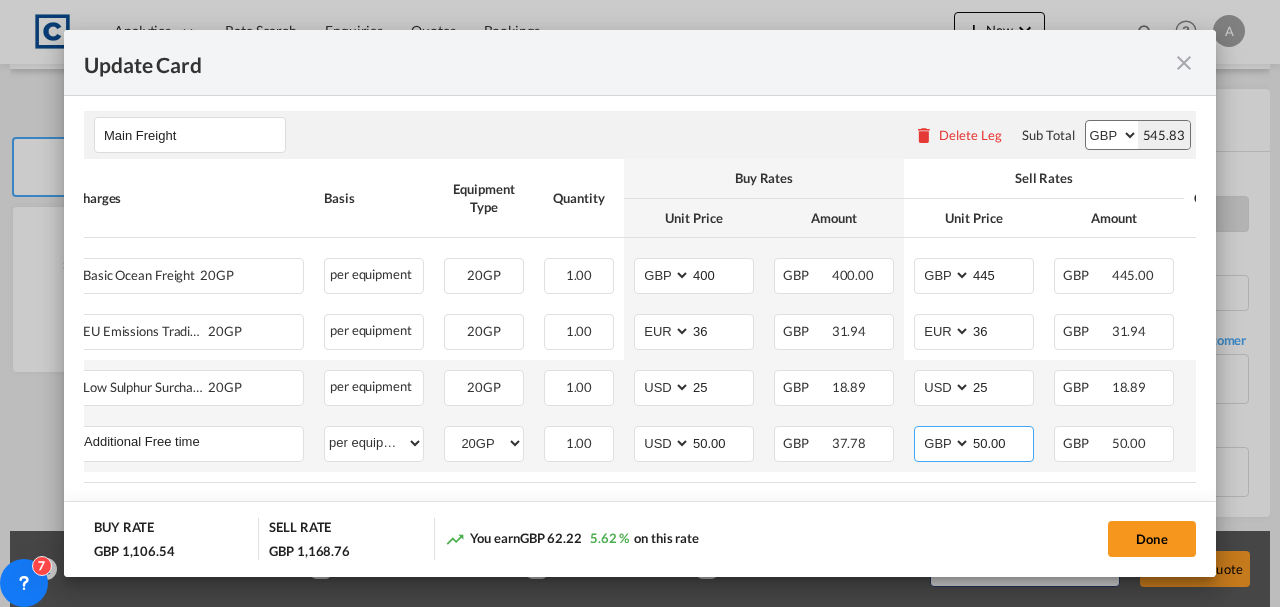 select on "string:USD" 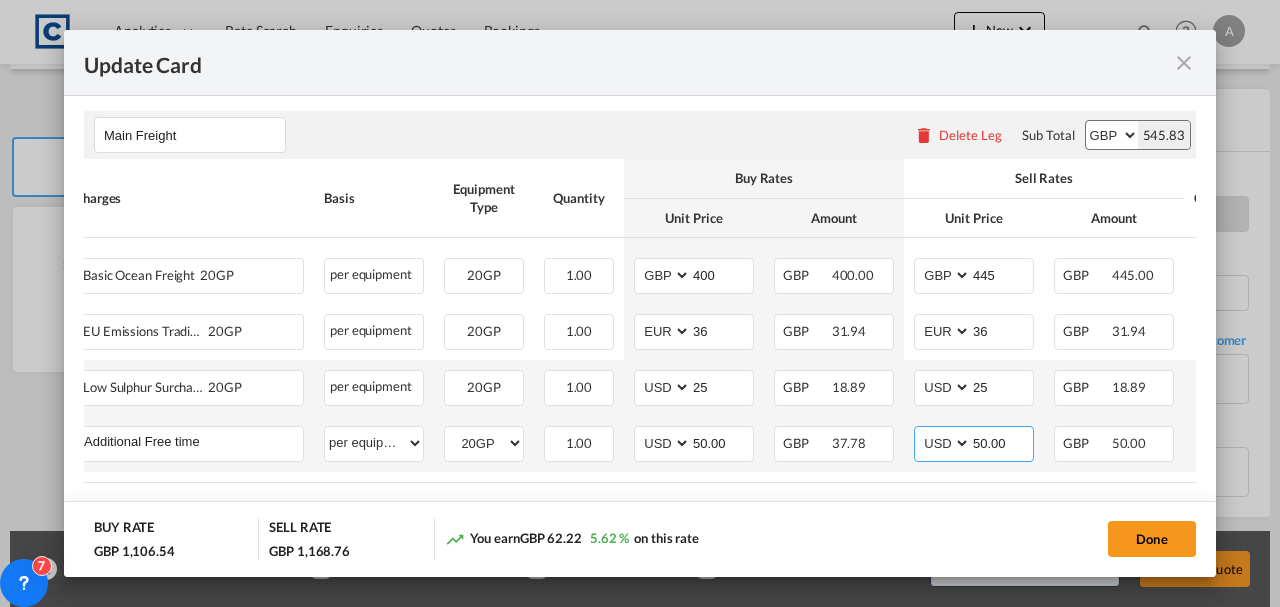 click on "AED AFN ALL AMD ANG AOA ARS AUD AWG AZN BAM BBD BDT BGN BHD BIF BMD BND BOB BRL BSD BTN BWP BYN BZD CAD CDF CHF CLP CNY COP CRC CUC CUP CVE CZK DJF DKK DOP DZD EGP ERN ETB EUR FJD FKP FOK GBP GEL GGP GHS GIP GMD GNF GTQ GYD HKD HNL HRK HTG HUF IDR ILS IMP INR IQD IRR ISK JMD JOD JPY KES KGS KHR KID KMF KRW KWD KYD KZT LAK LBP LKR LRD LSL LYD MAD MDL MGA MKD MMK MNT MOP MRU MUR MVR MWK MXN MYR MZN NAD NGN NIO NOK NPR NZD OMR PAB PEN PGK PHP PKR PLN PYG QAR RON RSD RUB RWF SAR SBD SCR SDG SEK SGD SHP SLL SOS SRD SSP STN SYP SZL THB TJS TMT TND TOP TRY TTD TVD TWD TZS UAH UGX USD UYU UZS VES VND VUV WST XAF XCD XDR XOF XPF YER ZAR ZMW" at bounding box center (944, 443) 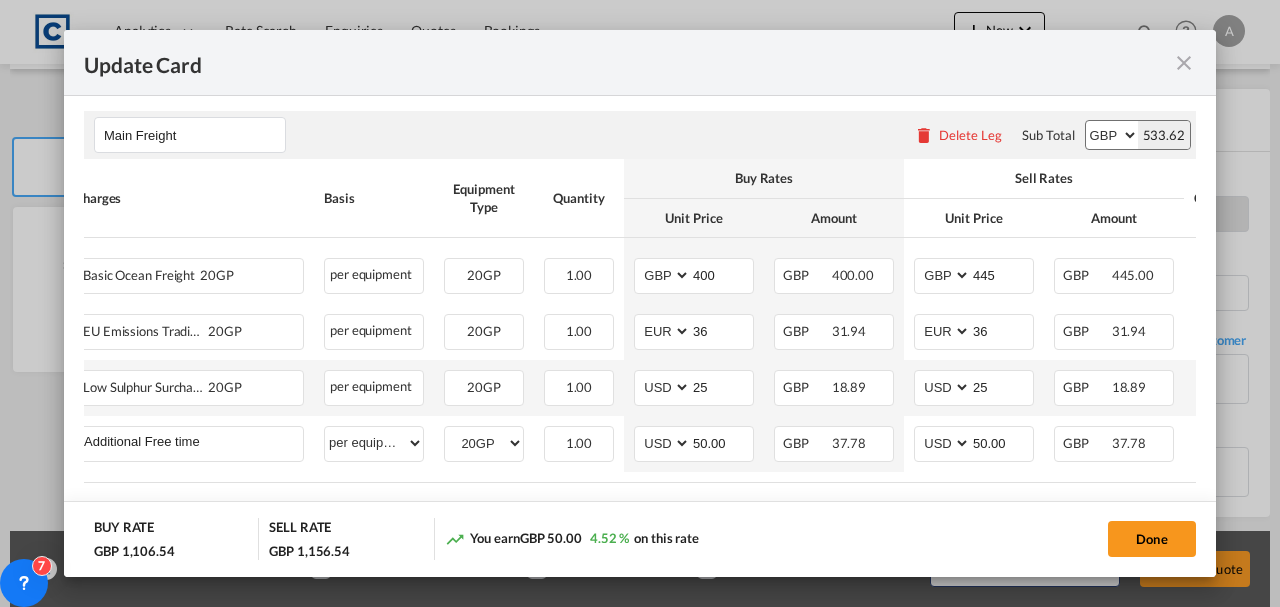 click on "AED AFN ALL AMD ANG AOA ARS AUD AWG AZN BAM BBD BDT BGN BHD BIF BMD BND BOB BRL BSD BTN BWP BYN BZD CAD CDF CHF CLP CNY COP CRC CUC CUP CVE CZK DJF DKK DOP DZD EGP ERN ETB EUR FJD FKP FOK GBP GEL GGP GHS GIP GMD GNF GTQ GYD HKD HNL HRK HTG HUF IDR ILS IMP INR IQD IRR ISK JMD JOD JPY KES KGS KHR KID KMF KRW KWD KYD KZT LAK LBP LKR LRD LSL LYD MAD MDL MGA MKD MMK MNT MOP MRU MUR MVR MWK MXN MYR MZN NAD NGN NIO NOK NPR NZD OMR PAB PEN PGK PHP PKR PLN PYG QAR RON RSD RUB RWF SAR SBD SCR SDG SEK SGD SHP SLL SOS SRD SSP STN SYP SZL THB TJS TMT TND TOP TRY TTD TVD TWD TZS UAH UGX USD UYU UZS VES VND VUV WST XAF XCD XDR XOF XPF YER ZAR ZMW" at bounding box center (1112, 135) 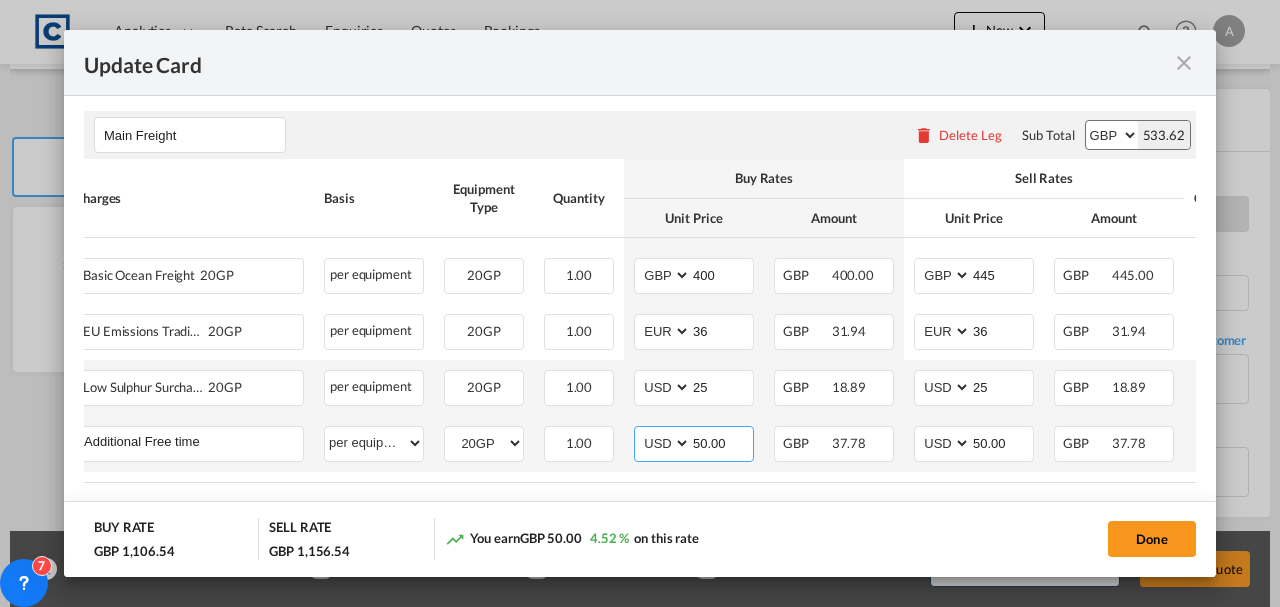 click on "AED AFN ALL AMD ANG AOA ARS AUD AWG AZN BAM BBD BDT BGN BHD BIF BMD BND BOB BRL BSD BTN BWP BYN BZD CAD CDF CHF CLP CNY COP CRC CUC CUP CVE CZK DJF DKK DOP DZD EGP ERN ETB EUR FJD FKP FOK GBP GEL GGP GHS GIP GMD GNF GTQ GYD HKD HNL HRK HTG HUF IDR ILS IMP INR IQD IRR ISK JMD JOD JPY KES KGS KHR KID KMF KRW KWD KYD KZT LAK LBP LKR LRD LSL LYD MAD MDL MGA MKD MMK MNT MOP MRU MUR MVR MWK MXN MYR MZN NAD NGN NIO NOK NPR NZD OMR PAB PEN PGK PHP PKR PLN PYG QAR RON RSD RUB RWF SAR SBD SCR SDG SEK SGD SHP SLL SOS SRD SSP STN SYP SZL THB TJS TMT TND TOP TRY TTD TVD TWD TZS UAH UGX USD UYU UZS VES VND VUV WST XAF XCD XDR XOF XPF YER ZAR ZMW" at bounding box center [664, 443] 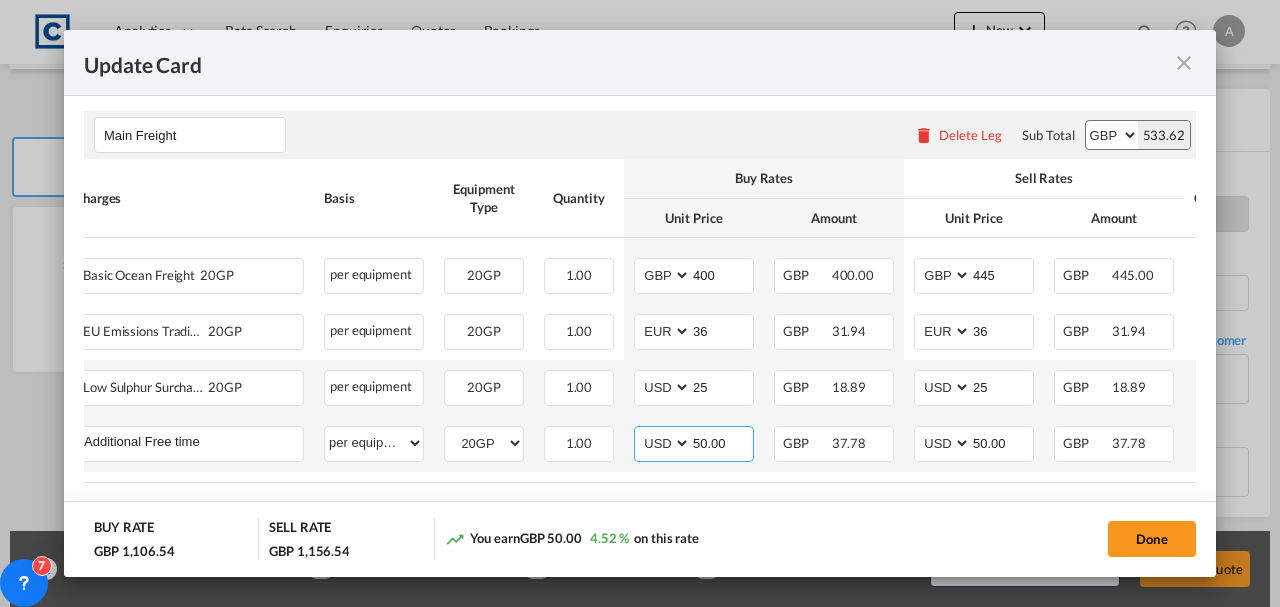 select on "string:GBP" 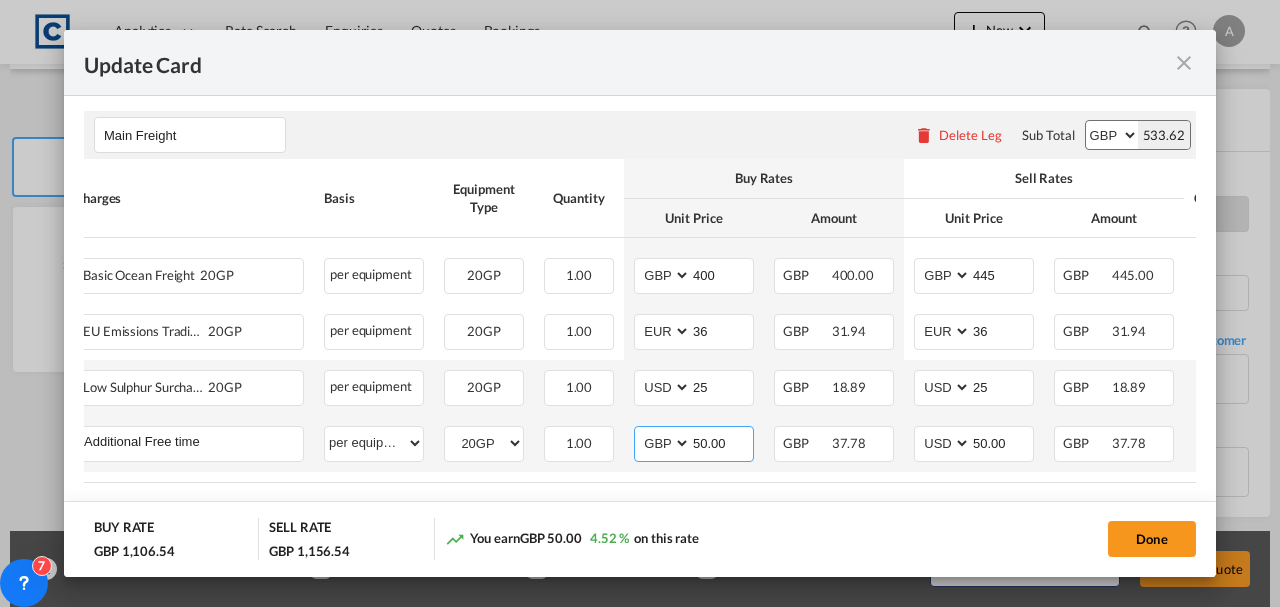 click on "AED AFN ALL AMD ANG AOA ARS AUD AWG AZN BAM BBD BDT BGN BHD BIF BMD BND BOB BRL BSD BTN BWP BYN BZD CAD CDF CHF CLP CNY COP CRC CUC CUP CVE CZK DJF DKK DOP DZD EGP ERN ETB EUR FJD FKP FOK GBP GEL GGP GHS GIP GMD GNF GTQ GYD HKD HNL HRK HTG HUF IDR ILS IMP INR IQD IRR ISK JMD JOD JPY KES KGS KHR KID KMF KRW KWD KYD KZT LAK LBP LKR LRD LSL LYD MAD MDL MGA MKD MMK MNT MOP MRU MUR MVR MWK MXN MYR MZN NAD NGN NIO NOK NPR NZD OMR PAB PEN PGK PHP PKR PLN PYG QAR RON RSD RUB RWF SAR SBD SCR SDG SEK SGD SHP SLL SOS SRD SSP STN SYP SZL THB TJS TMT TND TOP TRY TTD TVD TWD TZS UAH UGX USD UYU UZS VES VND VUV WST XAF XCD XDR XOF XPF YER ZAR ZMW" at bounding box center [664, 443] 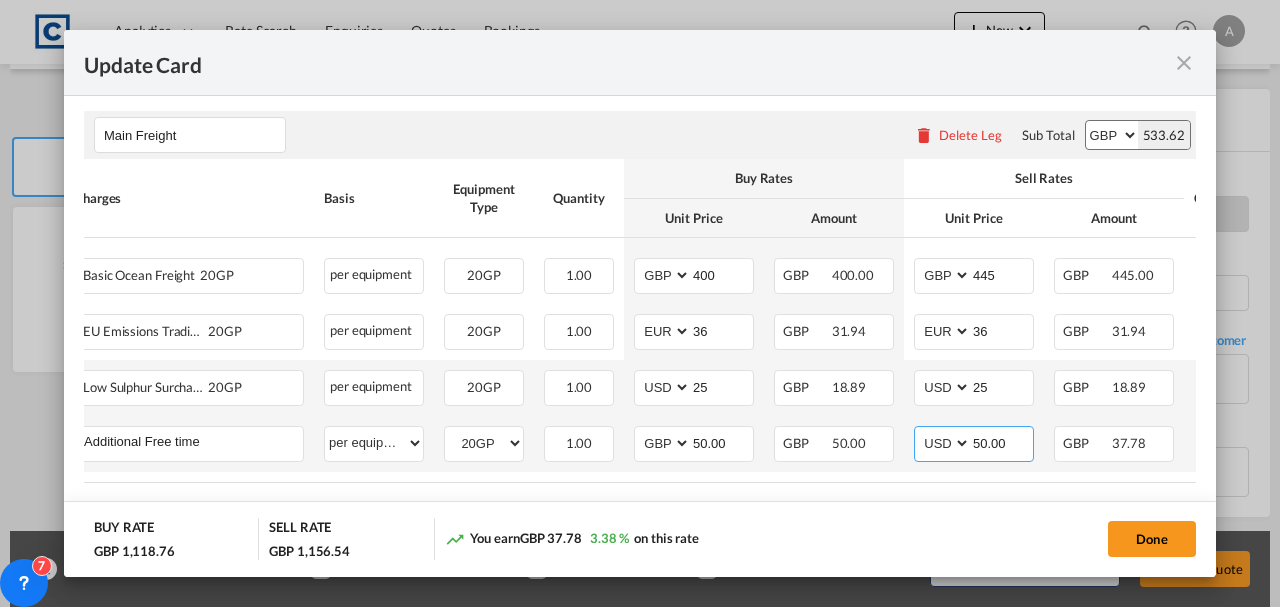 click on "AED AFN ALL AMD ANG AOA ARS AUD AWG AZN BAM BBD BDT BGN BHD BIF BMD BND BOB BRL BSD BTN BWP BYN BZD CAD CDF CHF CLP CNY COP CRC CUC CUP CVE CZK DJF DKK DOP DZD EGP ERN ETB EUR FJD FKP FOK GBP GEL GGP GHS GIP GMD GNF GTQ GYD HKD HNL HRK HTG HUF IDR ILS IMP INR IQD IRR ISK JMD JOD JPY KES KGS KHR KID KMF KRW KWD KYD KZT LAK LBP LKR LRD LSL LYD MAD MDL MGA MKD MMK MNT MOP MRU MUR MVR MWK MXN MYR MZN NAD NGN NIO NOK NPR NZD OMR PAB PEN PGK PHP PKR PLN PYG QAR RON RSD RUB RWF SAR SBD SCR SDG SEK SGD SHP SLL SOS SRD SSP STN SYP SZL THB TJS TMT TND TOP TRY TTD TVD TWD TZS UAH UGX USD UYU UZS VES VND VUV WST XAF XCD XDR XOF XPF YER ZAR ZMW" at bounding box center (944, 443) 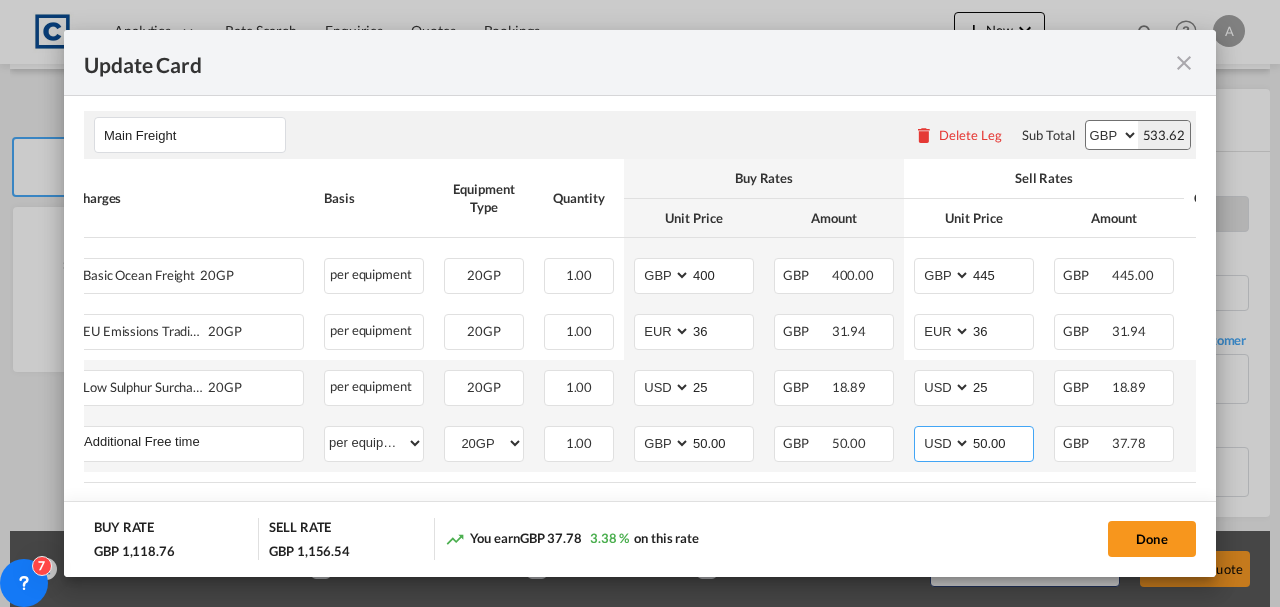 select on "string:GBP" 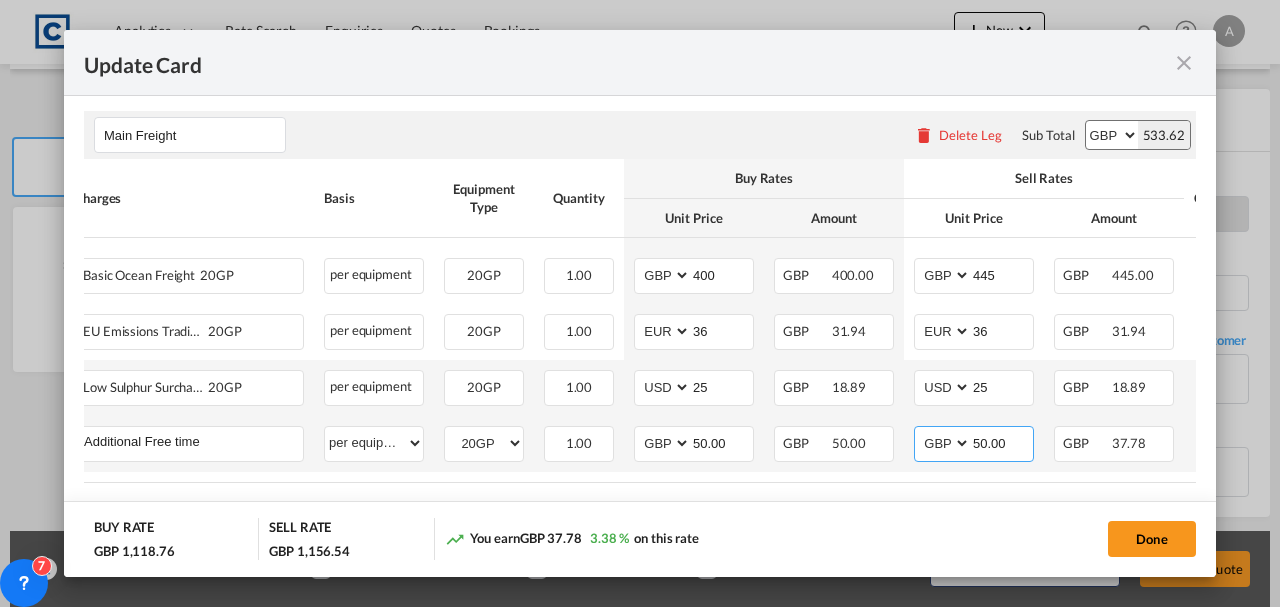 click on "AED AFN ALL AMD ANG AOA ARS AUD AWG AZN BAM BBD BDT BGN BHD BIF BMD BND BOB BRL BSD BTN BWP BYN BZD CAD CDF CHF CLP CNY COP CRC CUC CUP CVE CZK DJF DKK DOP DZD EGP ERN ETB EUR FJD FKP FOK GBP GEL GGP GHS GIP GMD GNF GTQ GYD HKD HNL HRK HTG HUF IDR ILS IMP INR IQD IRR ISK JMD JOD JPY KES KGS KHR KID KMF KRW KWD KYD KZT LAK LBP LKR LRD LSL LYD MAD MDL MGA MKD MMK MNT MOP MRU MUR MVR MWK MXN MYR MZN NAD NGN NIO NOK NPR NZD OMR PAB PEN PGK PHP PKR PLN PYG QAR RON RSD RUB RWF SAR SBD SCR SDG SEK SGD SHP SLL SOS SRD SSP STN SYP SZL THB TJS TMT TND TOP TRY TTD TVD TWD TZS UAH UGX USD UYU UZS VES VND VUV WST XAF XCD XDR XOF XPF YER ZAR ZMW" at bounding box center (944, 443) 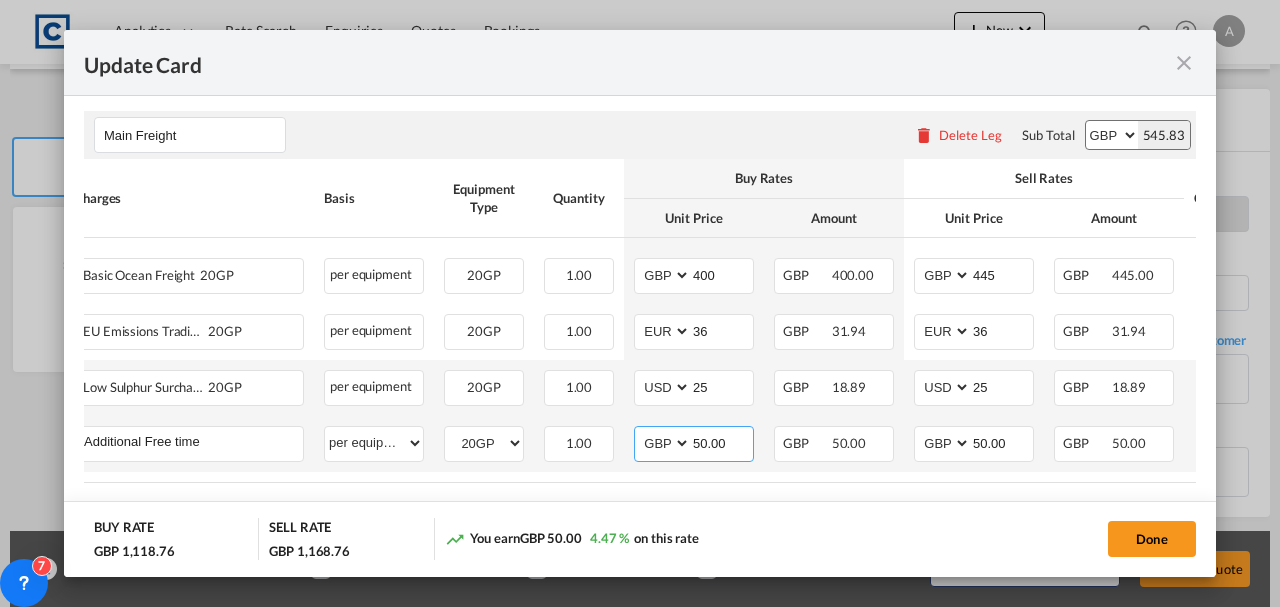 click on "AED AFN ALL AMD ANG AOA ARS AUD AWG AZN BAM BBD BDT BGN BHD BIF BMD BND BOB BRL BSD BTN BWP BYN BZD CAD CDF CHF CLP CNY COP CRC CUC CUP CVE CZK DJF DKK DOP DZD EGP ERN ETB EUR FJD FKP FOK GBP GEL GGP GHS GIP GMD GNF GTQ GYD HKD HNL HRK HTG HUF IDR ILS IMP INR IQD IRR ISK JMD JOD JPY KES KGS KHR KID KMF KRW KWD KYD KZT LAK LBP LKR LRD LSL LYD MAD MDL MGA MKD MMK MNT MOP MRU MUR MVR MWK MXN MYR MZN NAD NGN NIO NOK NPR NZD OMR PAB PEN PGK PHP PKR PLN PYG QAR RON RSD RUB RWF SAR SBD SCR SDG SEK SGD SHP SLL SOS SRD SSP STN SYP SZL THB TJS TMT TND TOP TRY TTD TVD TWD TZS UAH UGX USD UYU UZS VES VND VUV WST XAF XCD XDR XOF XPF YER ZAR ZMW" at bounding box center (664, 443) 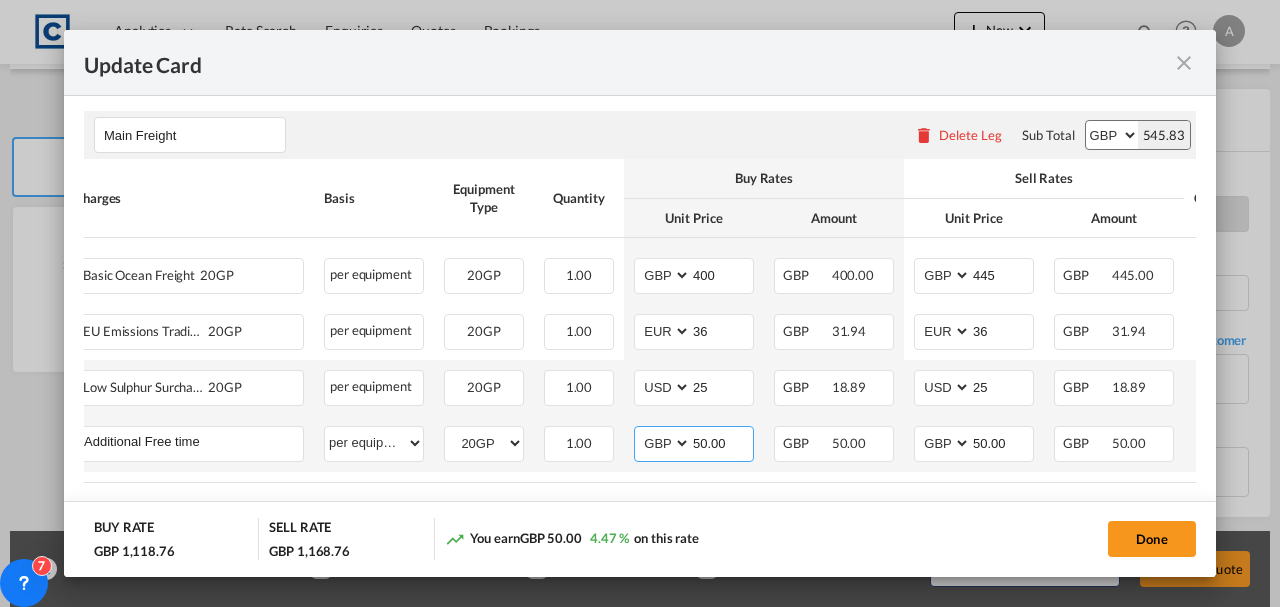 select on "string:USD" 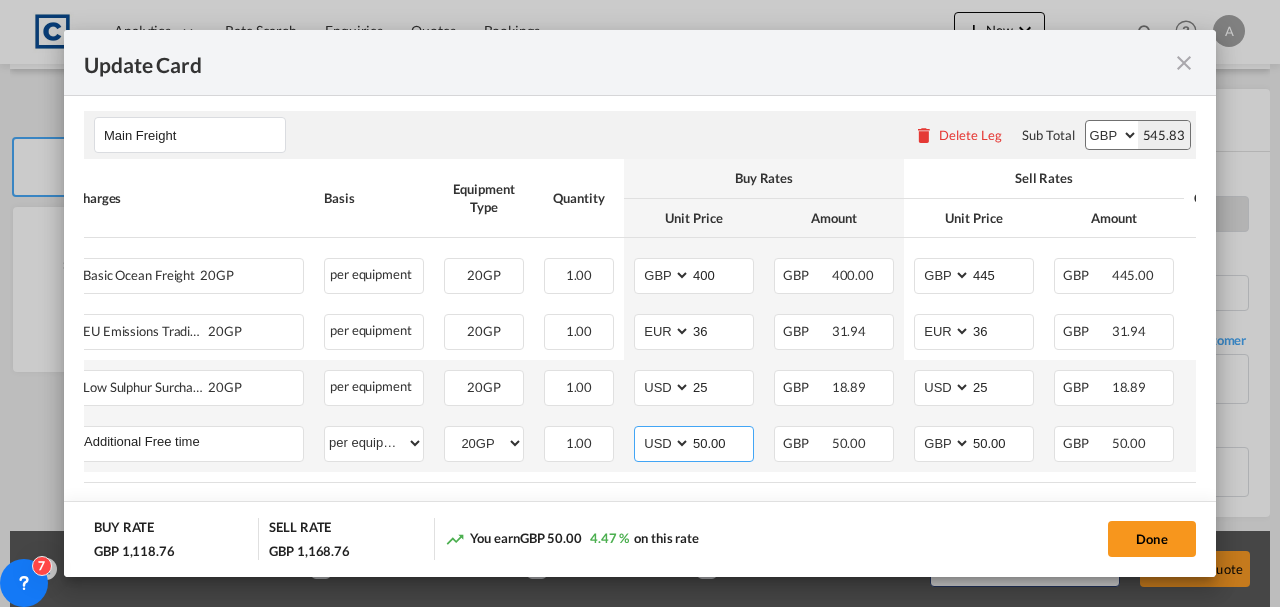 click on "AED AFN ALL AMD ANG AOA ARS AUD AWG AZN BAM BBD BDT BGN BHD BIF BMD BND BOB BRL BSD BTN BWP BYN BZD CAD CDF CHF CLP CNY COP CRC CUC CUP CVE CZK DJF DKK DOP DZD EGP ERN ETB EUR FJD FKP FOK GBP GEL GGP GHS GIP GMD GNF GTQ GYD HKD HNL HRK HTG HUF IDR ILS IMP INR IQD IRR ISK JMD JOD JPY KES KGS KHR KID KMF KRW KWD KYD KZT LAK LBP LKR LRD LSL LYD MAD MDL MGA MKD MMK MNT MOP MRU MUR MVR MWK MXN MYR MZN NAD NGN NIO NOK NPR NZD OMR PAB PEN PGK PHP PKR PLN PYG QAR RON RSD RUB RWF SAR SBD SCR SDG SEK SGD SHP SLL SOS SRD SSP STN SYP SZL THB TJS TMT TND TOP TRY TTD TVD TWD TZS UAH UGX USD UYU UZS VES VND VUV WST XAF XCD XDR XOF XPF YER ZAR ZMW" at bounding box center [664, 443] 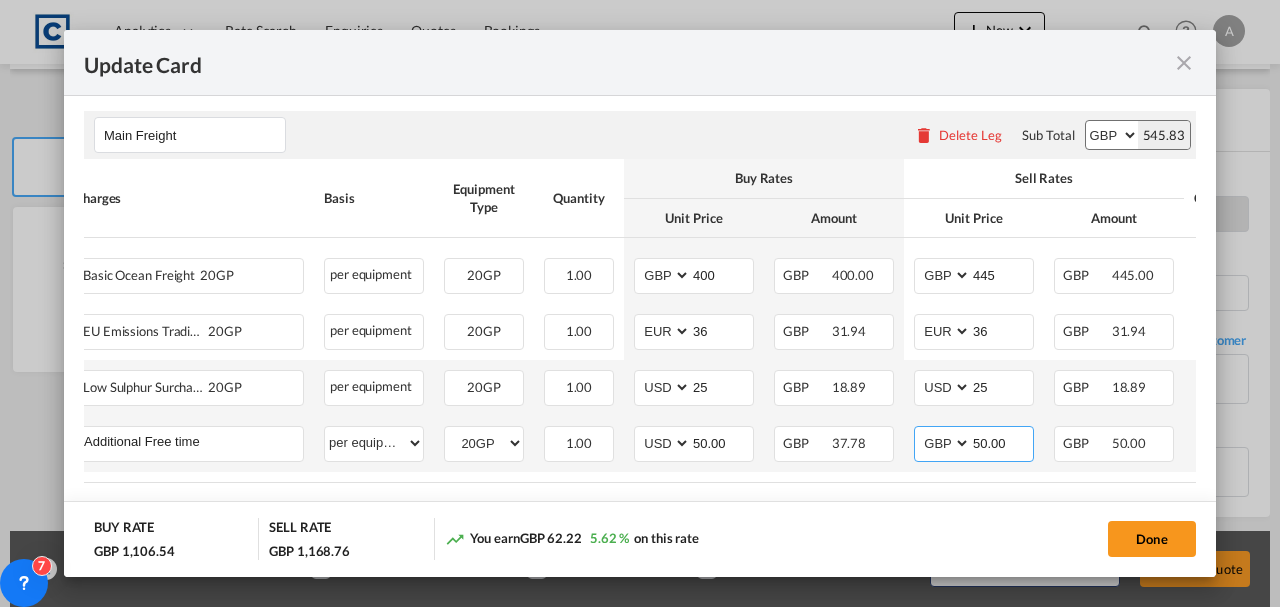 click on "AED AFN ALL AMD ANG AOA ARS AUD AWG AZN BAM BBD BDT BGN BHD BIF BMD BND BOB BRL BSD BTN BWP BYN BZD CAD CDF CHF CLP CNY COP CRC CUC CUP CVE CZK DJF DKK DOP DZD EGP ERN ETB EUR FJD FKP FOK GBP GEL GGP GHS GIP GMD GNF GTQ GYD HKD HNL HRK HTG HUF IDR ILS IMP INR IQD IRR ISK JMD JOD JPY KES KGS KHR KID KMF KRW KWD KYD KZT LAK LBP LKR LRD LSL LYD MAD MDL MGA MKD MMK MNT MOP MRU MUR MVR MWK MXN MYR MZN NAD NGN NIO NOK NPR NZD OMR PAB PEN PGK PHP PKR PLN PYG QAR RON RSD RUB RWF SAR SBD SCR SDG SEK SGD SHP SLL SOS SRD SSP STN SYP SZL THB TJS TMT TND TOP TRY TTD TVD TWD TZS UAH UGX USD UYU UZS VES VND VUV WST XAF XCD XDR XOF XPF YER ZAR ZMW" at bounding box center (944, 443) 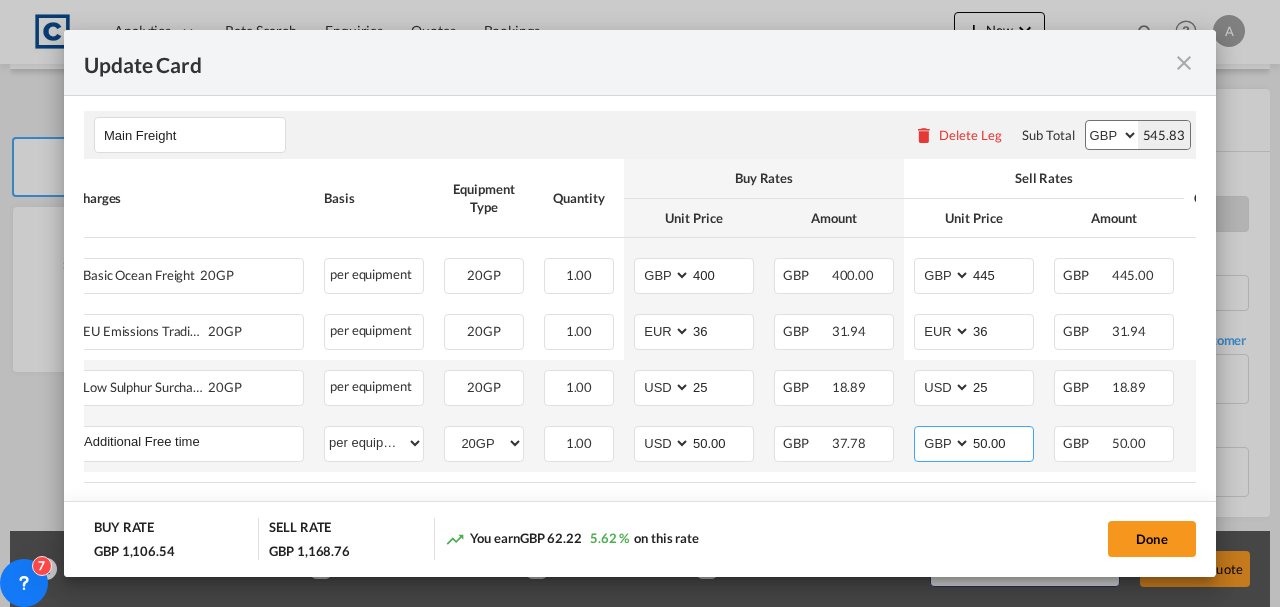 select on "string:USD" 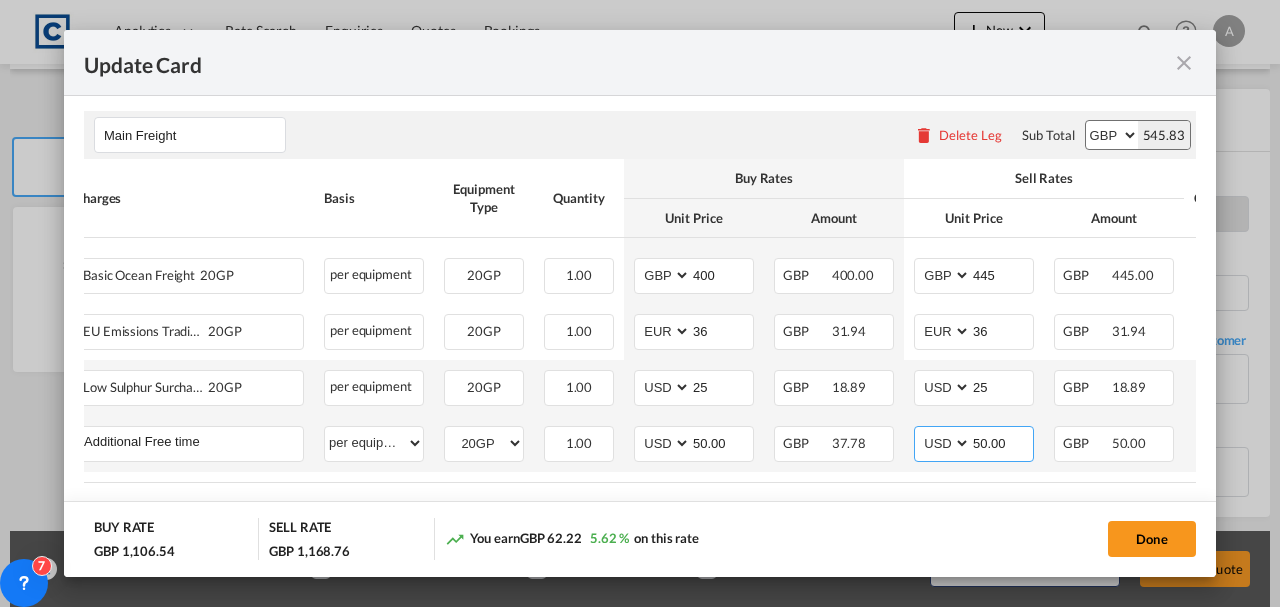 click on "AED AFN ALL AMD ANG AOA ARS AUD AWG AZN BAM BBD BDT BGN BHD BIF BMD BND BOB BRL BSD BTN BWP BYN BZD CAD CDF CHF CLP CNY COP CRC CUC CUP CVE CZK DJF DKK DOP DZD EGP ERN ETB EUR FJD FKP FOK GBP GEL GGP GHS GIP GMD GNF GTQ GYD HKD HNL HRK HTG HUF IDR ILS IMP INR IQD IRR ISK JMD JOD JPY KES KGS KHR KID KMF KRW KWD KYD KZT LAK LBP LKR LRD LSL LYD MAD MDL MGA MKD MMK MNT MOP MRU MUR MVR MWK MXN MYR MZN NAD NGN NIO NOK NPR NZD OMR PAB PEN PGK PHP PKR PLN PYG QAR RON RSD RUB RWF SAR SBD SCR SDG SEK SGD SHP SLL SOS SRD SSP STN SYP SZL THB TJS TMT TND TOP TRY TTD TVD TWD TZS UAH UGX USD UYU UZS VES VND VUV WST XAF XCD XDR XOF XPF YER ZAR ZMW" at bounding box center [944, 443] 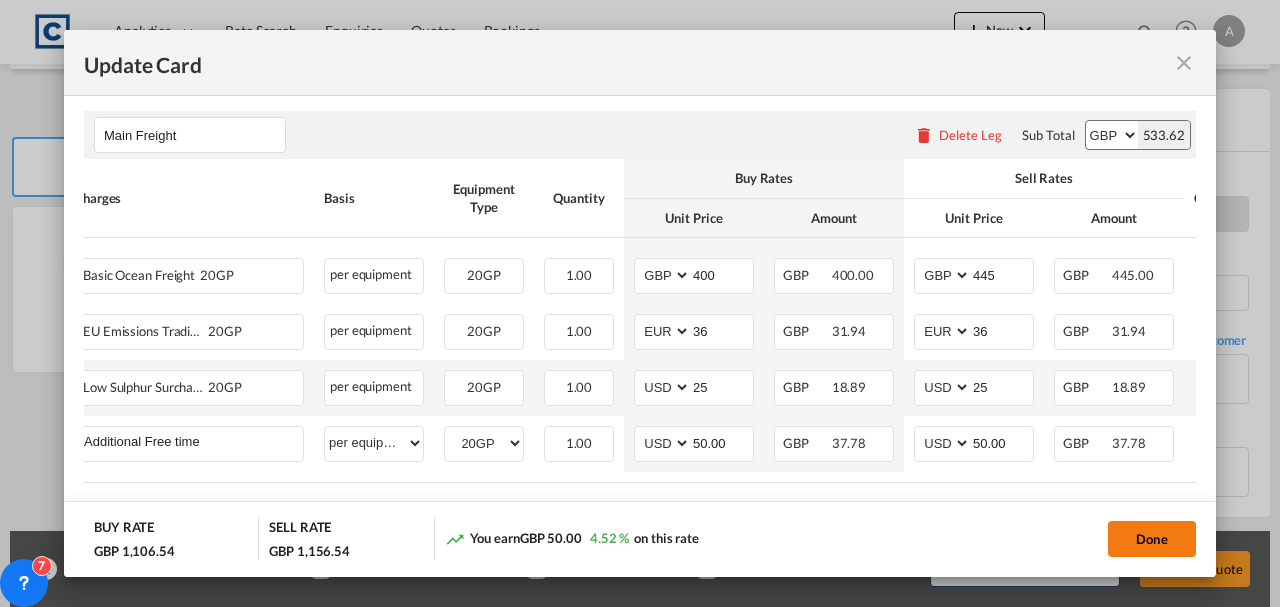 click on "Done" 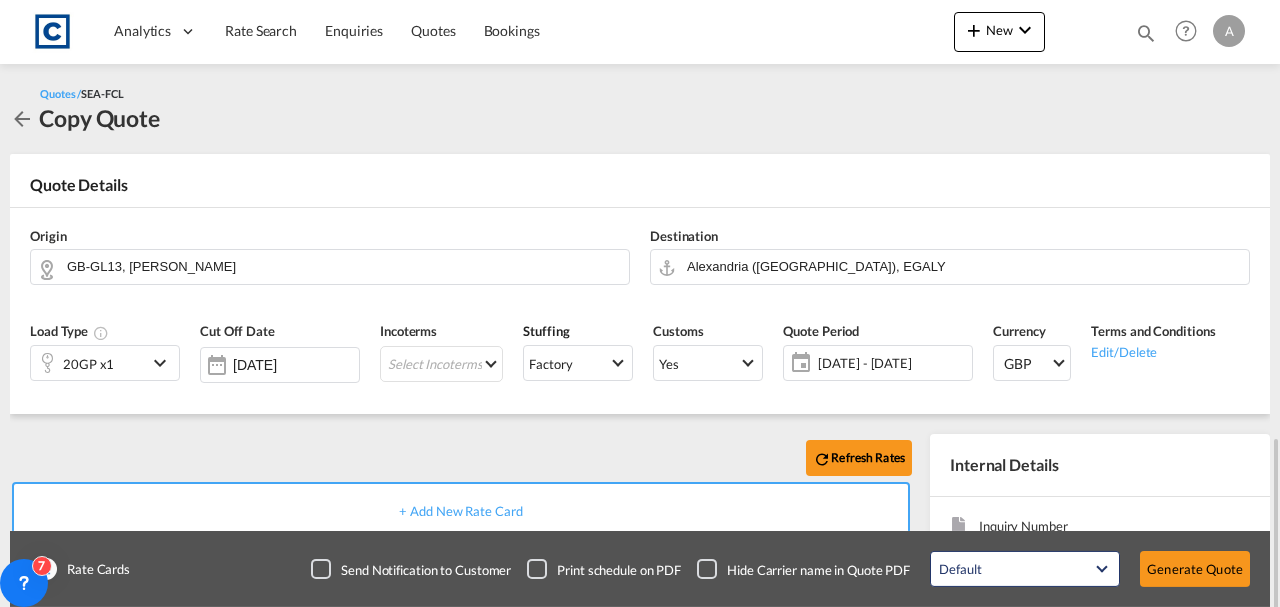 scroll, scrollTop: 266, scrollLeft: 0, axis: vertical 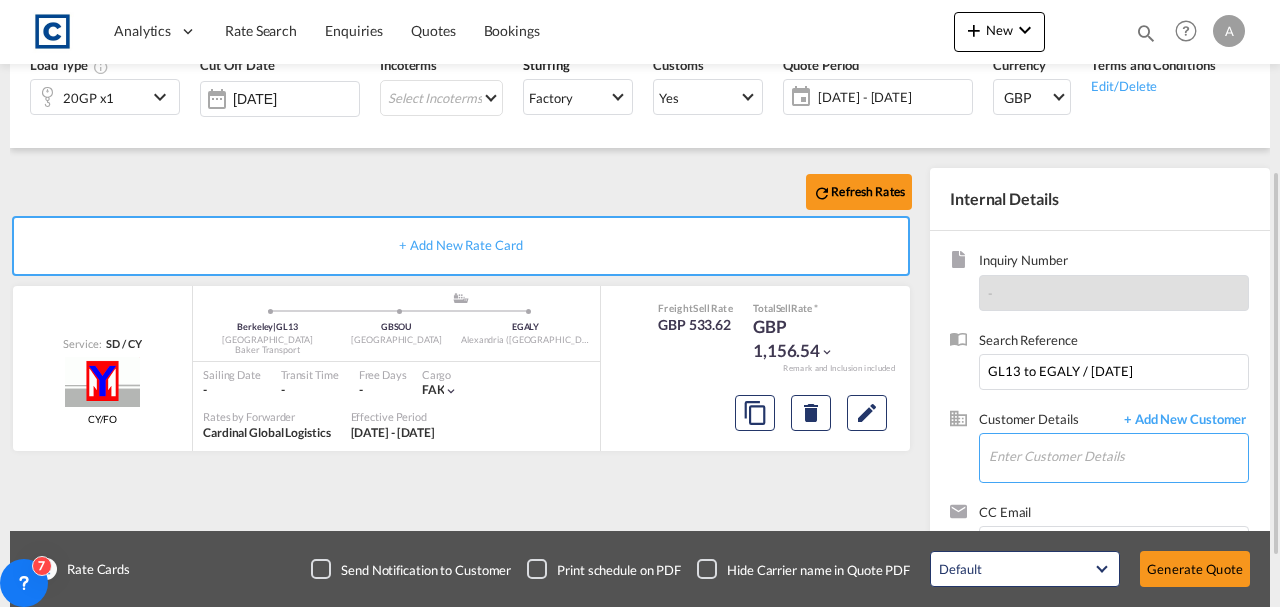 click on "Enter Customer Details" at bounding box center [1118, 456] 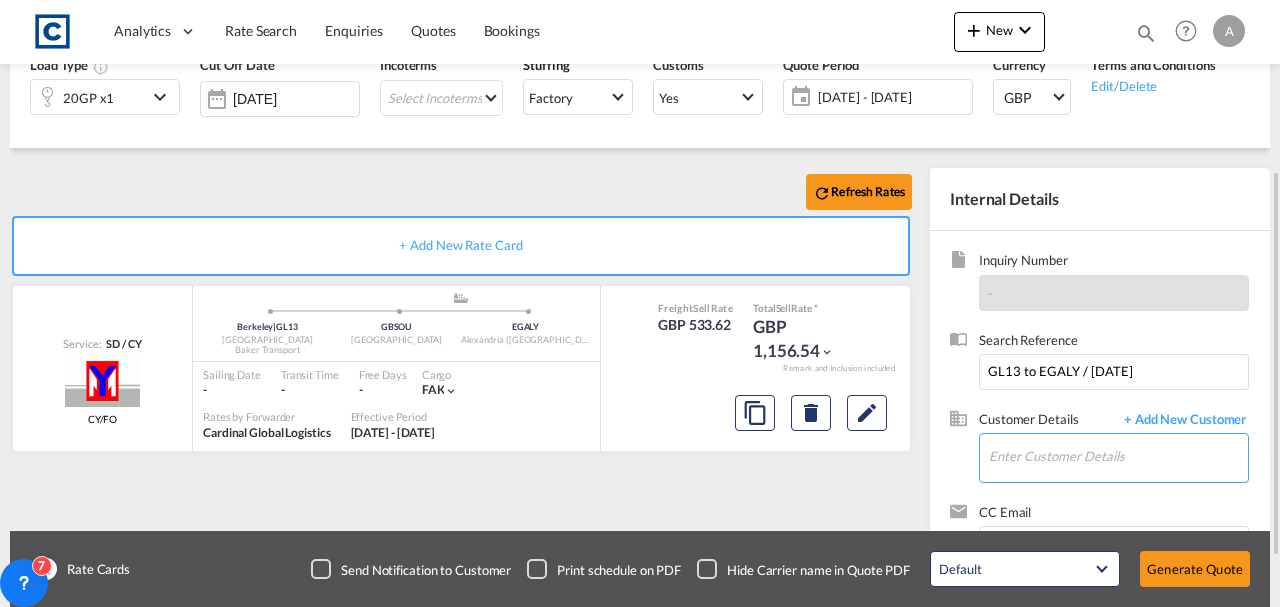 paste on "[PERSON_NAME][EMAIL_ADDRESS][PERSON_NAME][DOMAIN_NAME]" 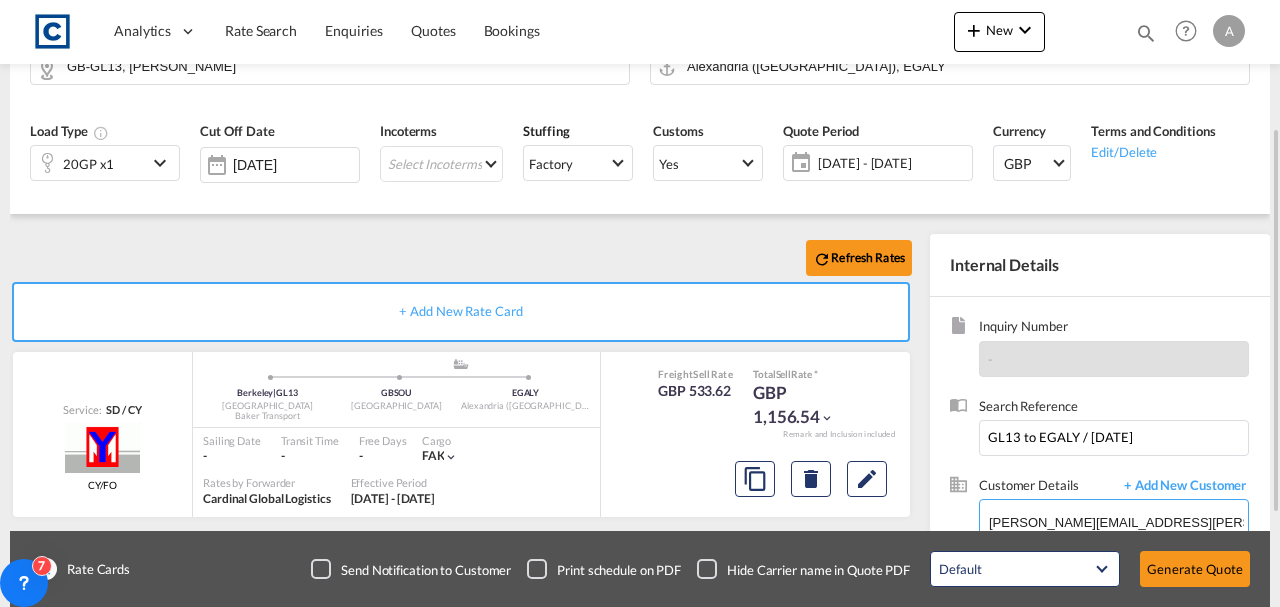 scroll, scrollTop: 345, scrollLeft: 0, axis: vertical 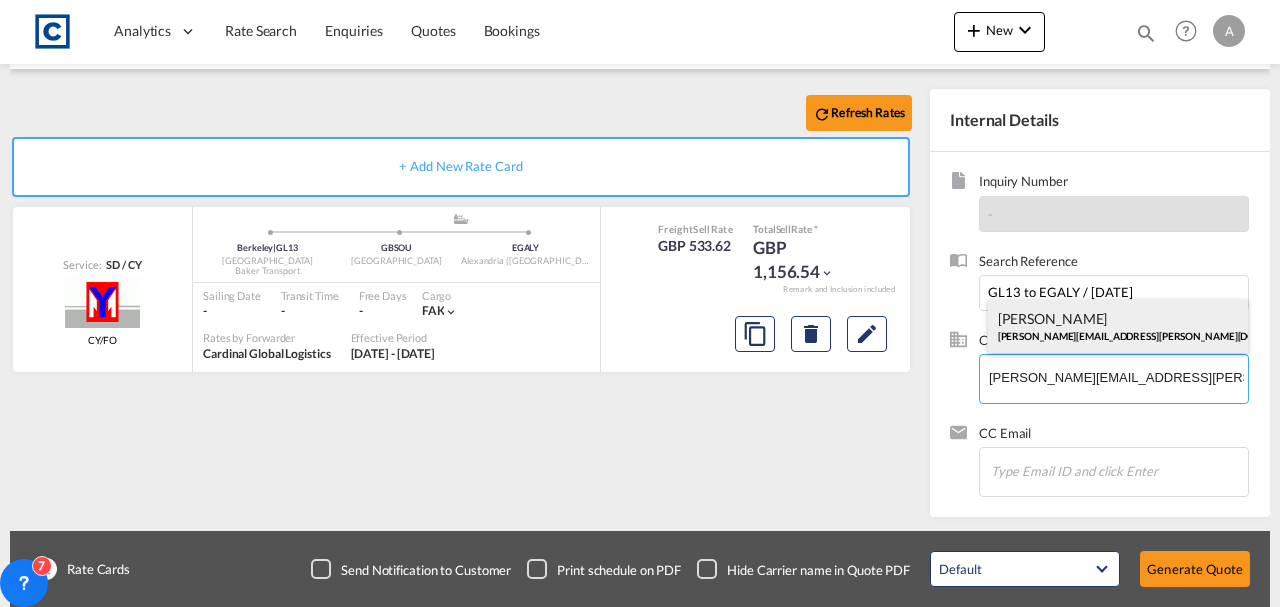 click on "[PERSON_NAME] [PERSON_NAME][EMAIL_ADDRESS][PERSON_NAME][DOMAIN_NAME]    |    [PERSON_NAME] Logisitcs" at bounding box center [1118, 326] 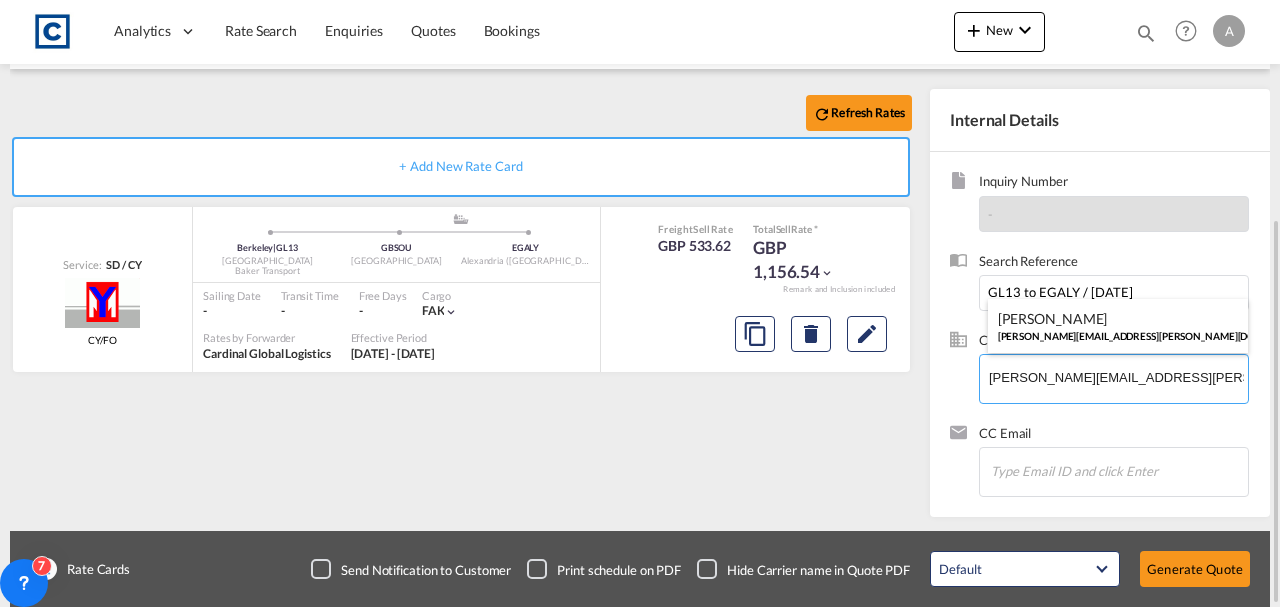 type on "[PERSON_NAME] Logisitcs, [PERSON_NAME], [PERSON_NAME][EMAIL_ADDRESS][PERSON_NAME][DOMAIN_NAME]" 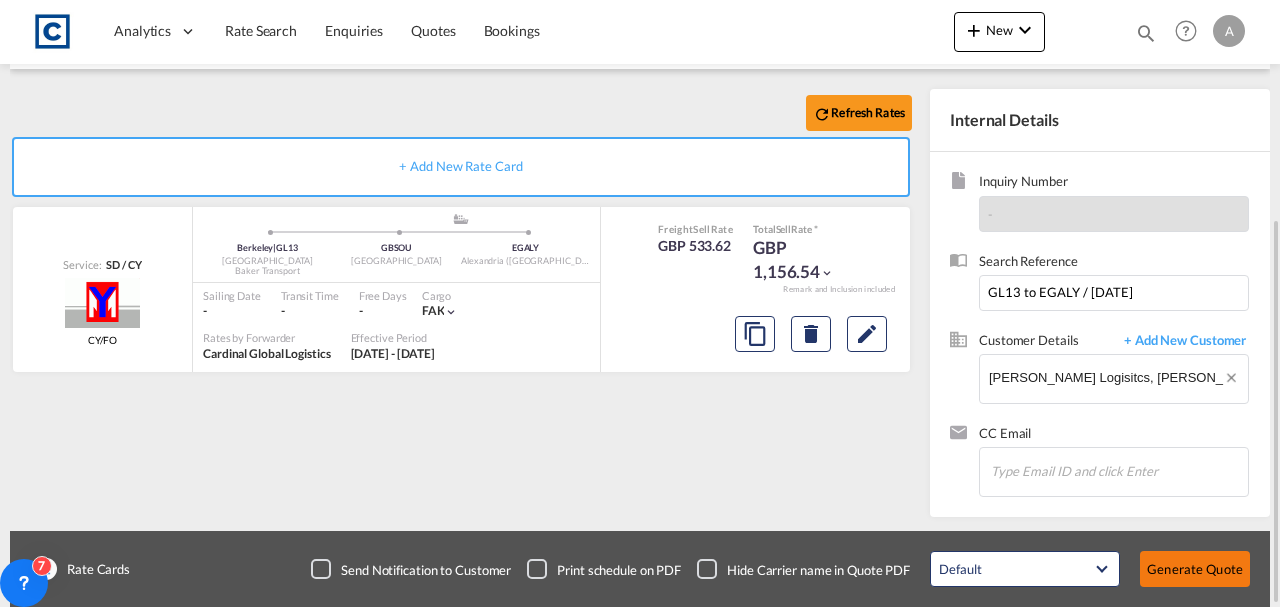 click on "Generate Quote" at bounding box center [1195, 569] 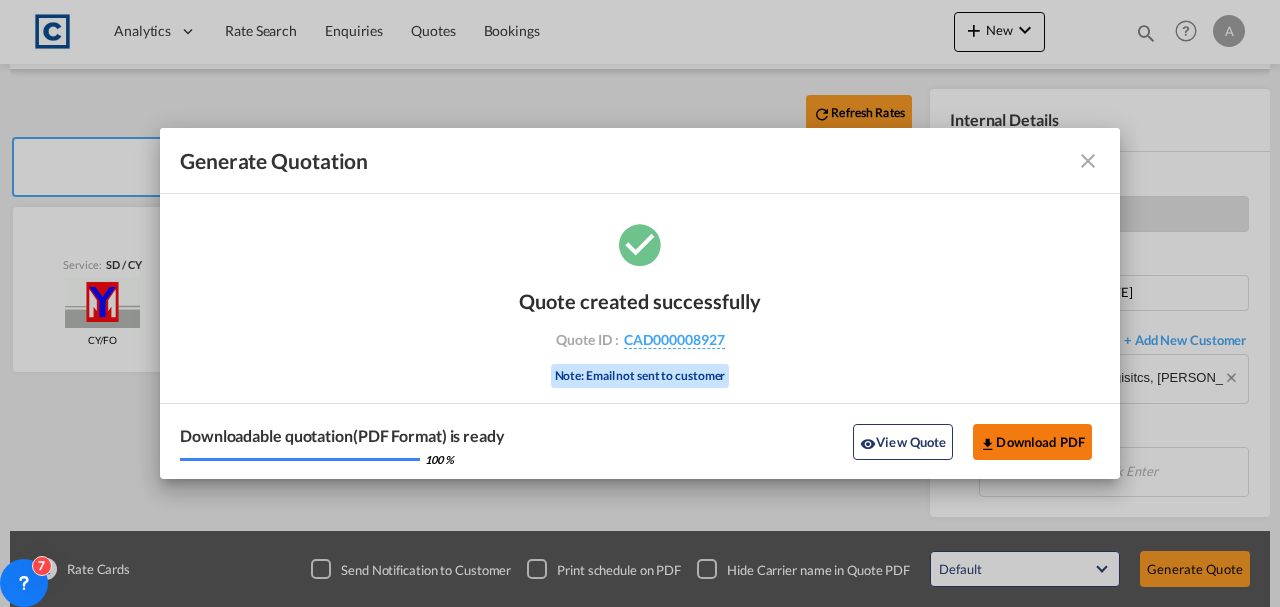 click on "Download PDF" at bounding box center [1032, 442] 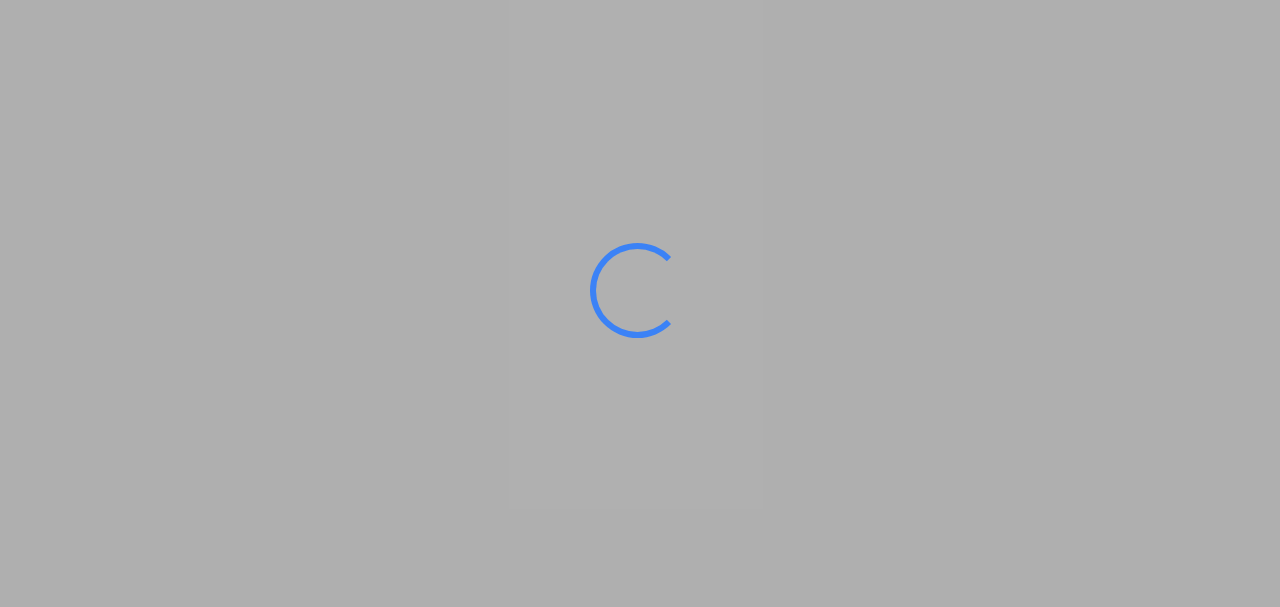 scroll, scrollTop: 0, scrollLeft: 0, axis: both 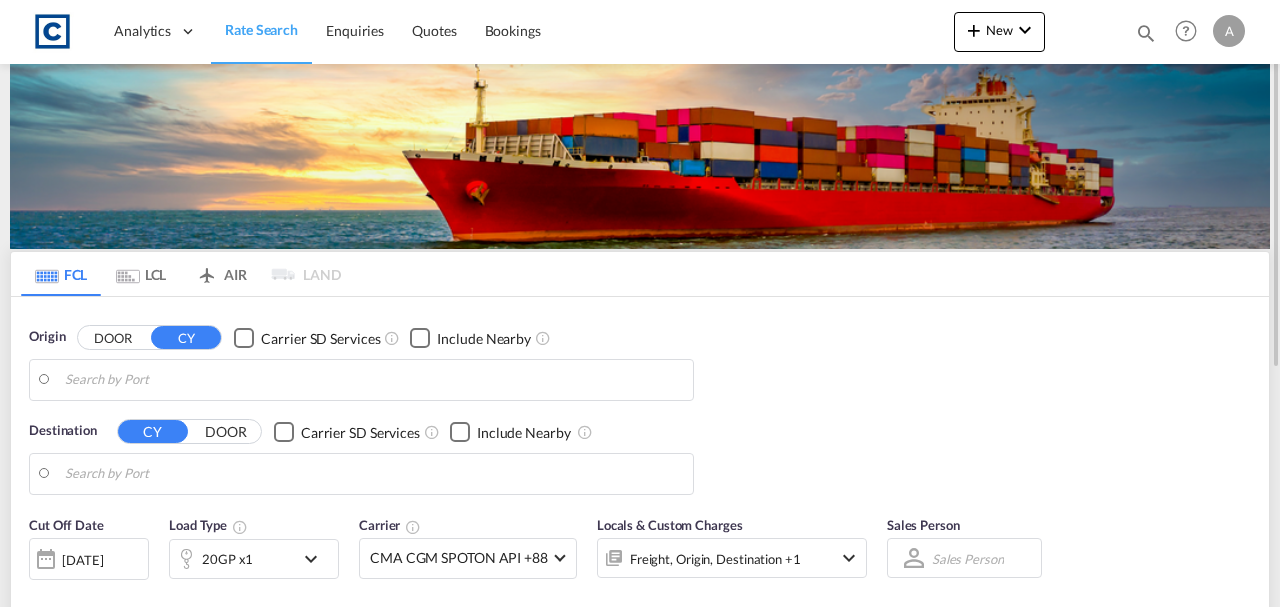 type on "GB-NN17, [GEOGRAPHIC_DATA]" 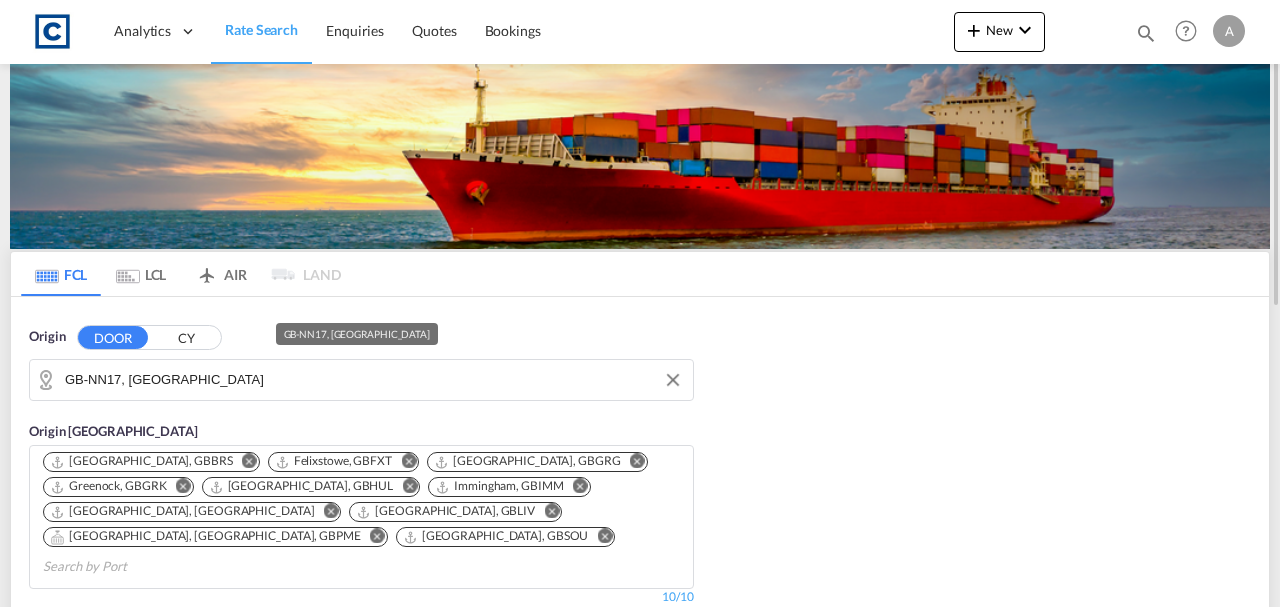 click on "GB-NN17, [GEOGRAPHIC_DATA]" at bounding box center [374, 380] 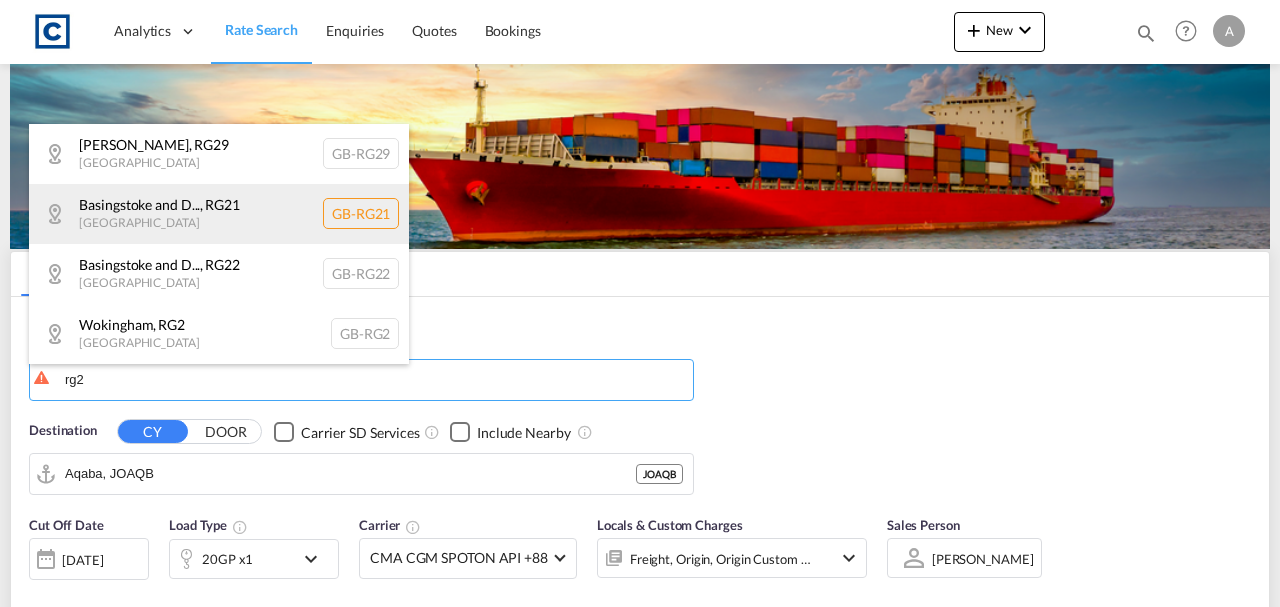 scroll, scrollTop: 66, scrollLeft: 0, axis: vertical 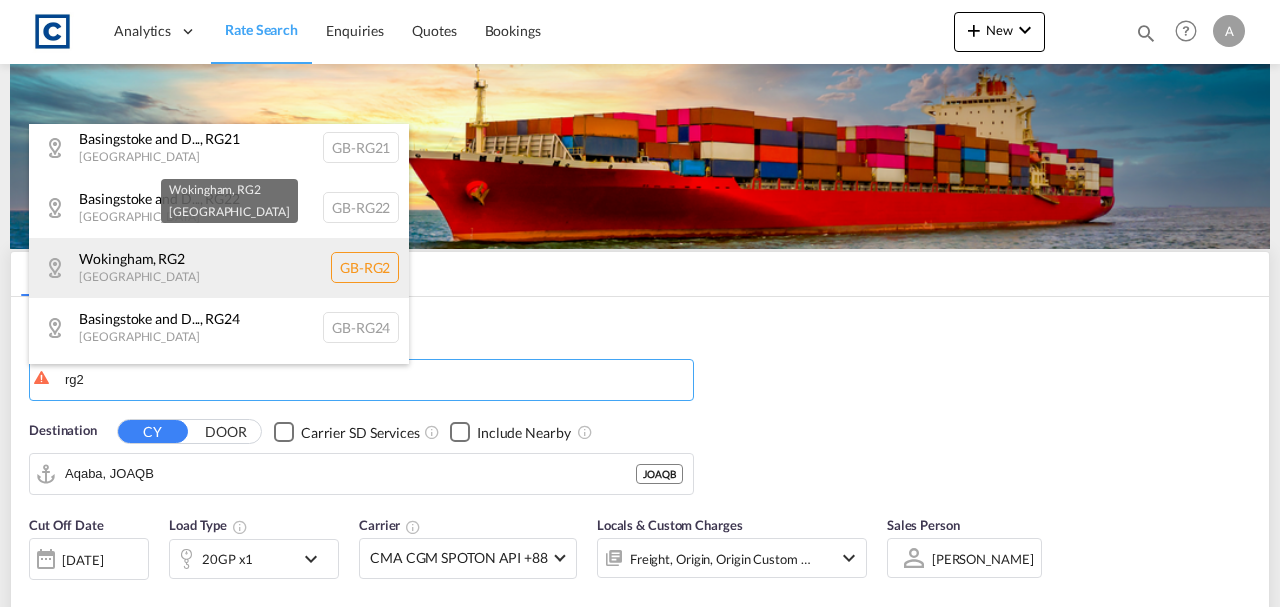 click on "Wokingham ,
RG2
United Kingdom
GB-RG2" at bounding box center [219, 268] 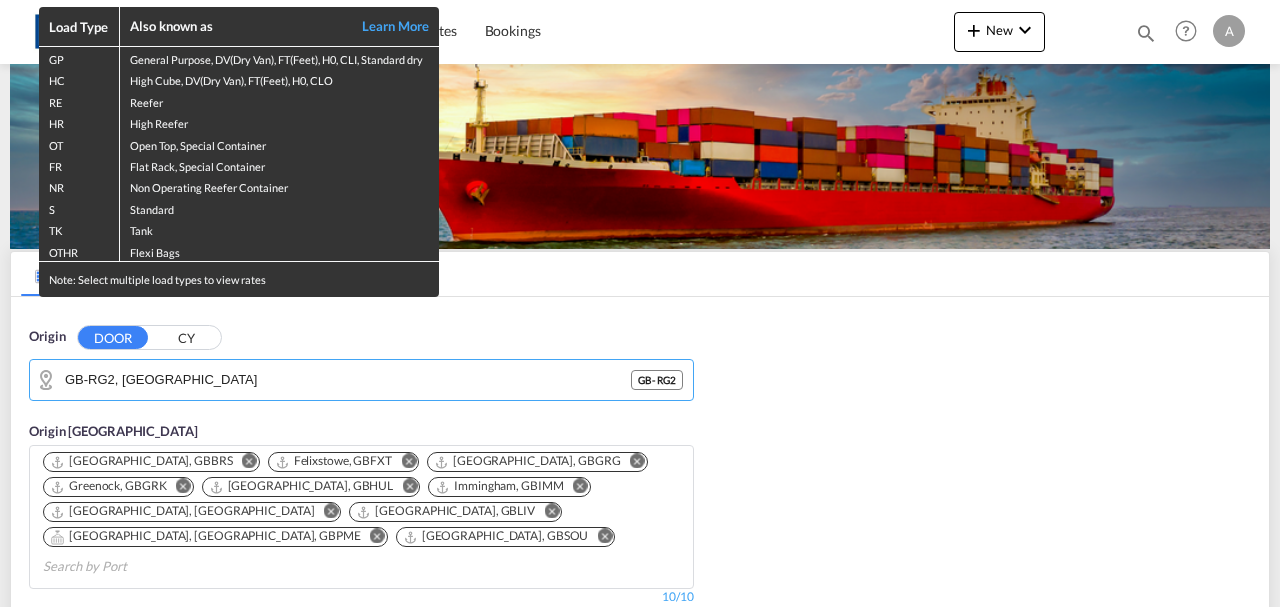 scroll, scrollTop: 466, scrollLeft: 0, axis: vertical 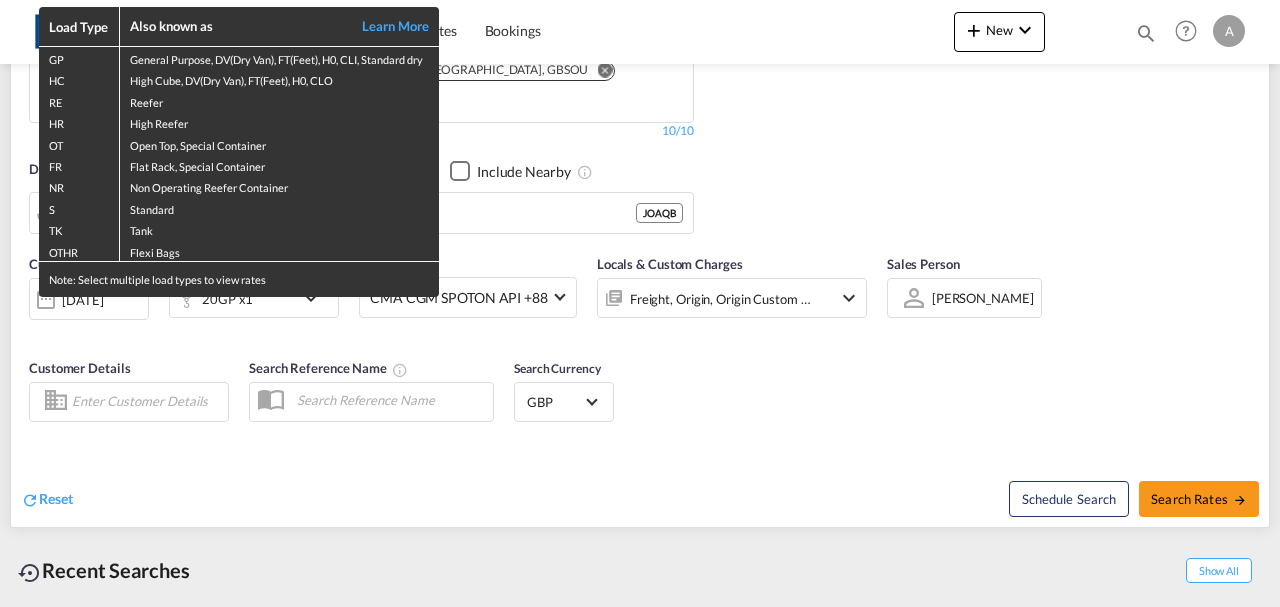 click on "Load Type Also known as Learn More GP
General Purpose, DV(Dry Van), FT(Feet), H0, CLI, Standard dry HC
High Cube, DV(Dry Van), FT(Feet), H0, CLO RE
Reefer HR
High Reefer OT
Open Top, Special Container FR
Flat Rack, Special Container NR
Non Operating Reefer Container S
Standard TK
Tank OTHR
Flexi Bags Note: Select multiple load types to view rates" at bounding box center (640, 303) 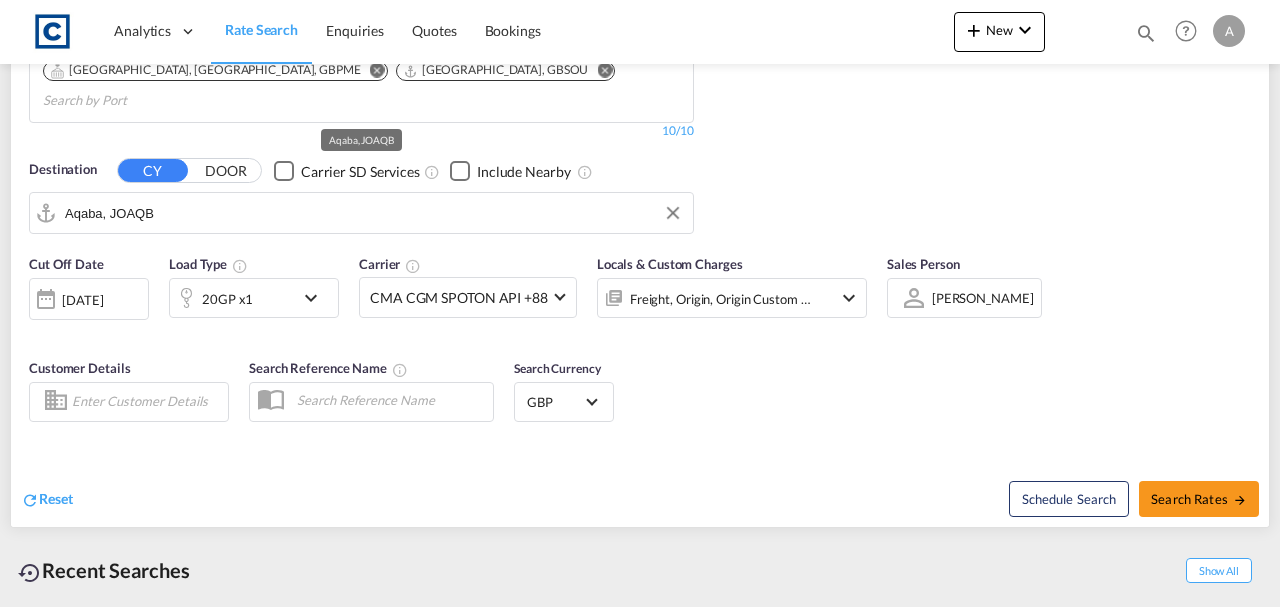 click on "Aqaba, JOAQB" at bounding box center (374, 213) 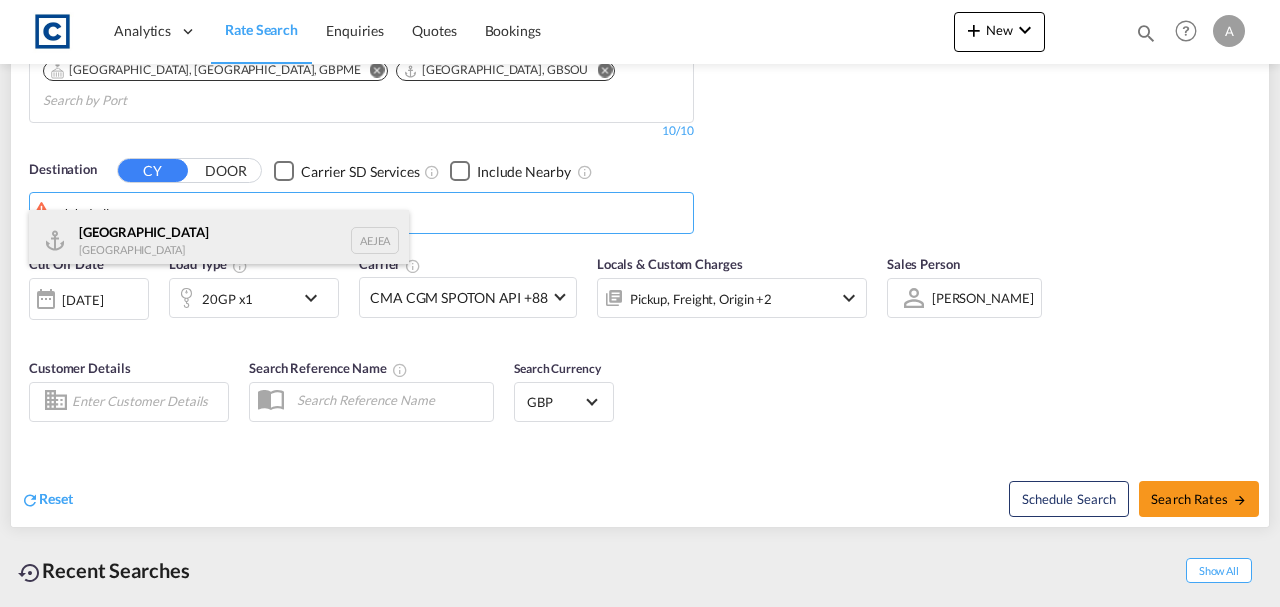 click on "Jebel Ali
United Arab Emirates
AEJEA" at bounding box center [219, 240] 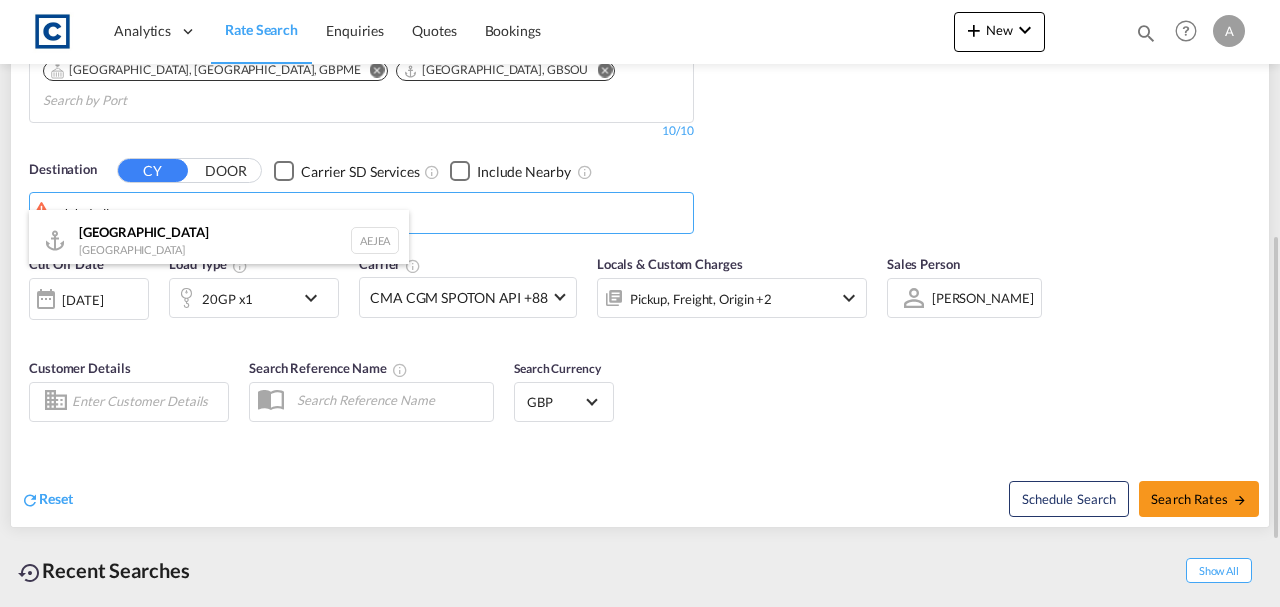 type on "Jebel Ali, AEJEA" 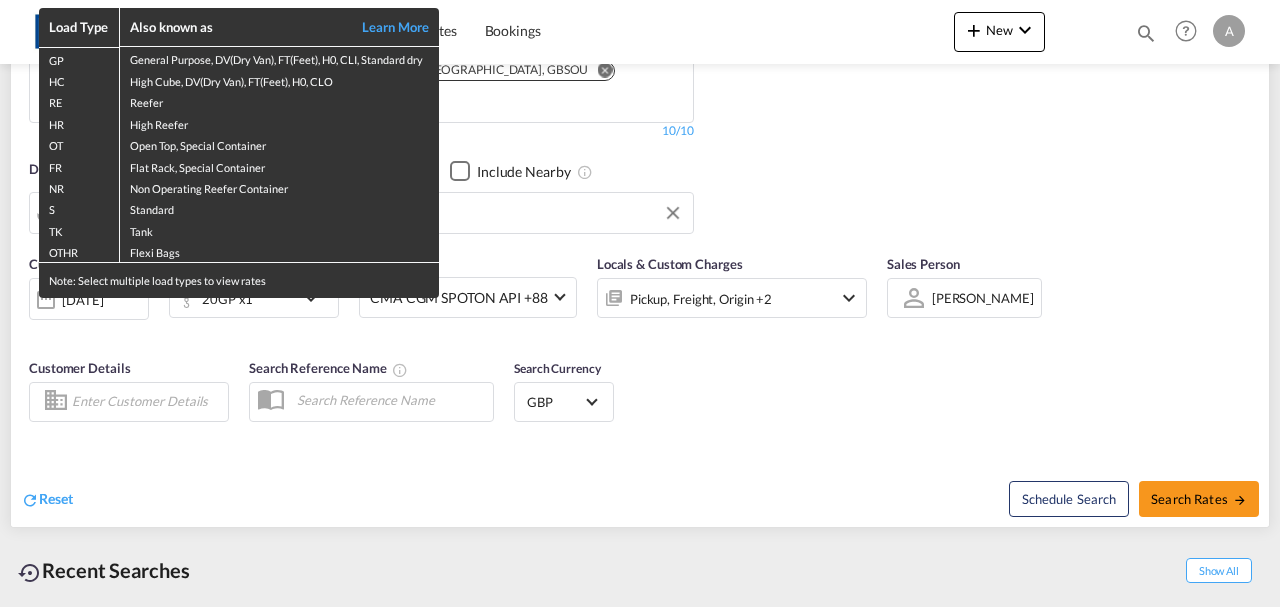 click on "Load Type Also known as Learn More GP
General Purpose, DV(Dry Van), FT(Feet), H0, CLI, Standard dry HC
High Cube, DV(Dry Van), FT(Feet), H0, CLO RE
Reefer HR
High Reefer OT
Open Top, Special Container FR
Flat Rack, Special Container NR
Non Operating Reefer Container S
Standard TK
Tank OTHR
Flexi Bags Note: Select multiple load types to view rates" at bounding box center [640, 303] 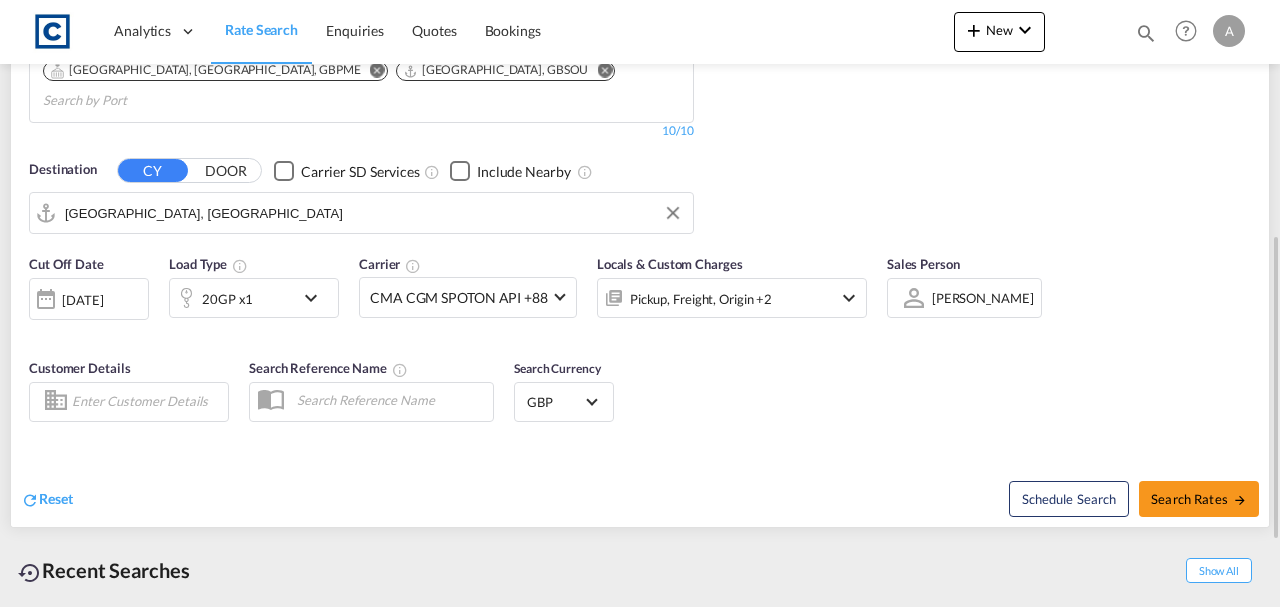 click on "Pickup,  Freight,  Origin +2" at bounding box center (705, 298) 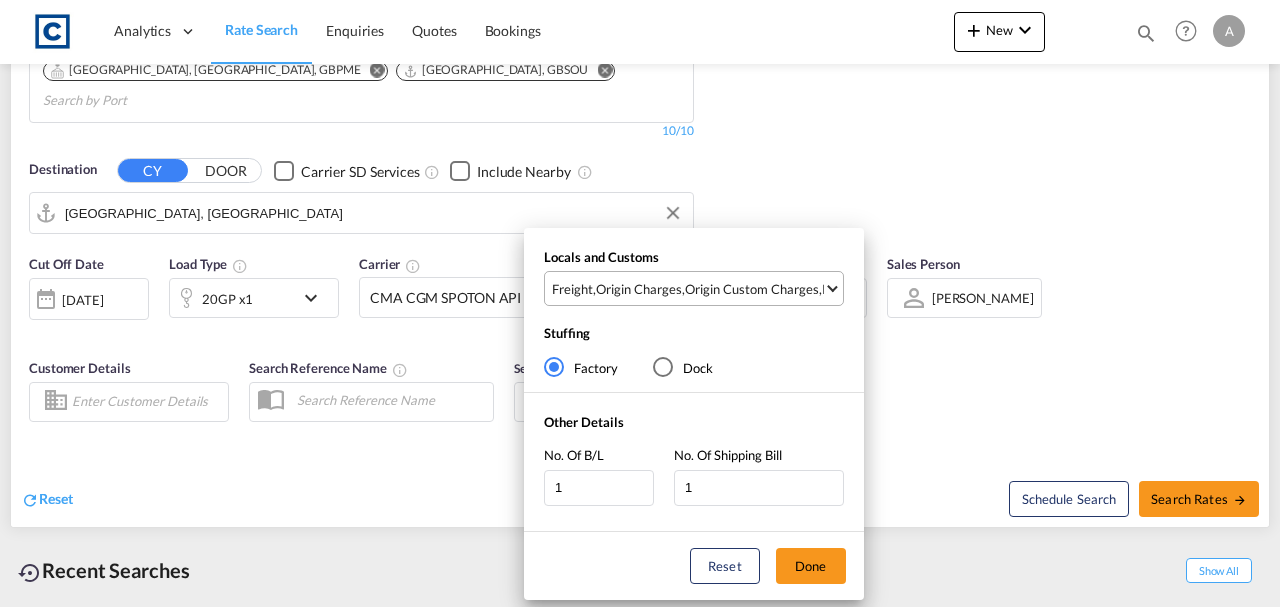 click on "Freight ,
Origin Charges ,
Origin Custom Charges ,
Pickup Charges" at bounding box center [696, 288] 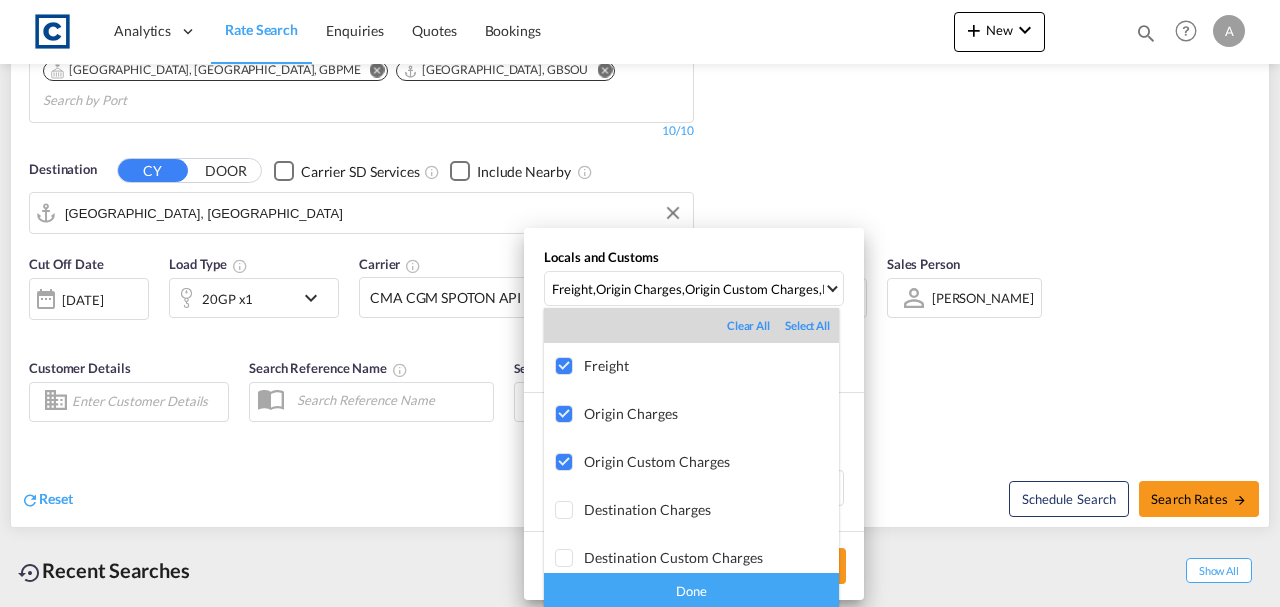 click on "Done" at bounding box center (691, 590) 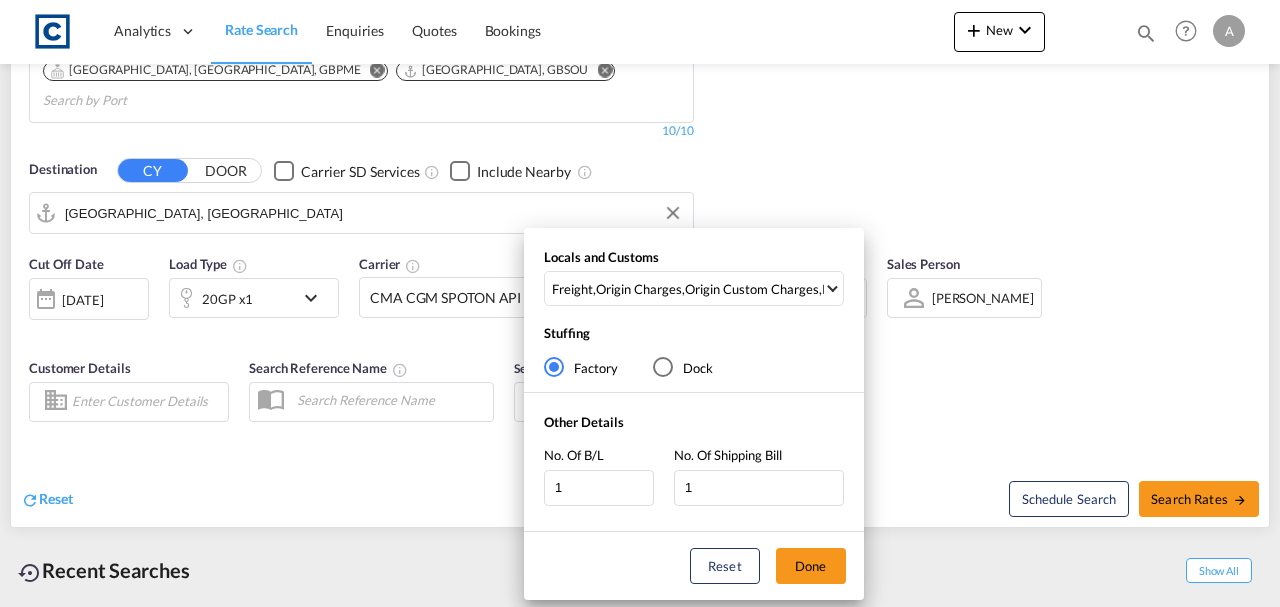 click on "Reset Done" at bounding box center (694, 566) 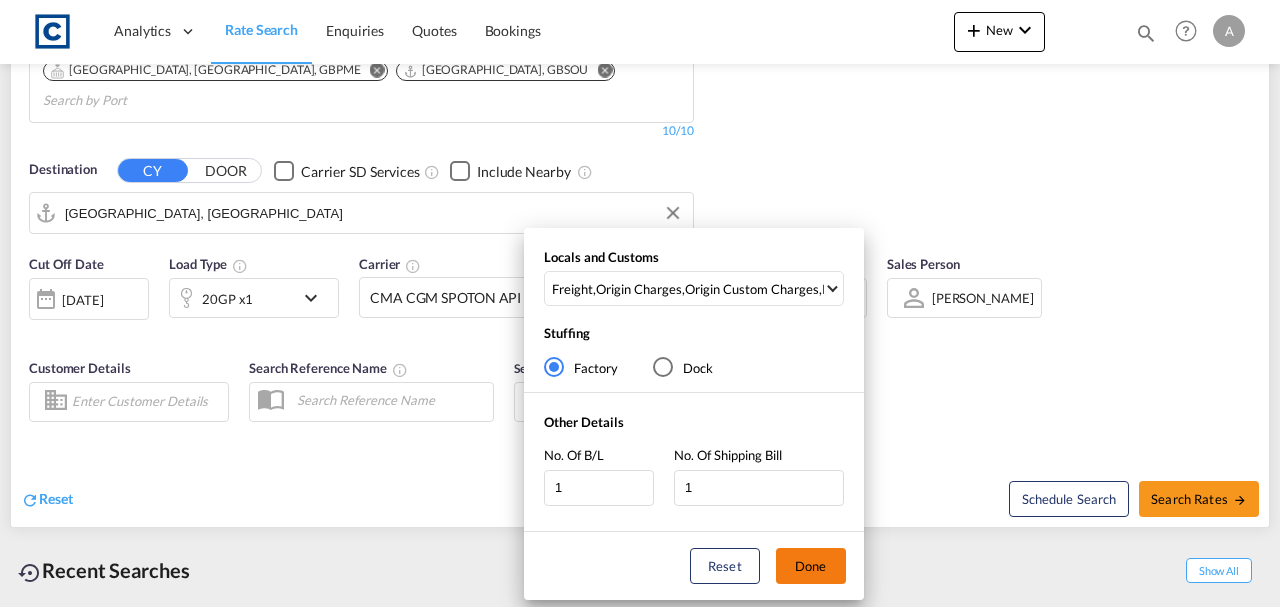 click on "Done" at bounding box center (811, 566) 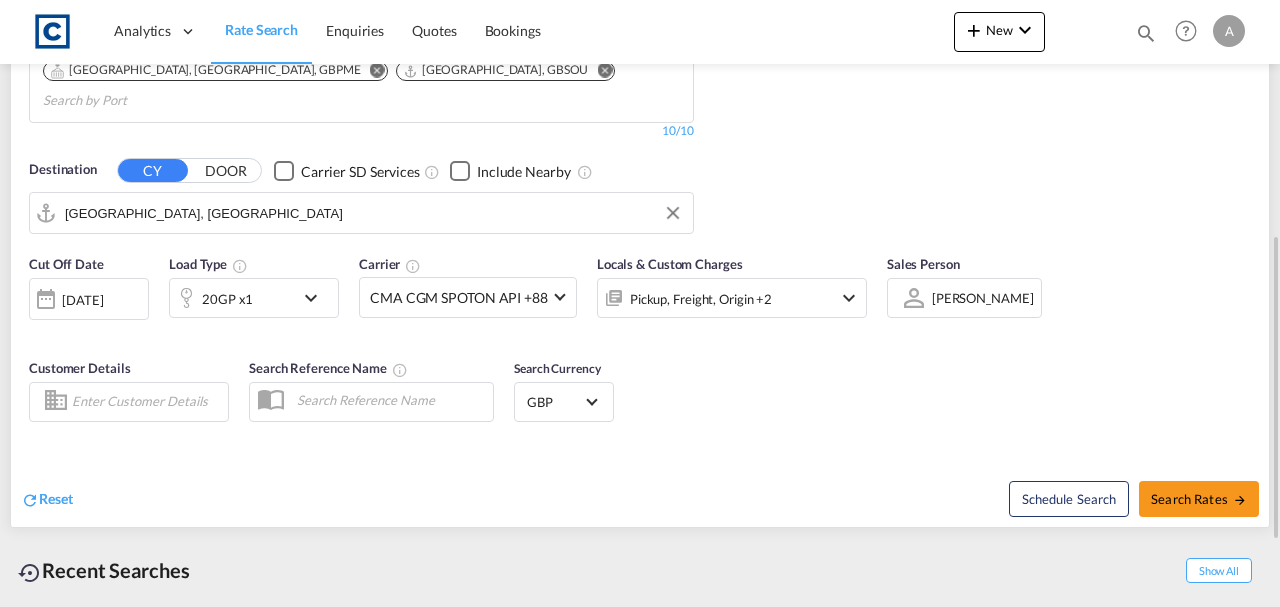 click on "Reset Schedule Search Search Rates" at bounding box center (640, 483) 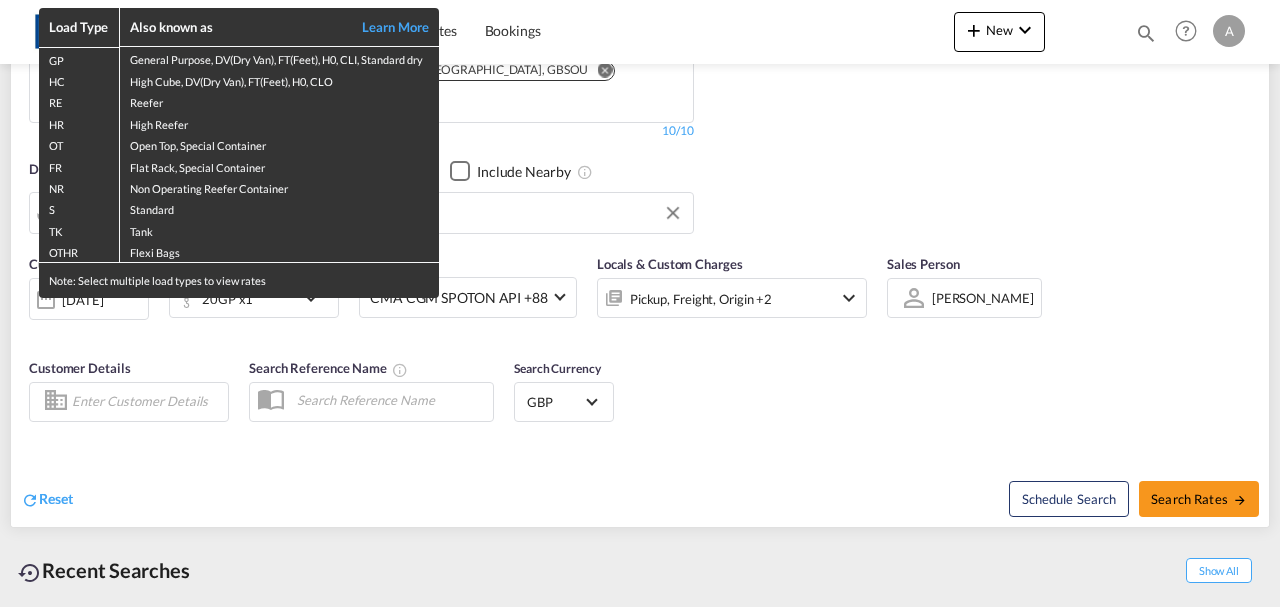 click on "Load Type Also known as Learn More GP
General Purpose, DV(Dry Van), FT(Feet), H0, CLI, Standard dry HC
High Cube, DV(Dry Van), FT(Feet), H0, CLO RE
Reefer HR
High Reefer OT
Open Top, Special Container FR
Flat Rack, Special Container NR
Non Operating Reefer Container S
Standard TK
Tank OTHR
Flexi Bags Note: Select multiple load types to view rates" at bounding box center (640, 303) 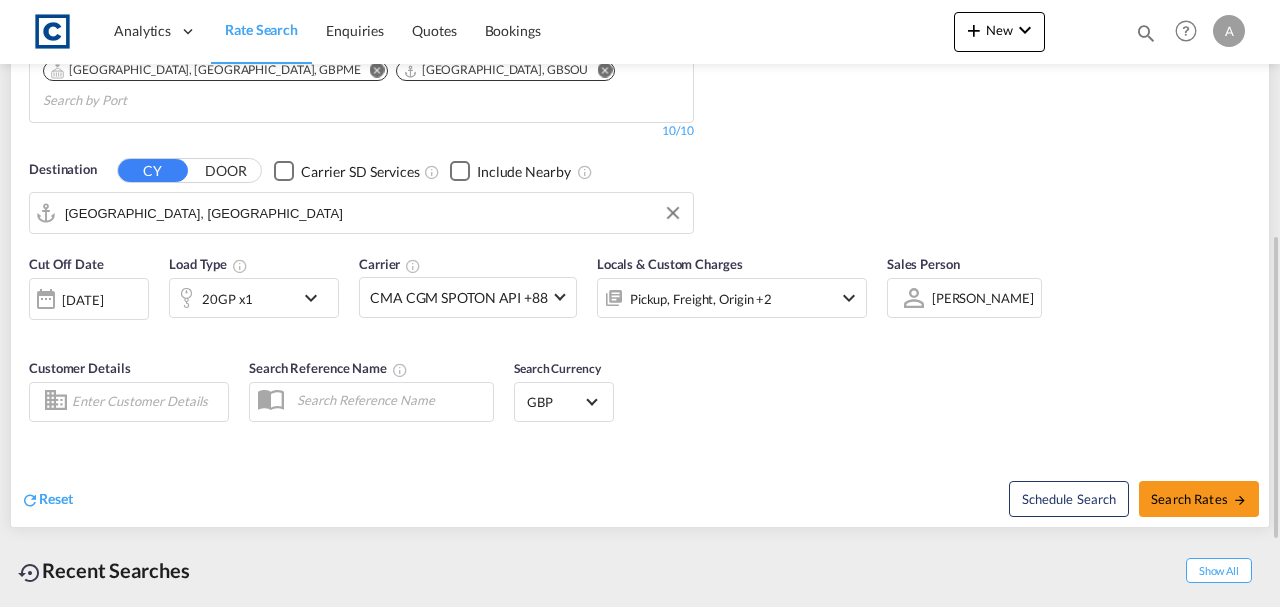 click at bounding box center (186, 298) 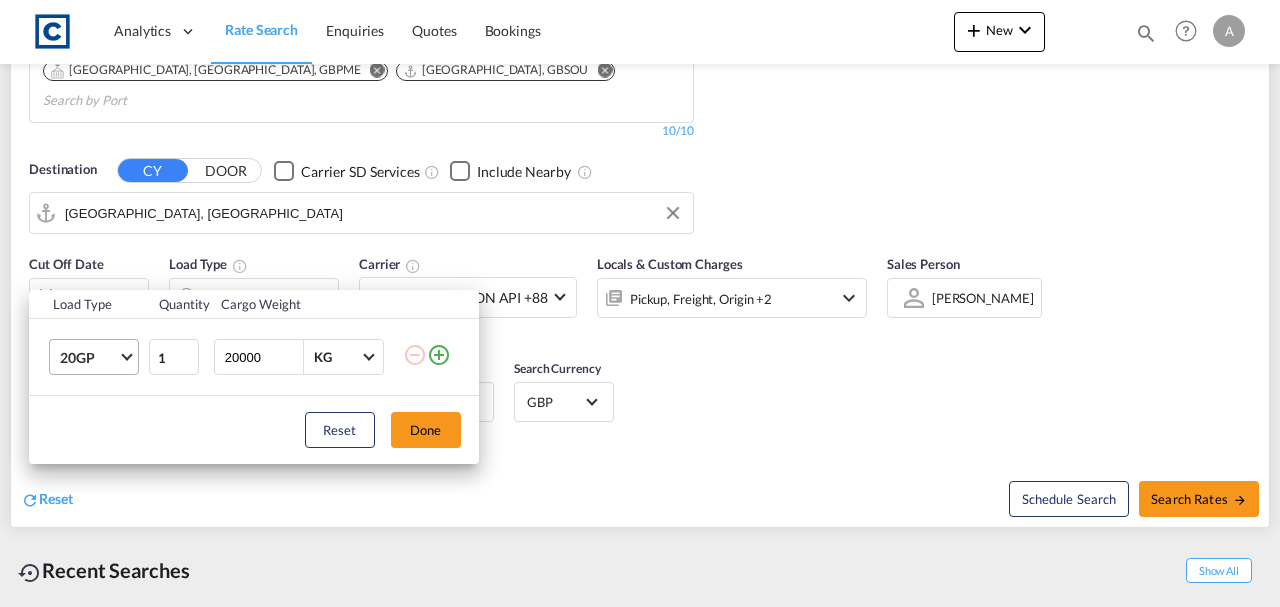 click on "20GP" at bounding box center (98, 357) 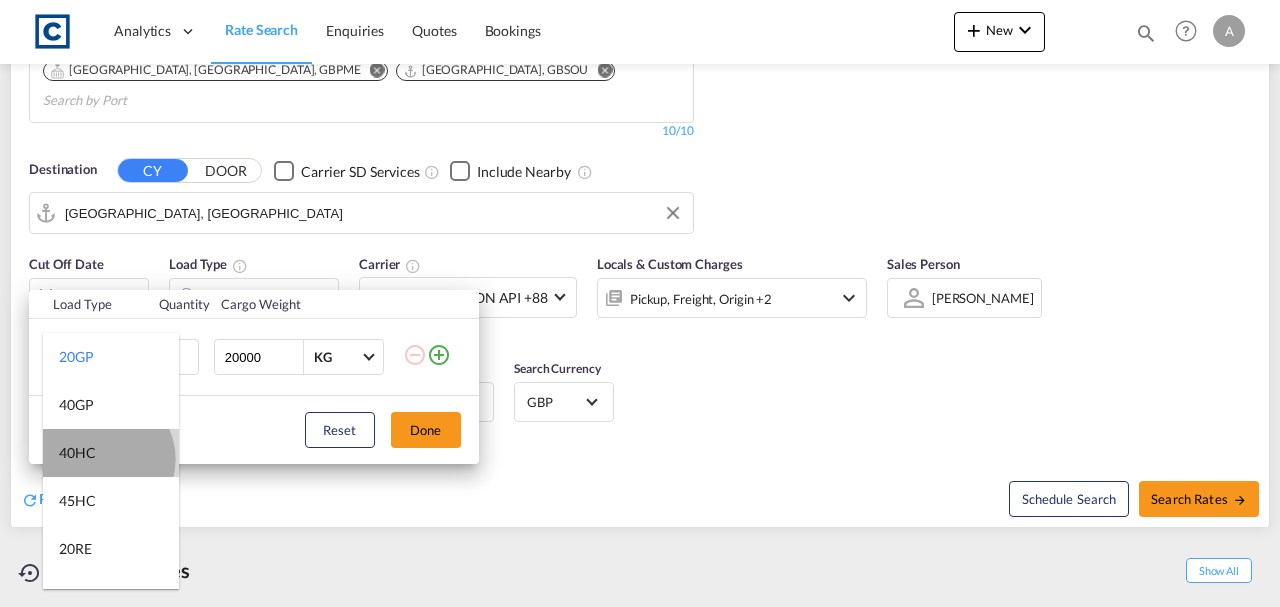 click on "40HC" at bounding box center [111, 453] 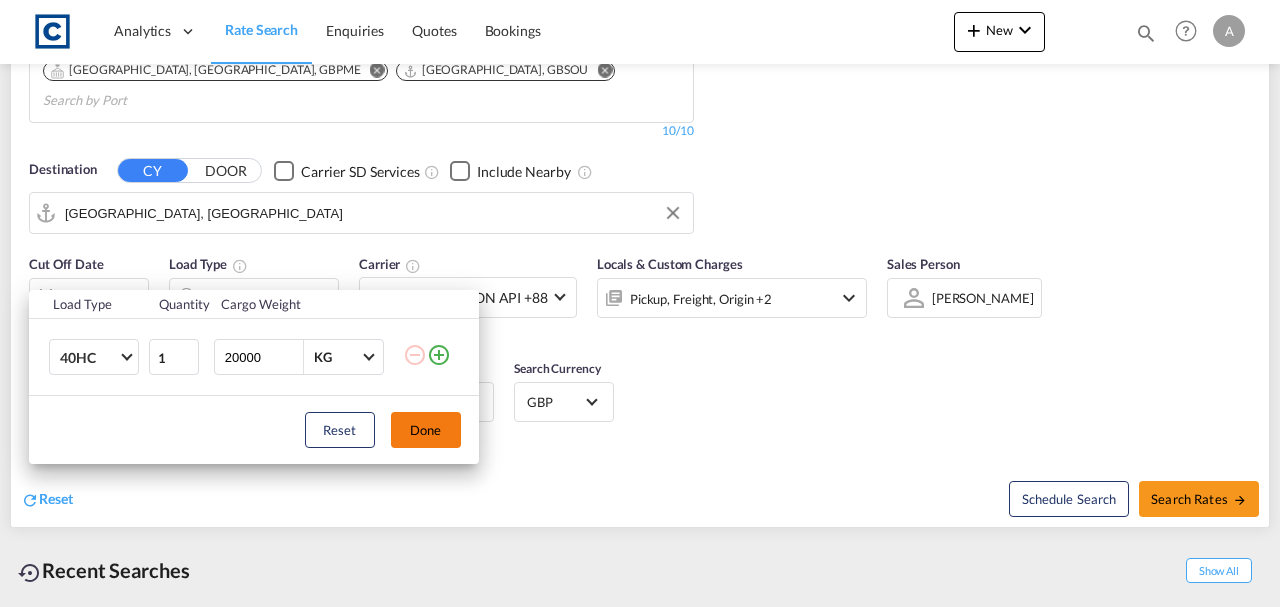 click on "Done" at bounding box center (426, 430) 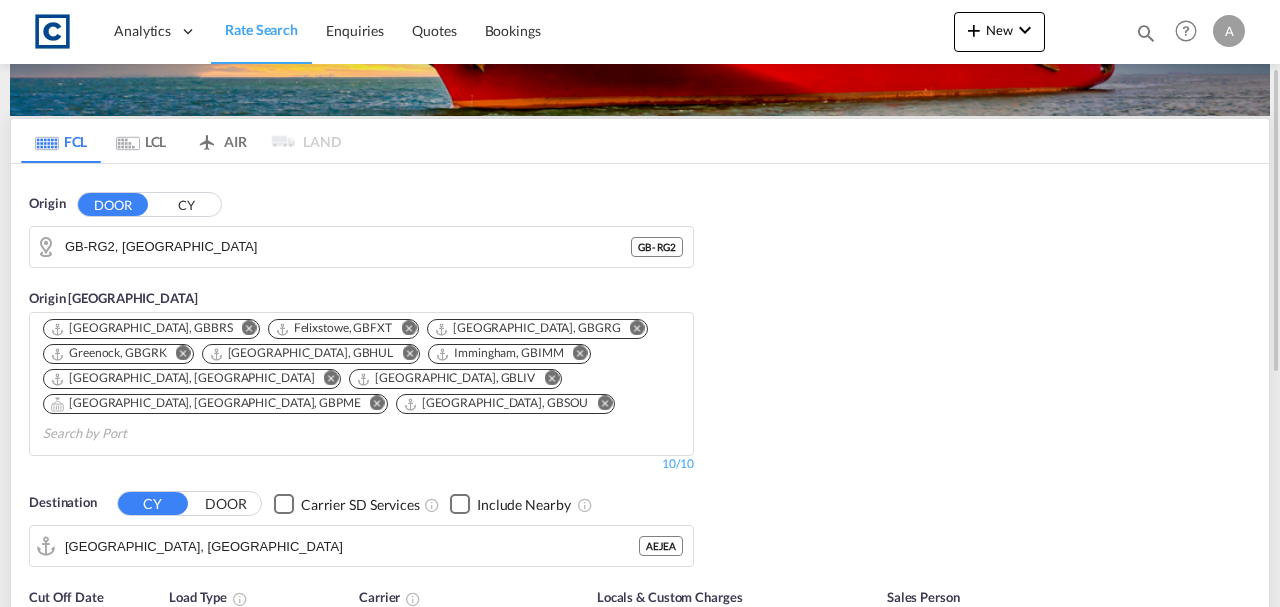 scroll, scrollTop: 533, scrollLeft: 0, axis: vertical 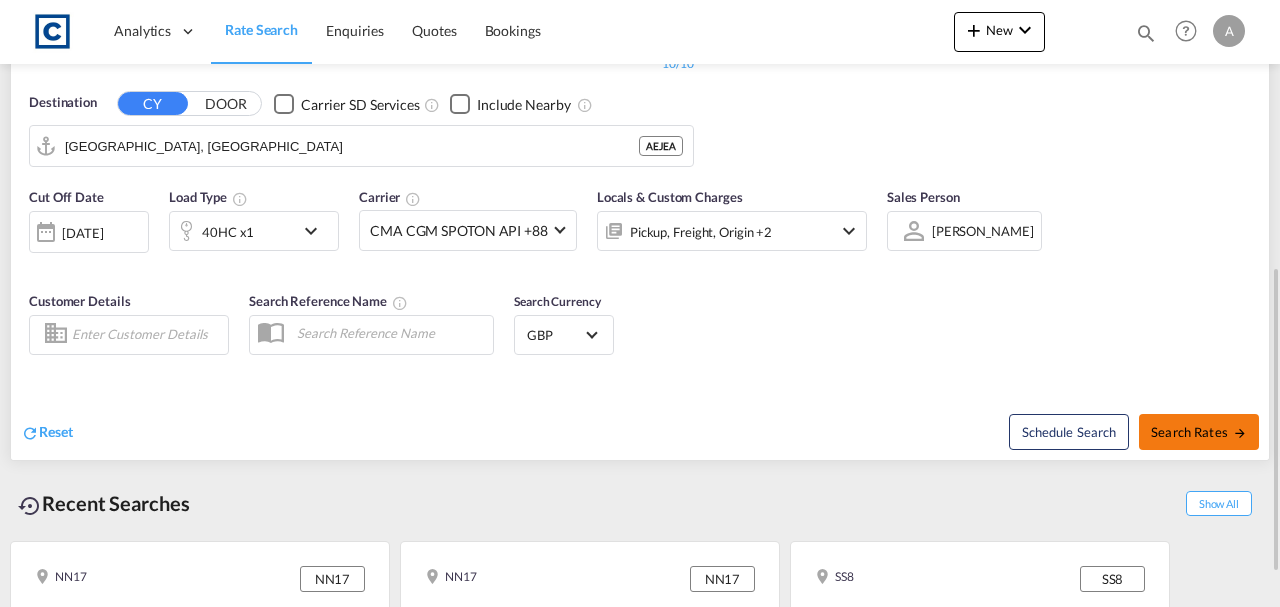 click on "Search Rates" at bounding box center [1199, 432] 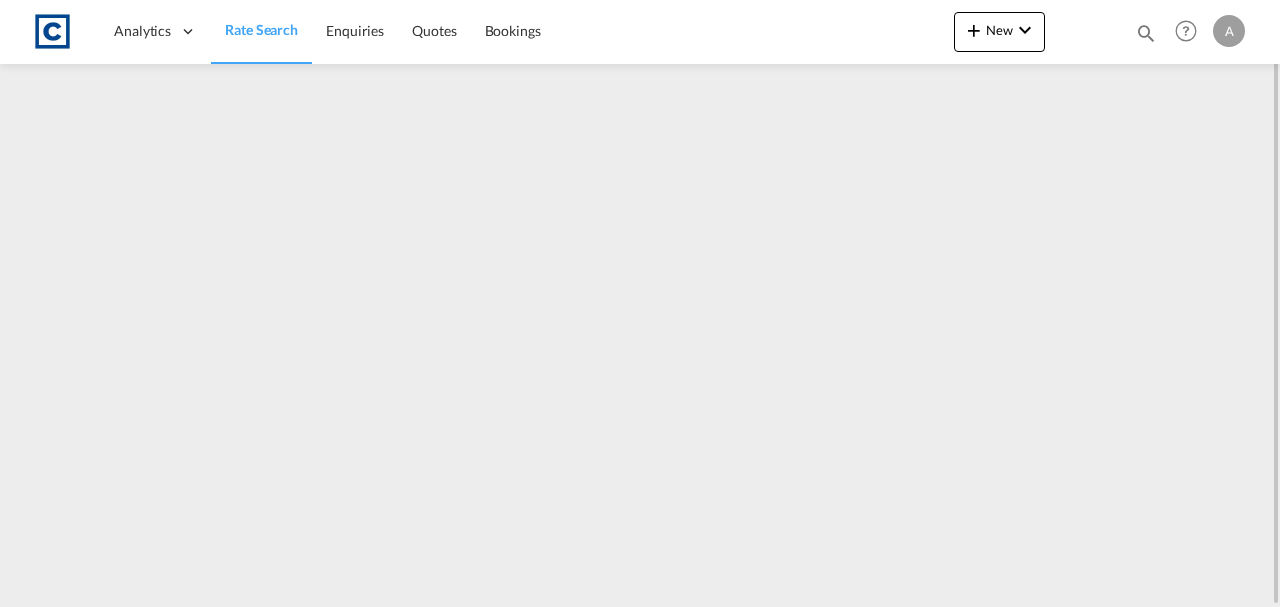 scroll, scrollTop: 0, scrollLeft: 0, axis: both 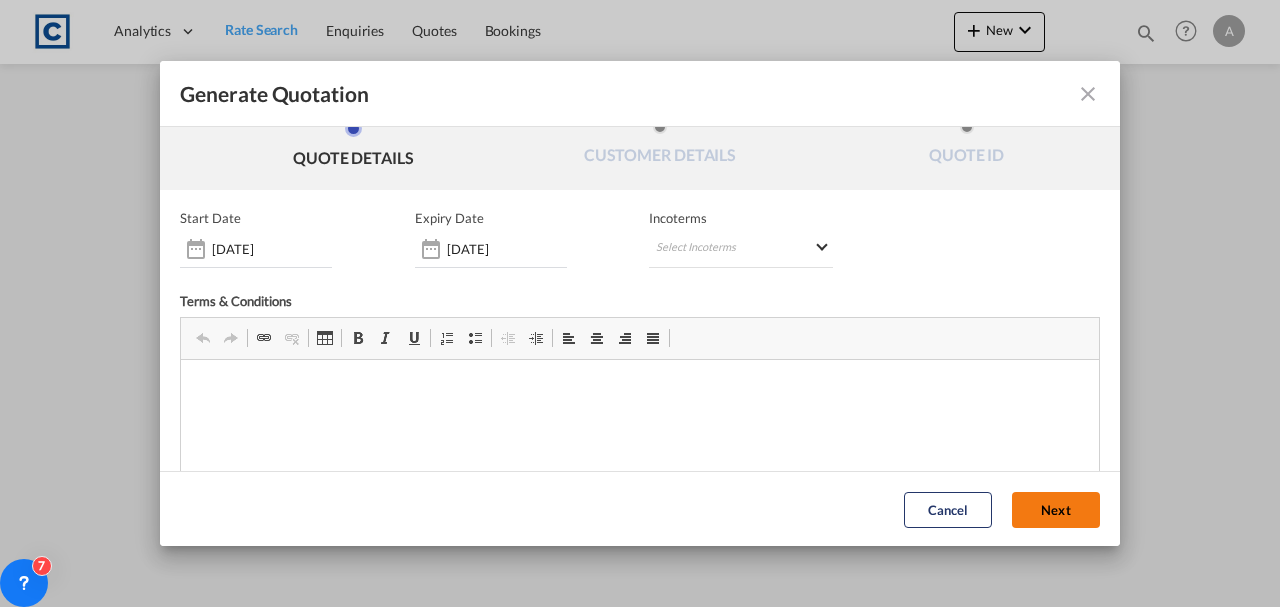 click on "Next" at bounding box center [1056, 509] 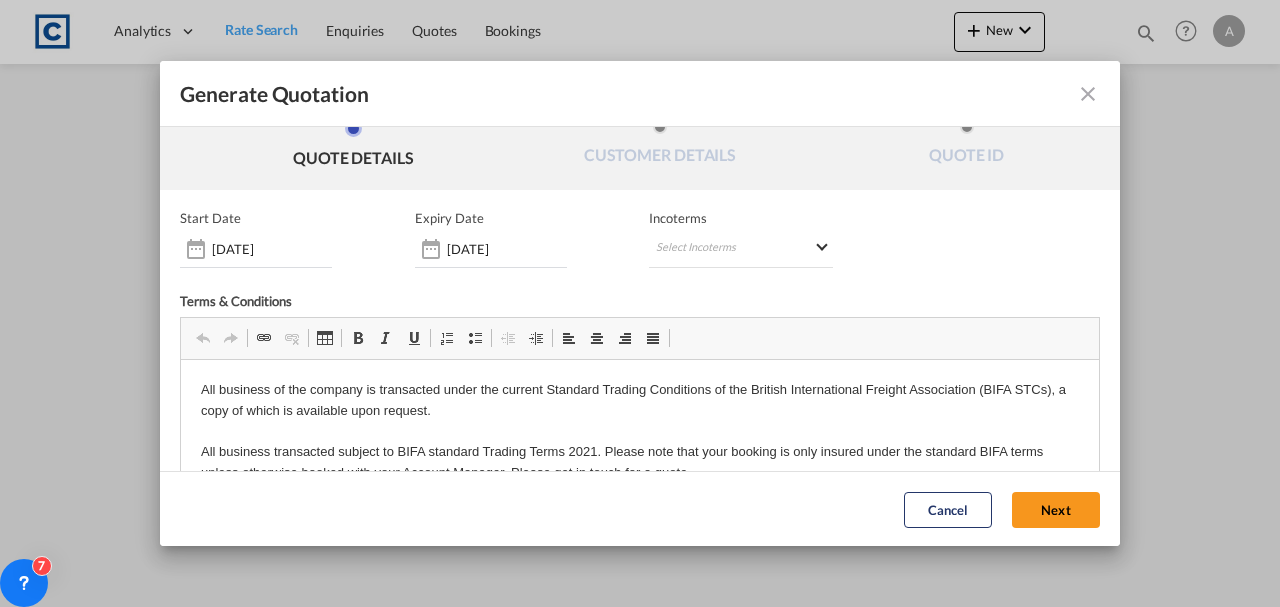 scroll, scrollTop: 0, scrollLeft: 0, axis: both 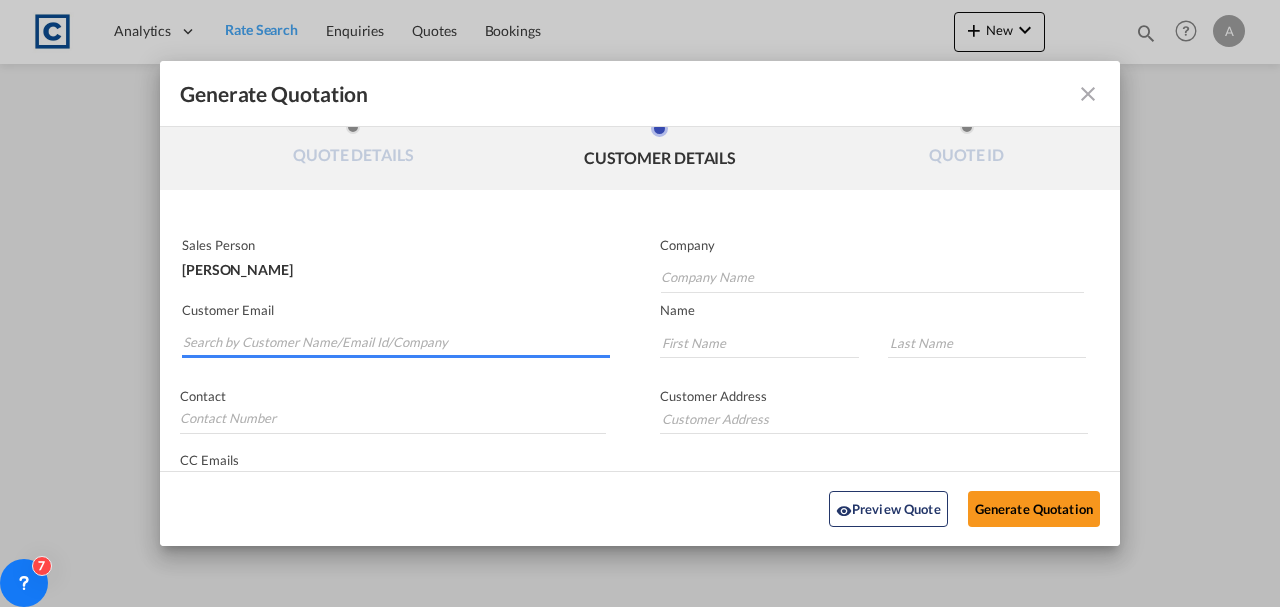 click at bounding box center [396, 343] 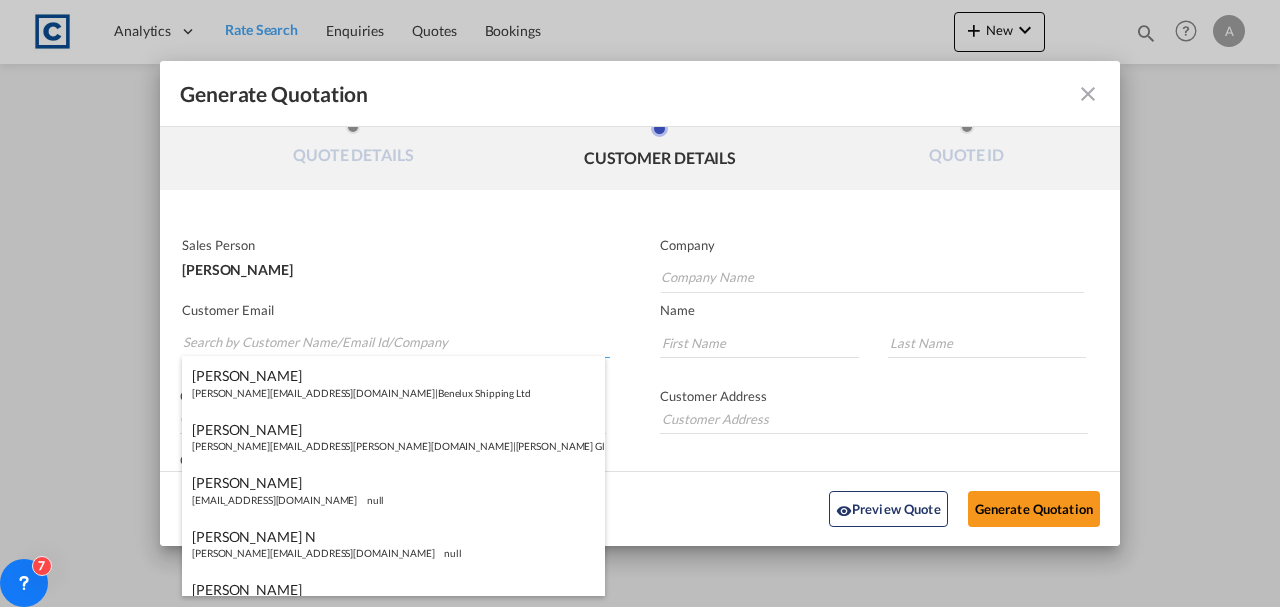 paste on "simon@gentoofreight.co.uk" 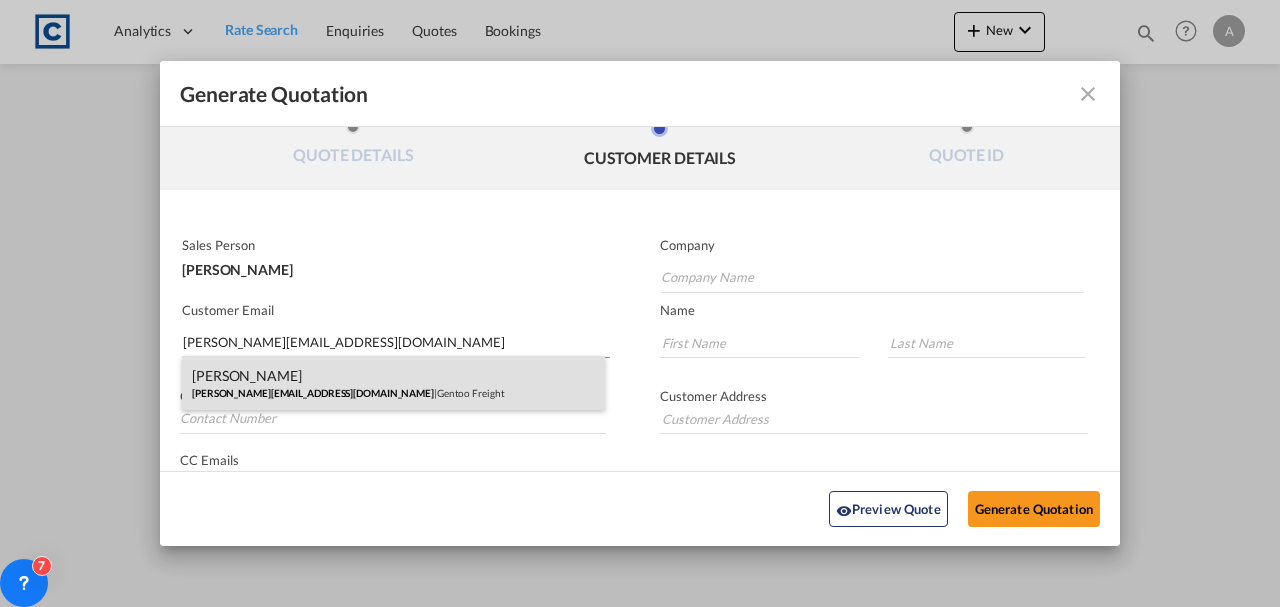 type on "simon@gentoofreight.co.uk" 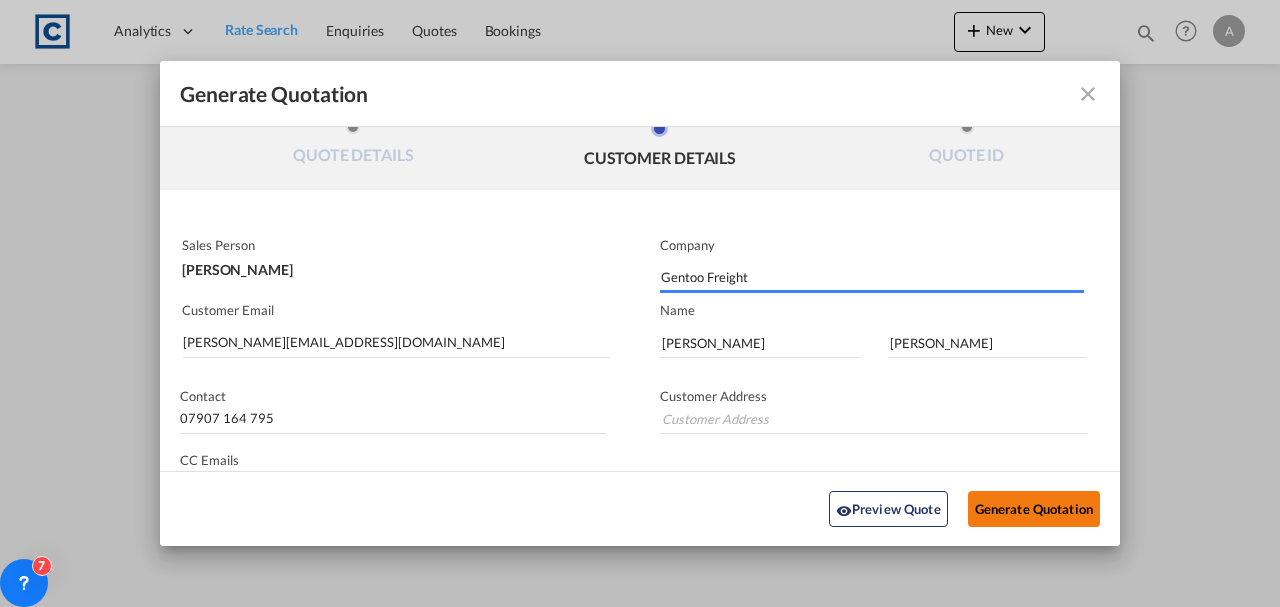 click on "Generate Quotation" at bounding box center (1034, 509) 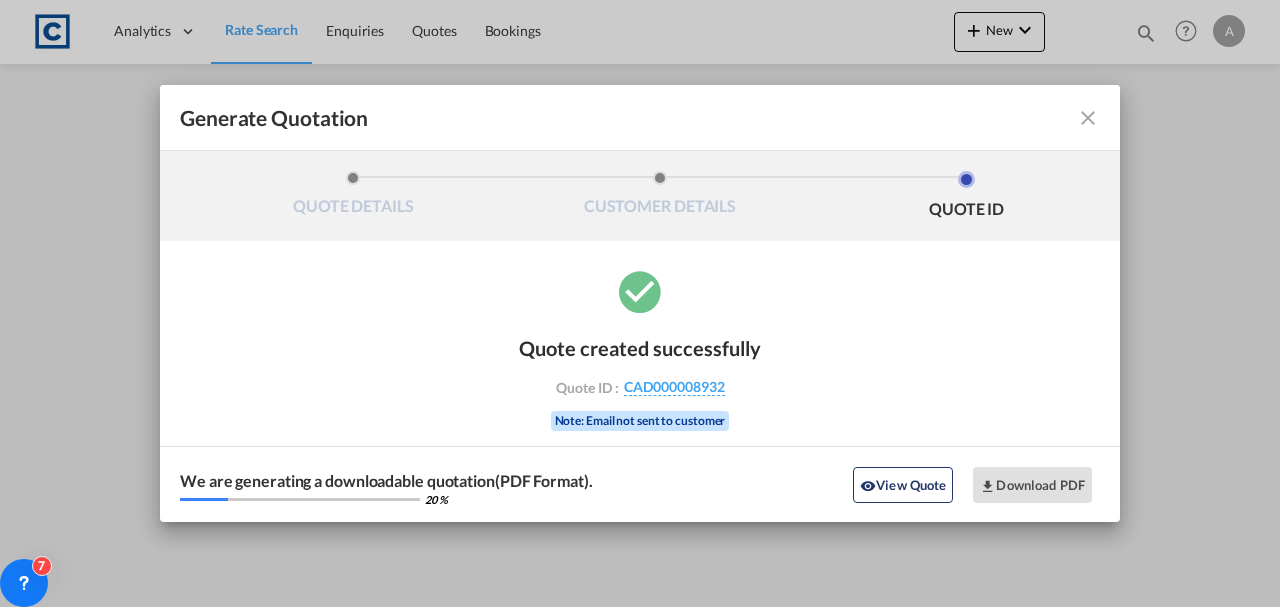 scroll, scrollTop: 0, scrollLeft: 0, axis: both 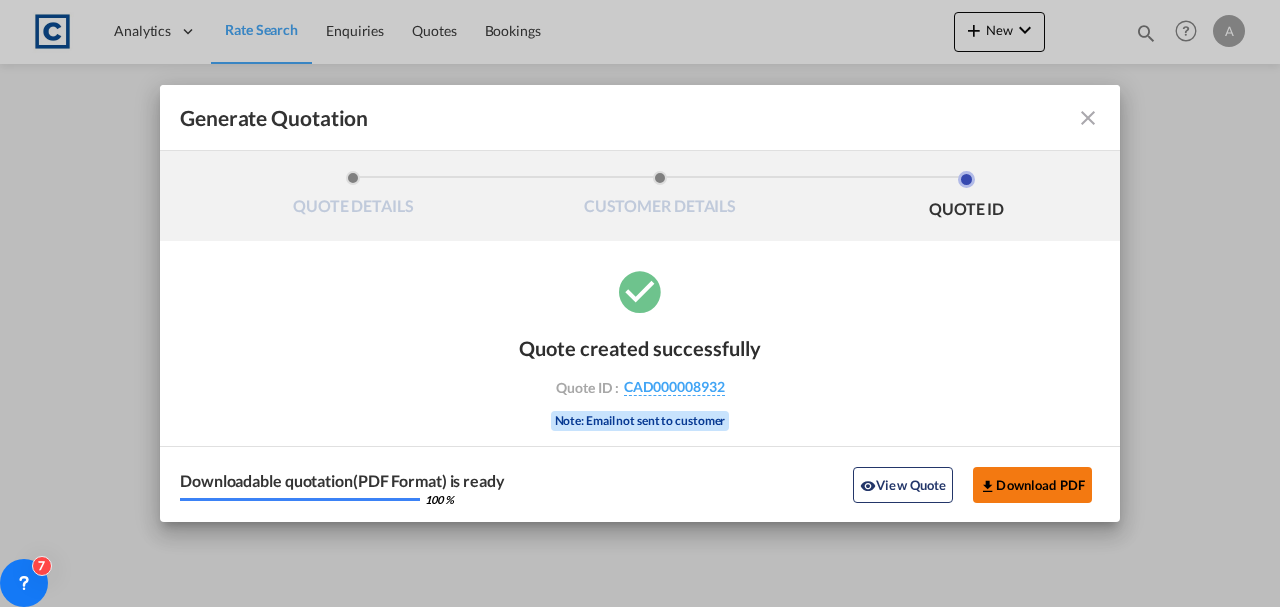 click on "Download PDF" at bounding box center [1032, 485] 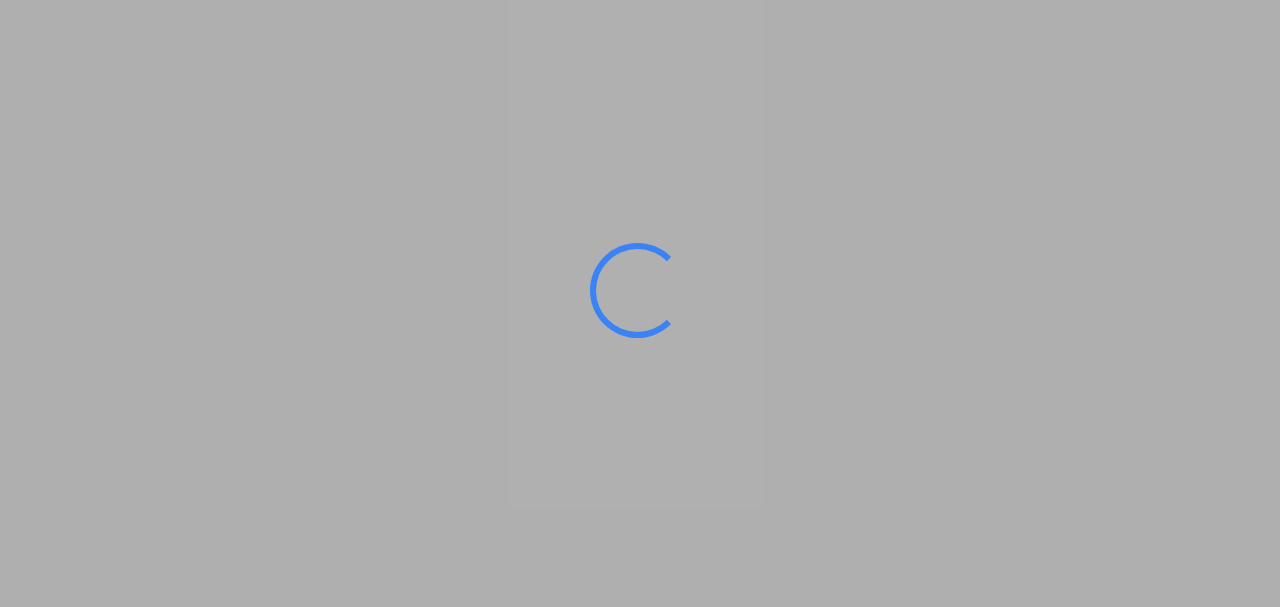 scroll, scrollTop: 0, scrollLeft: 0, axis: both 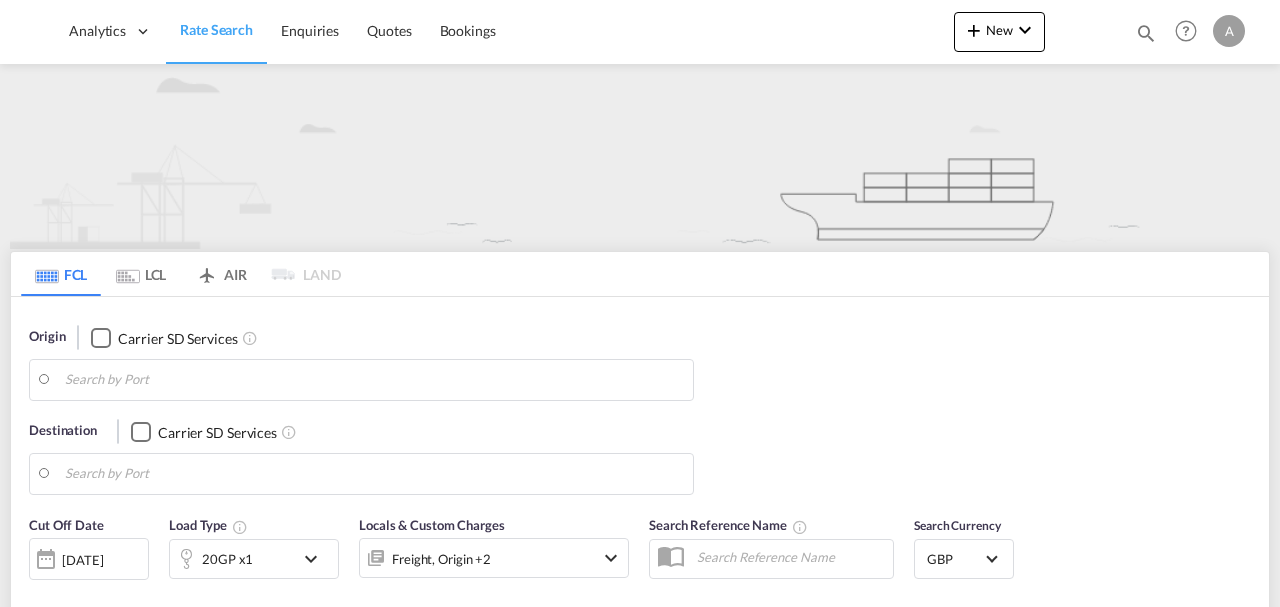 type on "RG2" 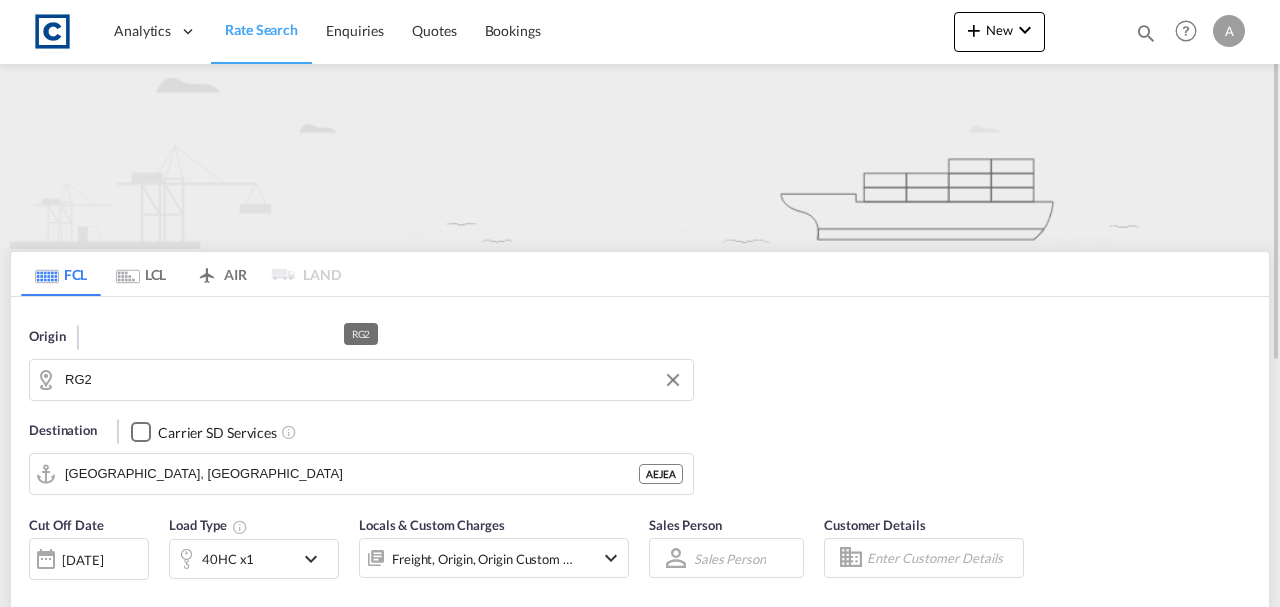 click on "RG2" at bounding box center (374, 380) 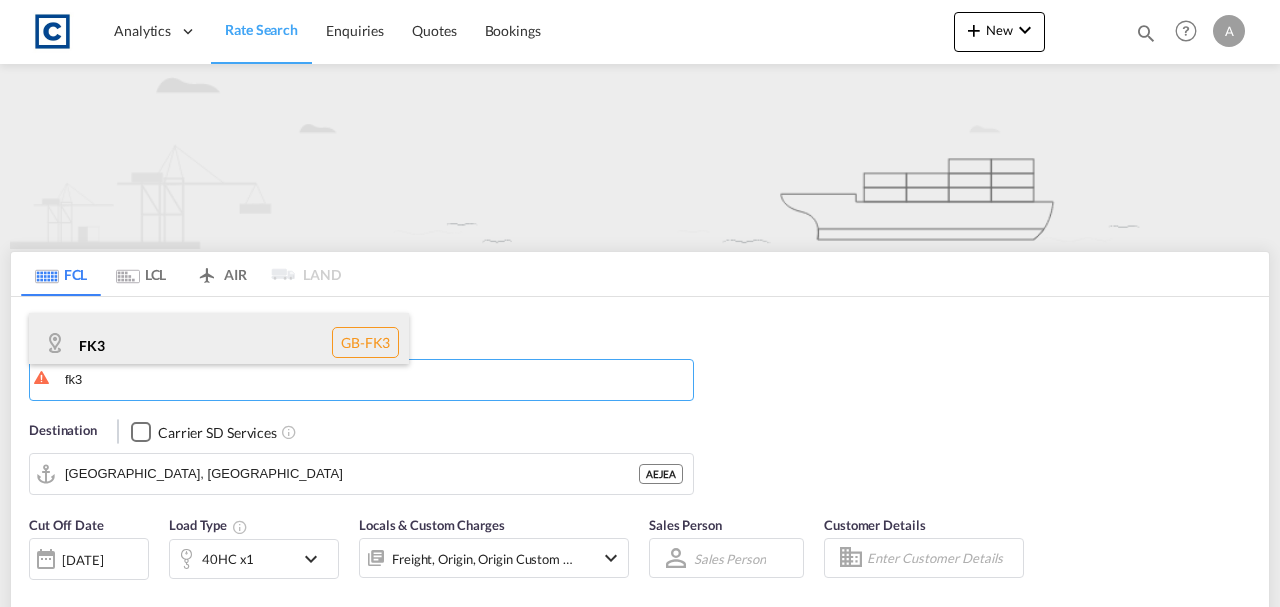 click on "FK3 GB-FK3" at bounding box center [219, 343] 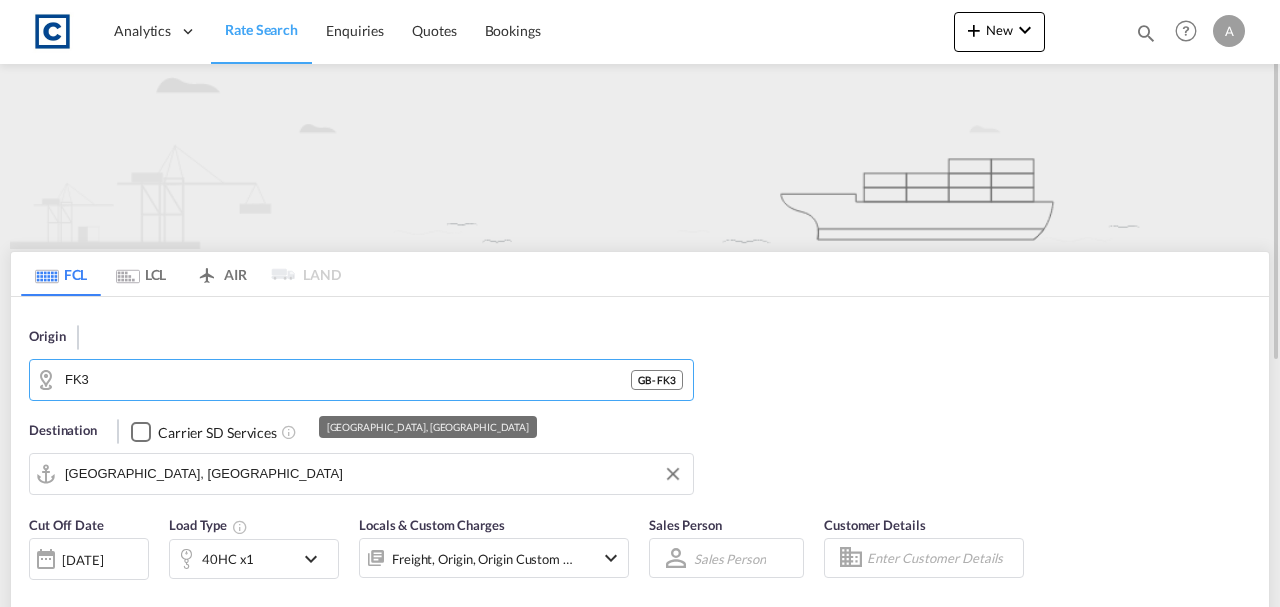click on "Jebel Ali, AEJEA" at bounding box center (374, 474) 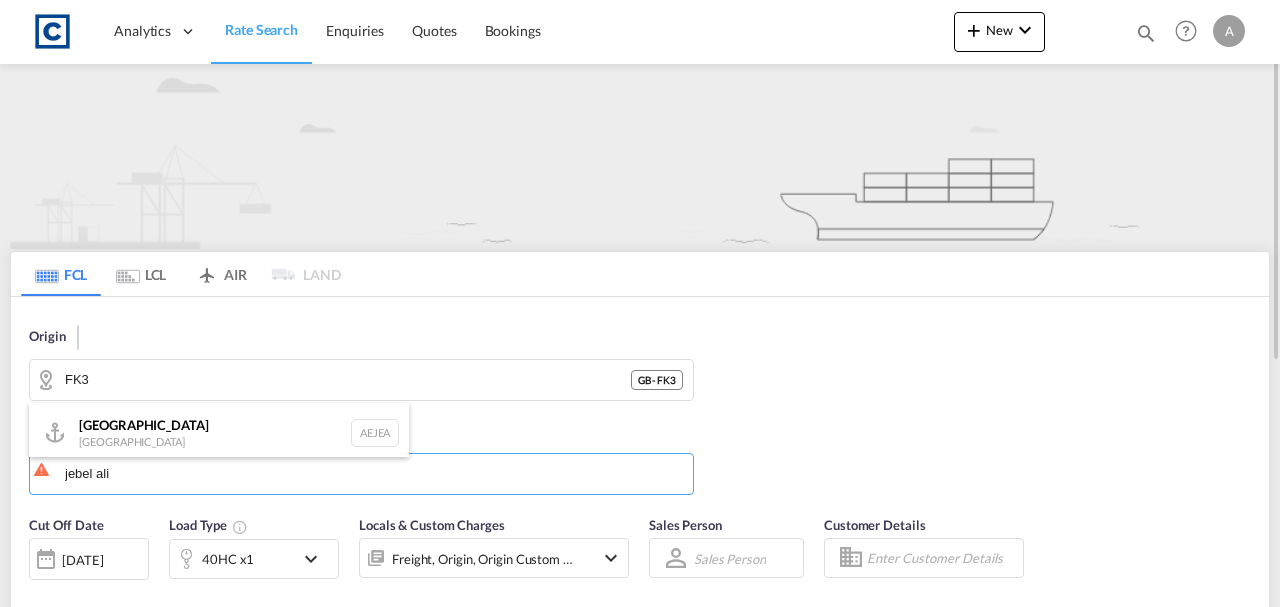 drag, startPoint x: 187, startPoint y: 398, endPoint x: 194, endPoint y: 417, distance: 20.248457 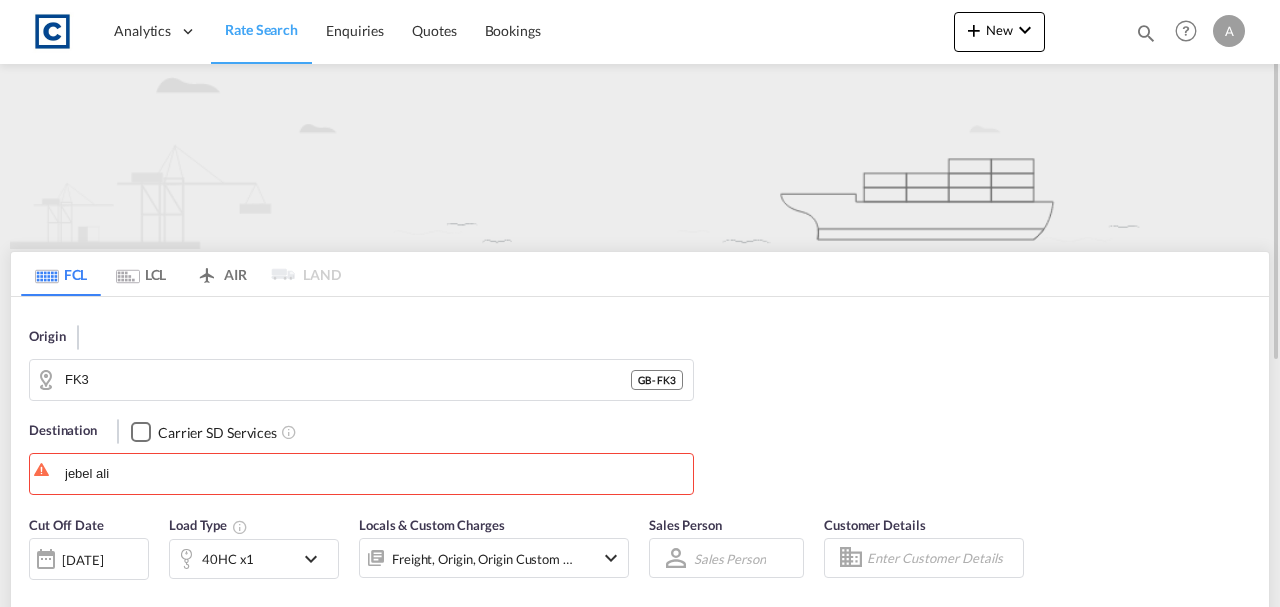click on "Analytics
Dashboard
Rate Search
Enquiries
Quotes
Bookings" at bounding box center (640, 303) 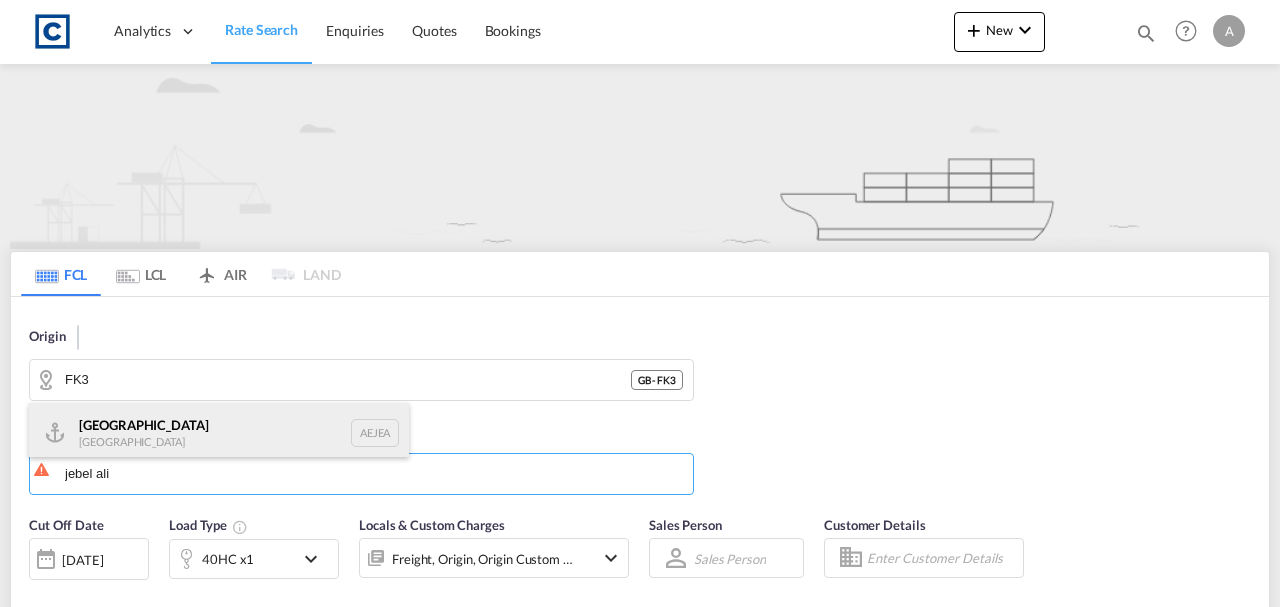 click on "Jebel Ali
United Arab Emirates
AEJEA" at bounding box center [219, 433] 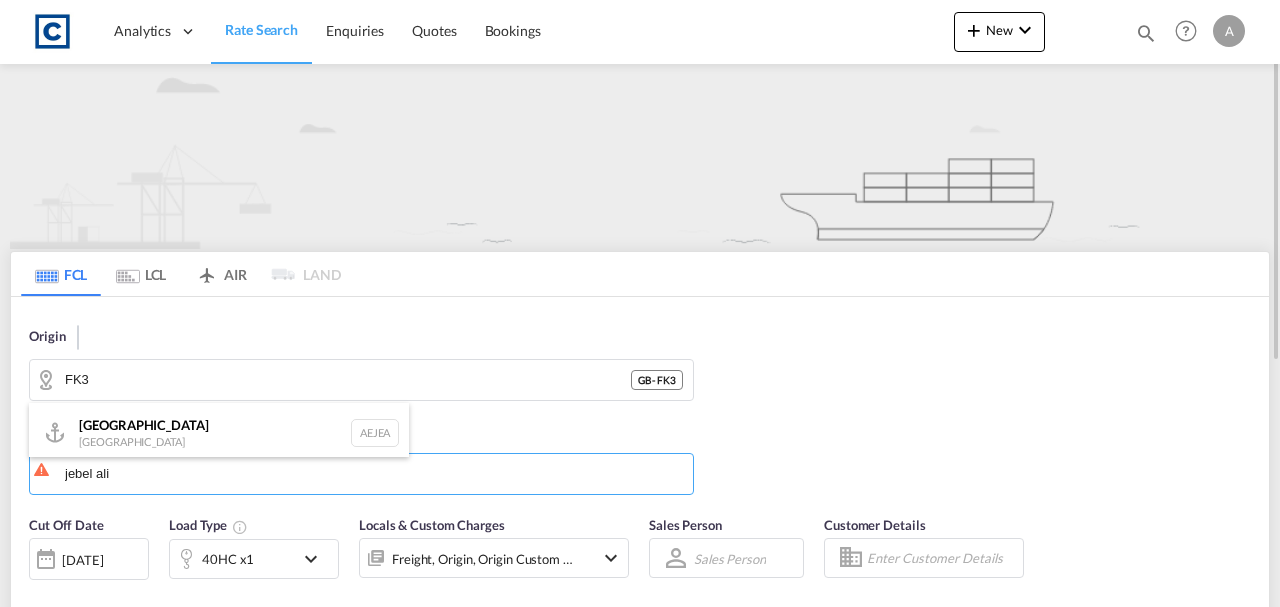 type on "Jebel Ali, AEJEA" 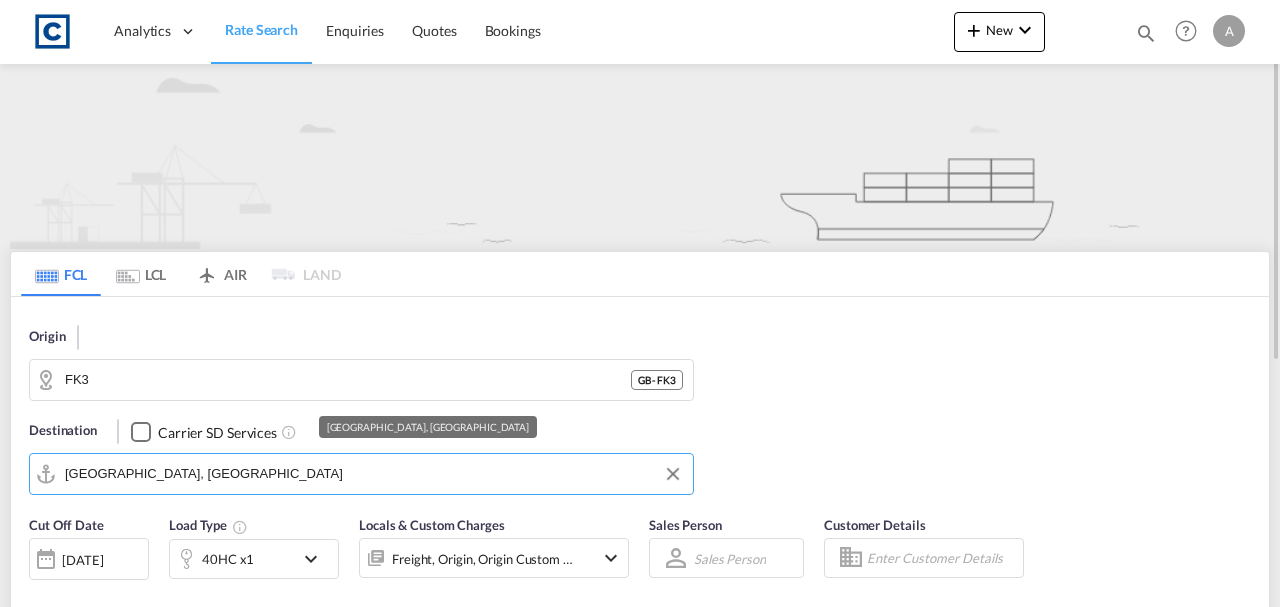scroll, scrollTop: 266, scrollLeft: 0, axis: vertical 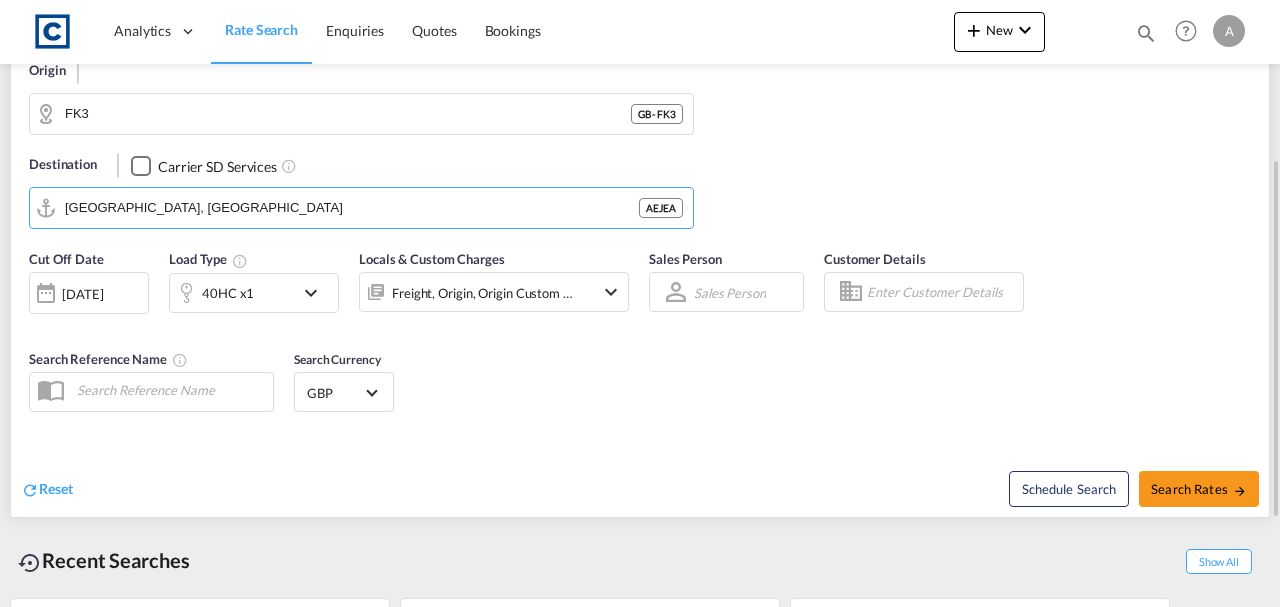 click on "Freight,  Origin,  Origin Custom +1" at bounding box center [483, 293] 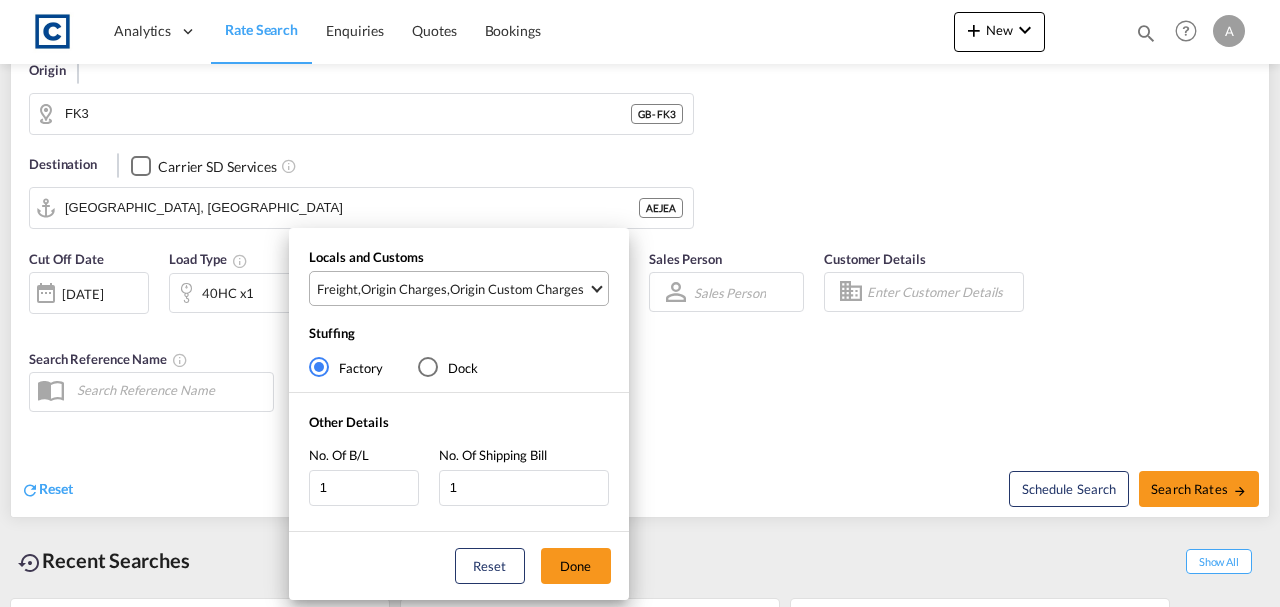 click on "Origin Custom Charges" at bounding box center (517, 289) 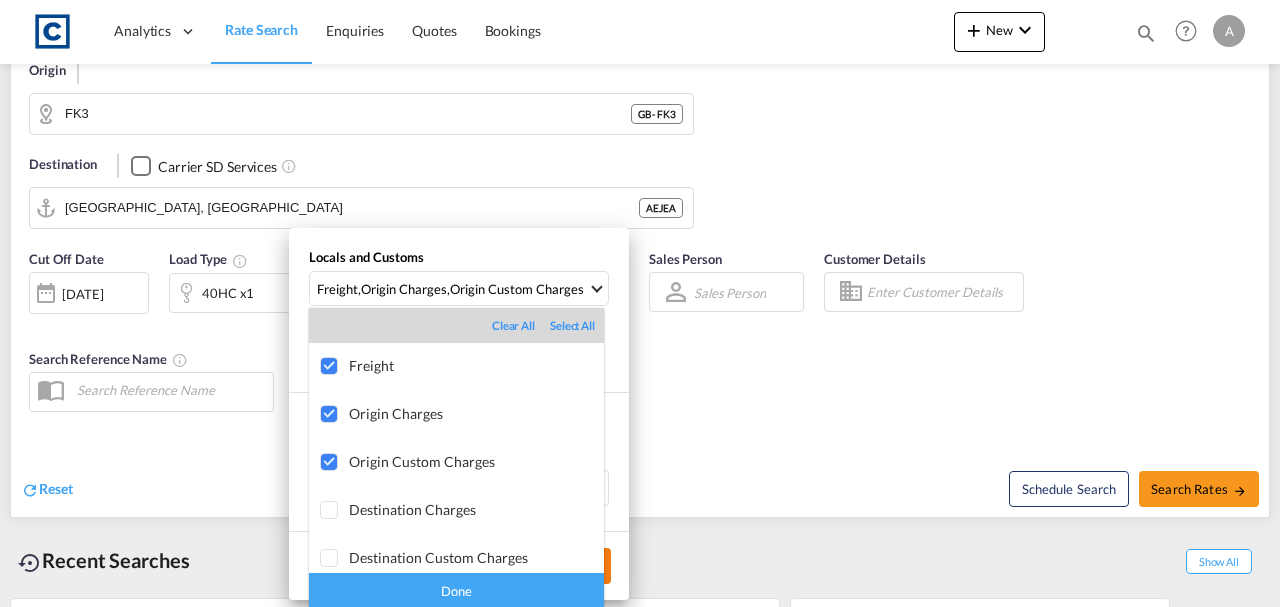 drag, startPoint x: 442, startPoint y: 586, endPoint x: 565, endPoint y: 569, distance: 124.16924 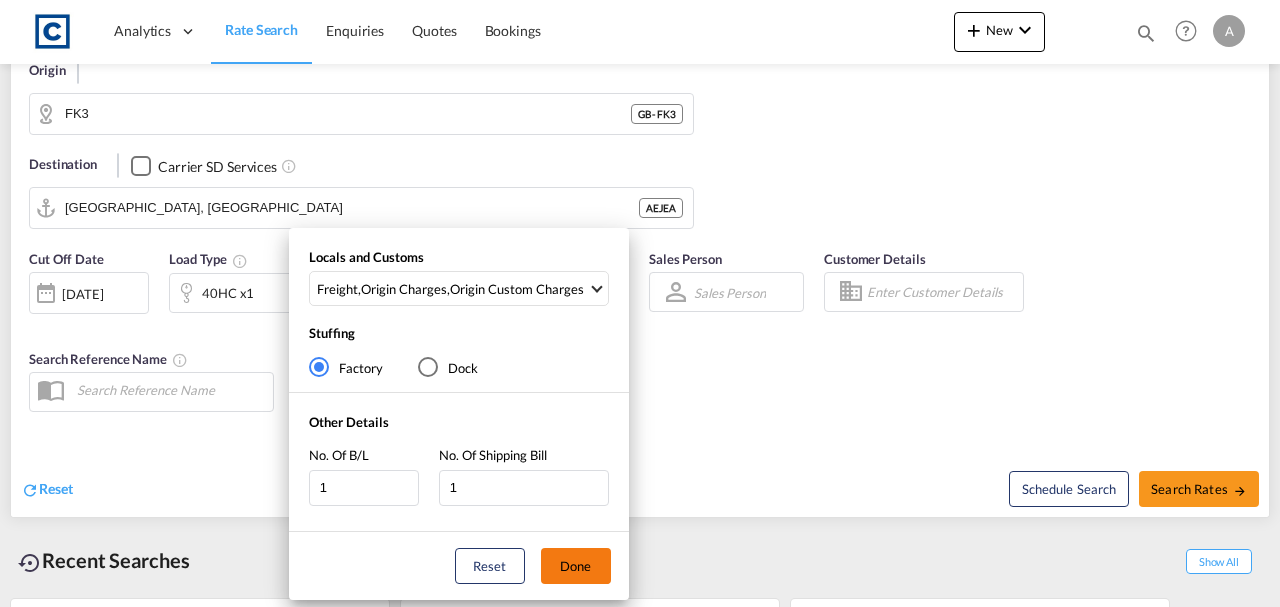 click on "Done" at bounding box center (576, 566) 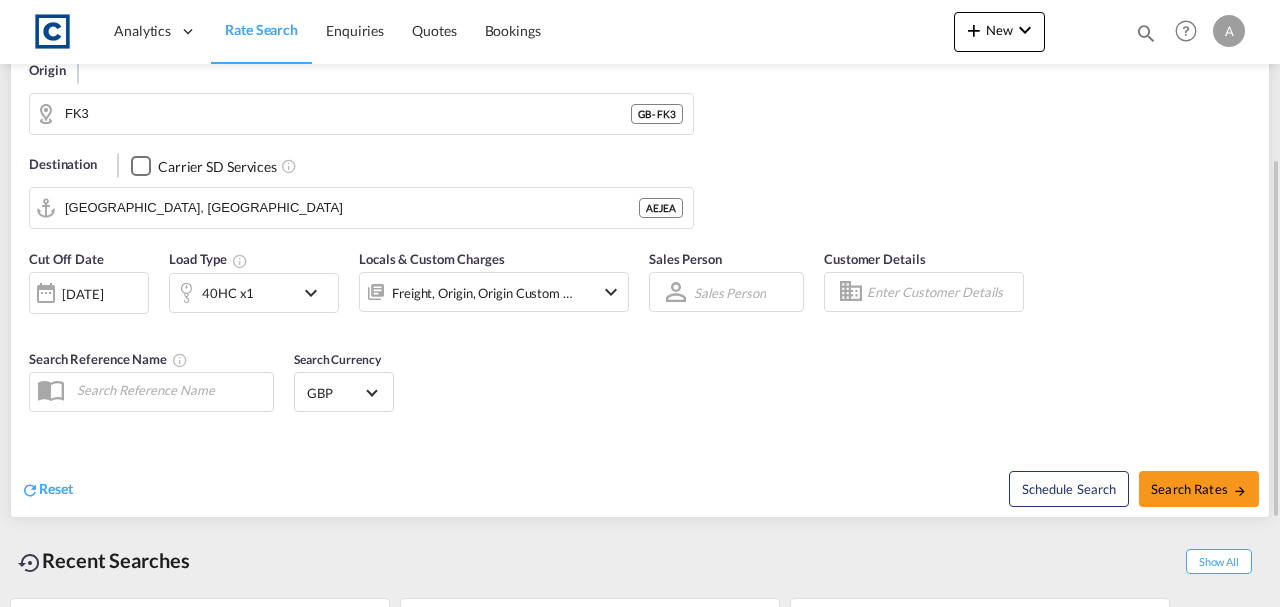 click on "Cut Off Date
16 Jul 2025 16/07/2025   Load Type
40HC x1
Locals & Custom Charges Freight,  Origin,  Origin Custom +1
Sales Person
Sales Person Select Sales Person No results found Select Sales Person
Customer Details
Search Reference Name
Search Currency
GBP
د.إ  AED United Arab Emirates Dirham Af  AFN Afghan afghani Lek  ALL Albania Lek ֏  AMD Armenia ƒ  ANG Netherlands Antilles Guilder Kz  AOA Angolan Kwanza $  ARS Argentina Peso $  AUD Australia Dollar ƒ  AWG Aruban florin ман  AZN Azerbaijan New Manat KM  BAM Bosnia and Herzegovina convertible mark $  BBD Barbados Dollar ৳  BDT Bangladesh Taka лв  BGN Bulgaria Lev $  BHD Bahraini Dinar FBu  BIF Burundi franc $  BMD Bermudian dollar $  BND Brunei dollar $b  BOB Bolivian boliviano R$  BRL Brazil Real $  BSD Bahamas Dollar Nu.  BTN Bhutanese ngultrum P  BWP Botswana Pula Br  BYN Belarusian ruble BZ$  BZD Belize dollar $  CAD Canada Dollar $" at bounding box center (640, 334) 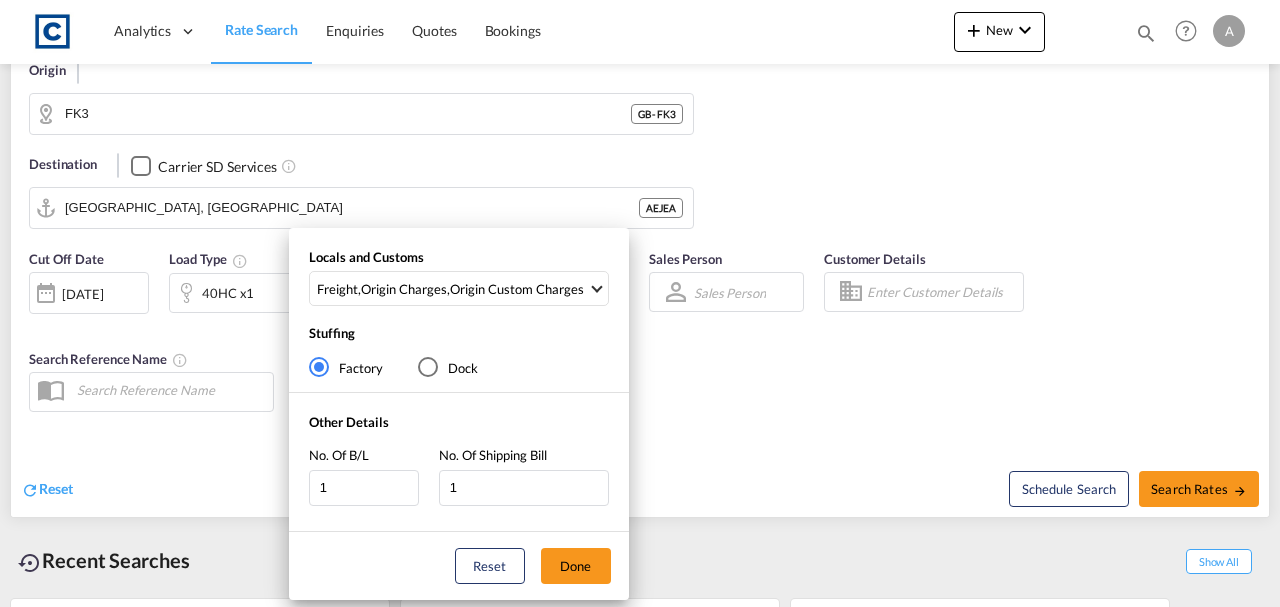 drag, startPoint x: 519, startPoint y: 310, endPoint x: 519, endPoint y: 298, distance: 12 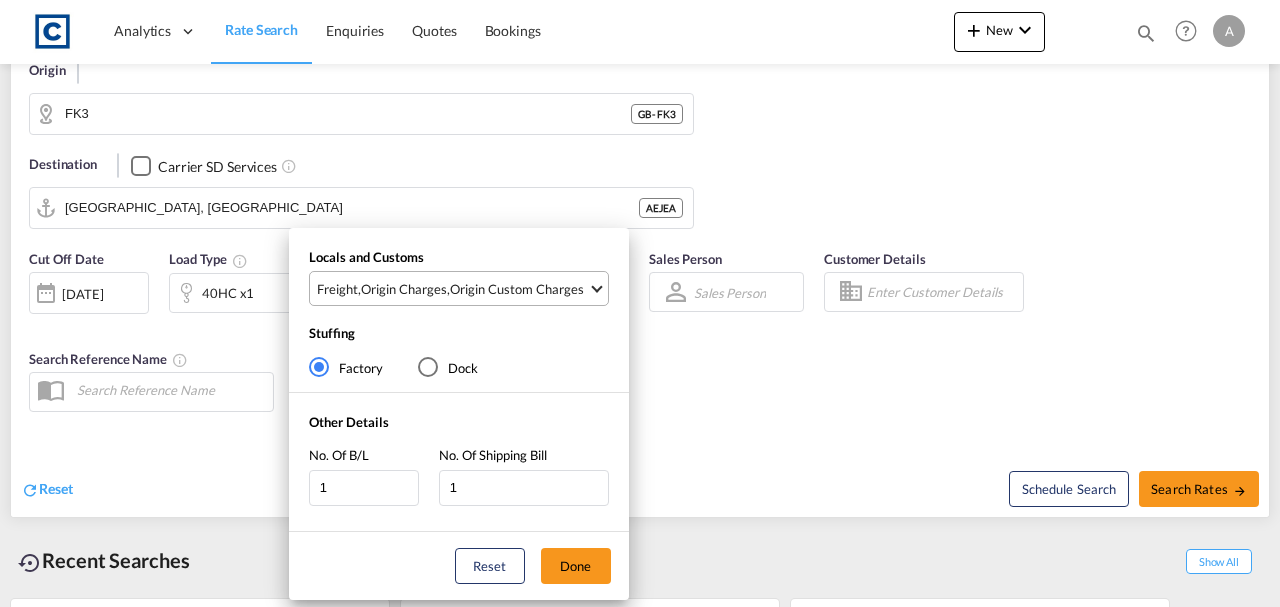 drag, startPoint x: 519, startPoint y: 298, endPoint x: 513, endPoint y: 415, distance: 117.15375 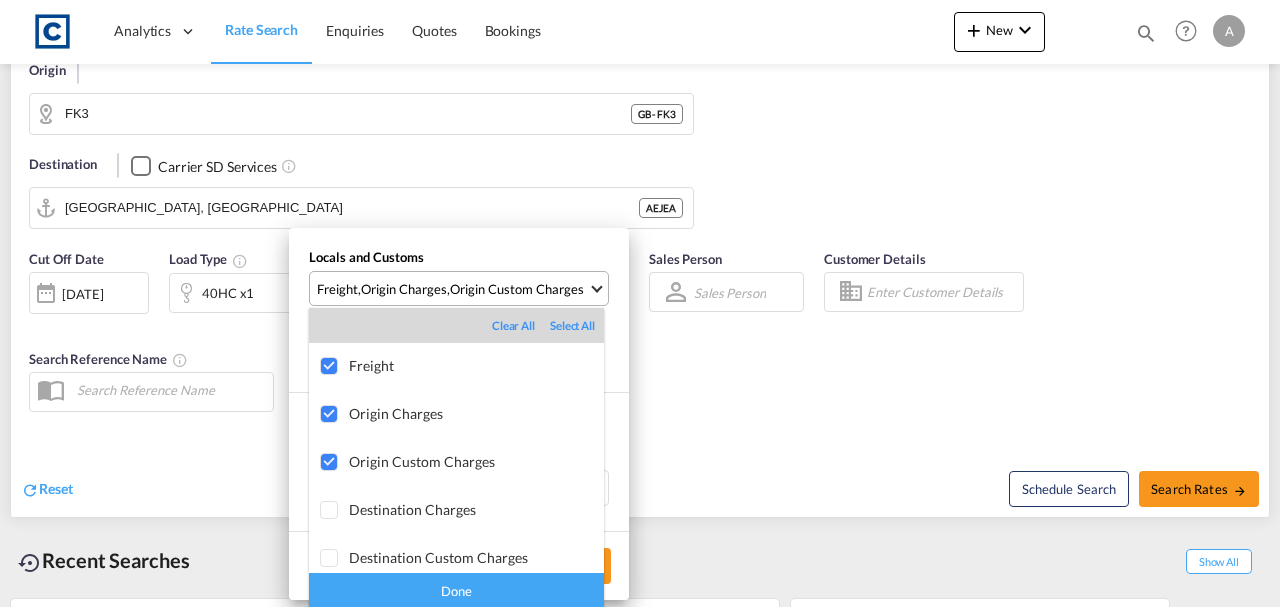 click on "Done" at bounding box center (456, 590) 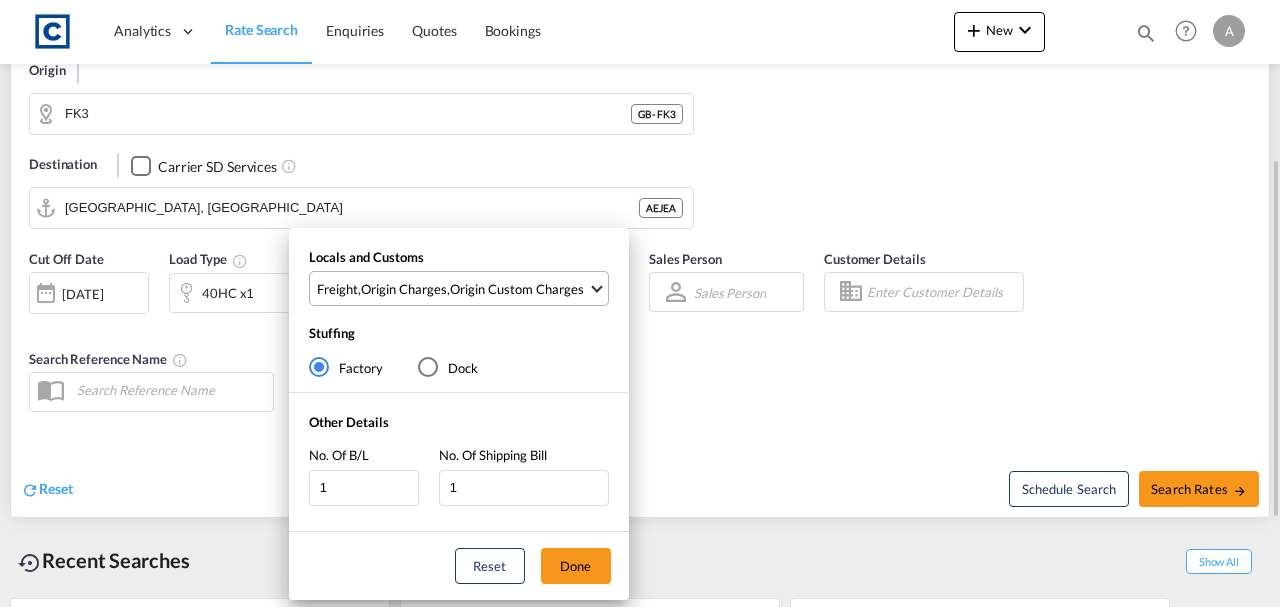 drag, startPoint x: 572, startPoint y: 570, endPoint x: 886, endPoint y: 551, distance: 314.5743 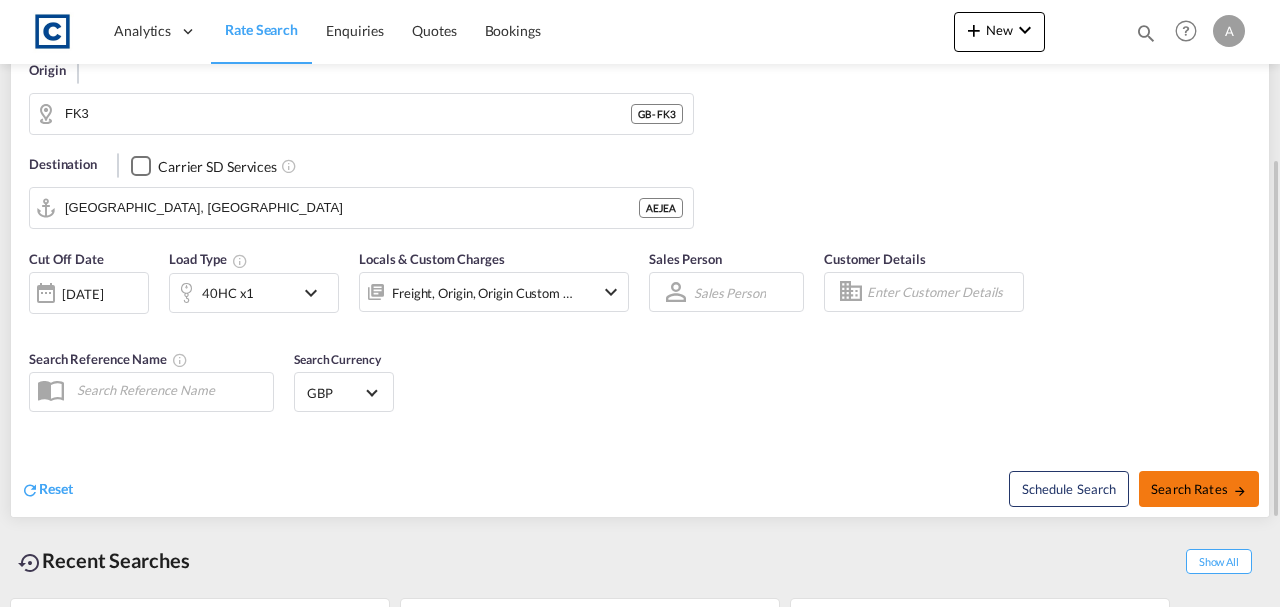 click on "Search Rates" at bounding box center [1199, 489] 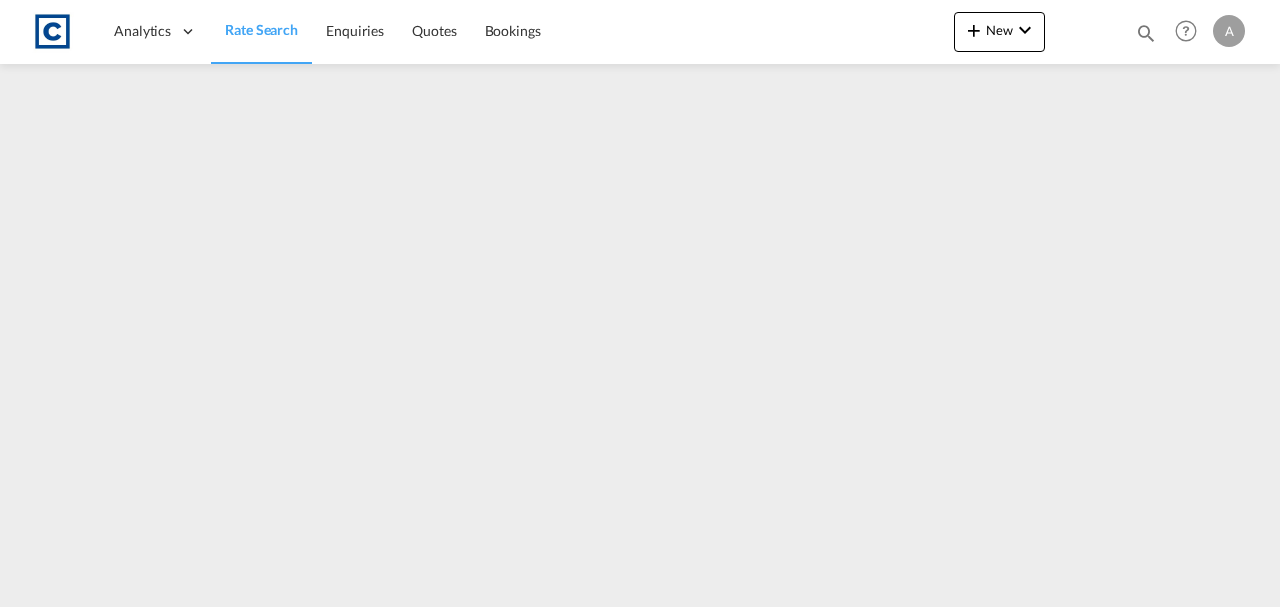 scroll, scrollTop: 0, scrollLeft: 0, axis: both 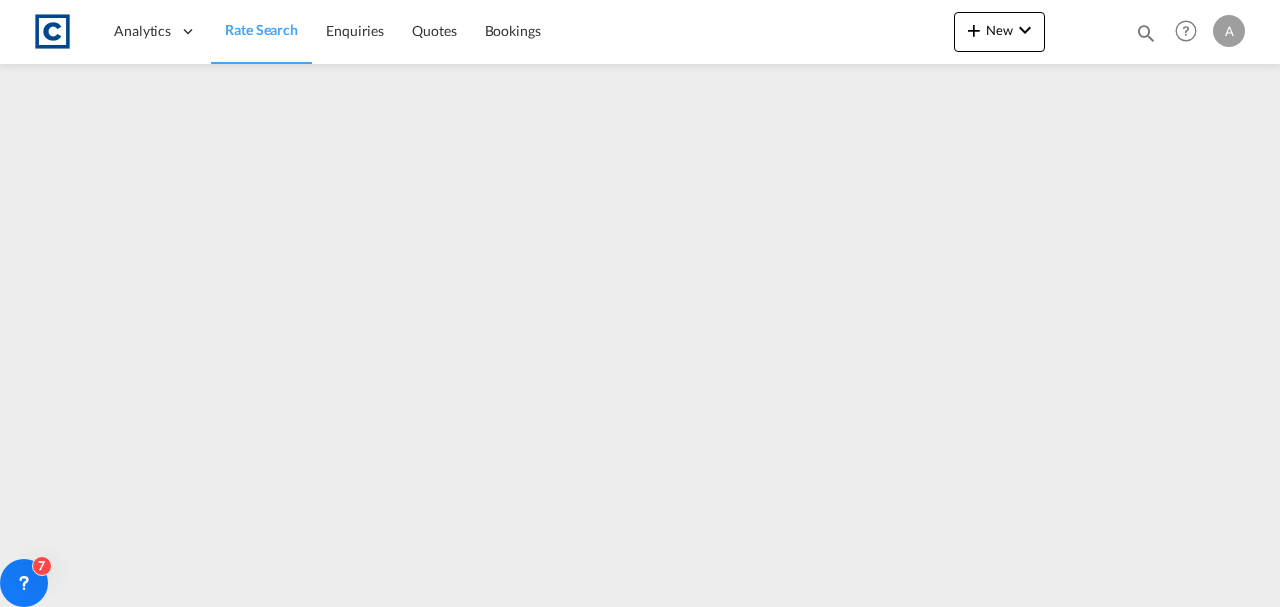 click on "Rate Search" at bounding box center [261, 29] 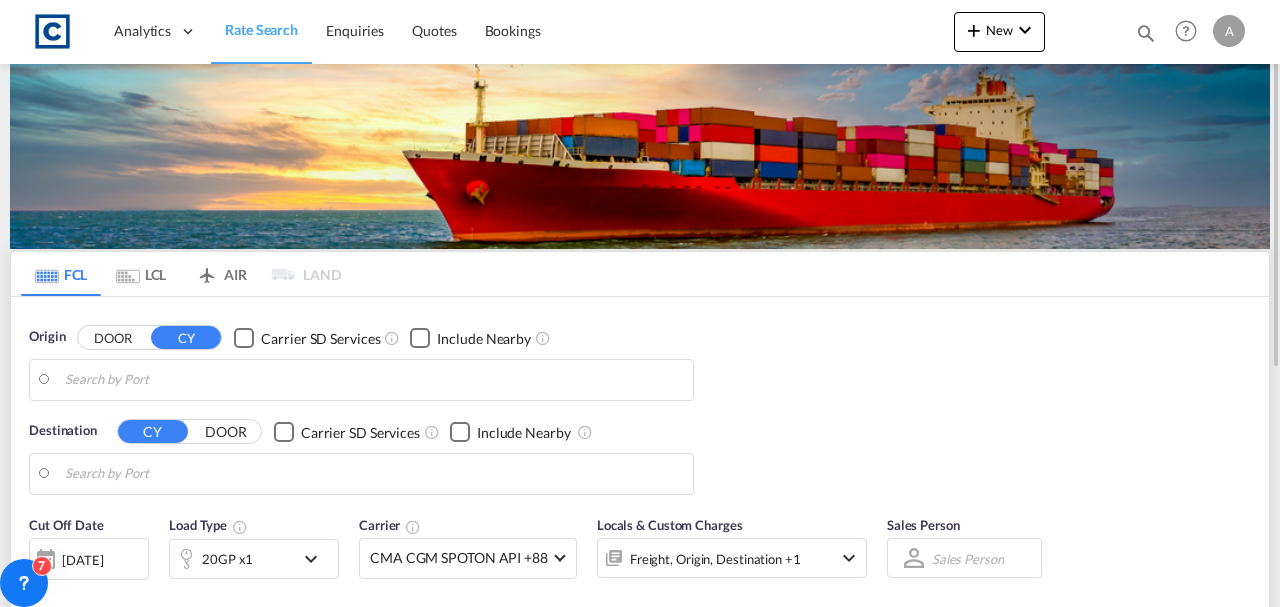 type on "GB-FK3, Falkirk" 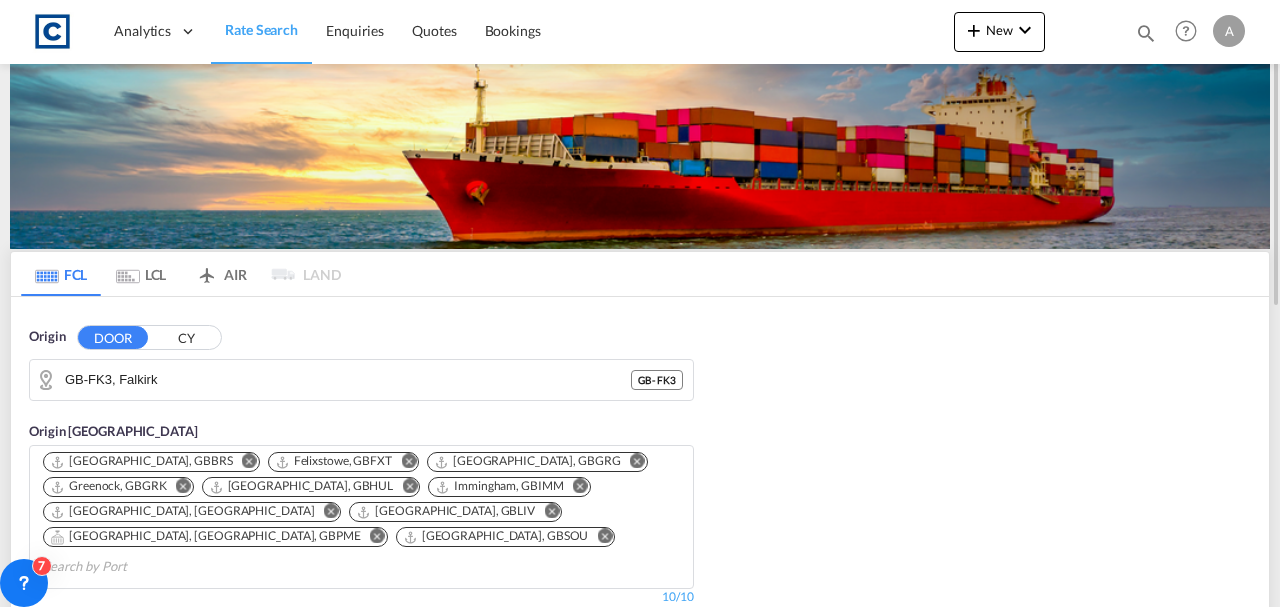 scroll, scrollTop: 400, scrollLeft: 0, axis: vertical 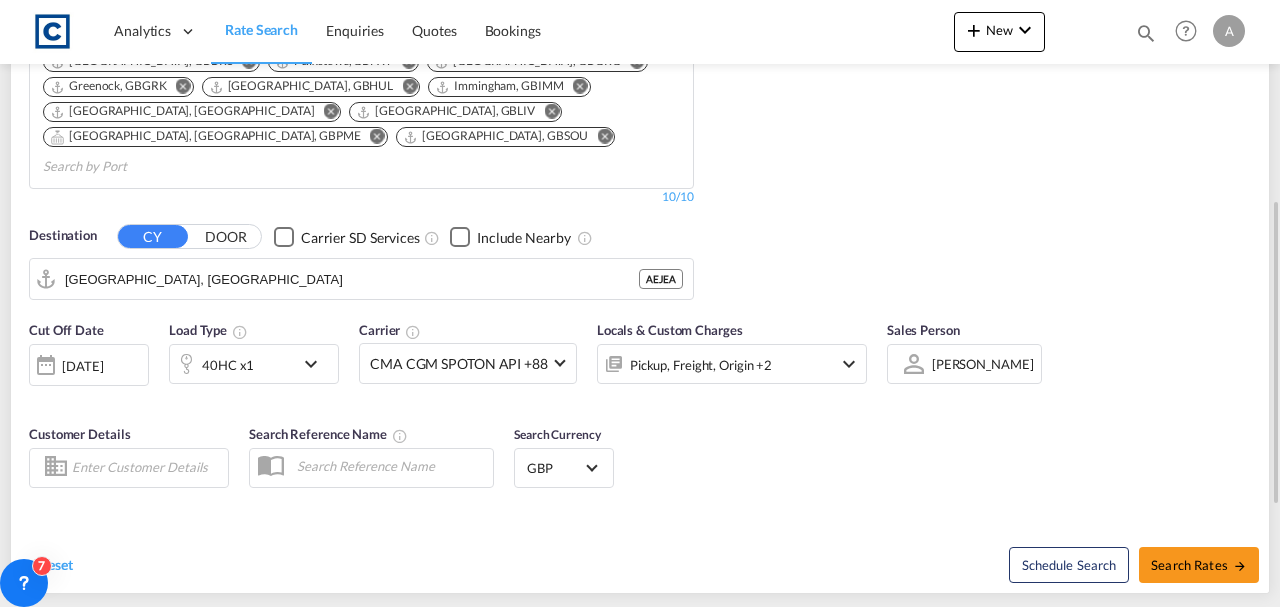 click on "Pickup,  Freight,  Origin +2" at bounding box center (705, 364) 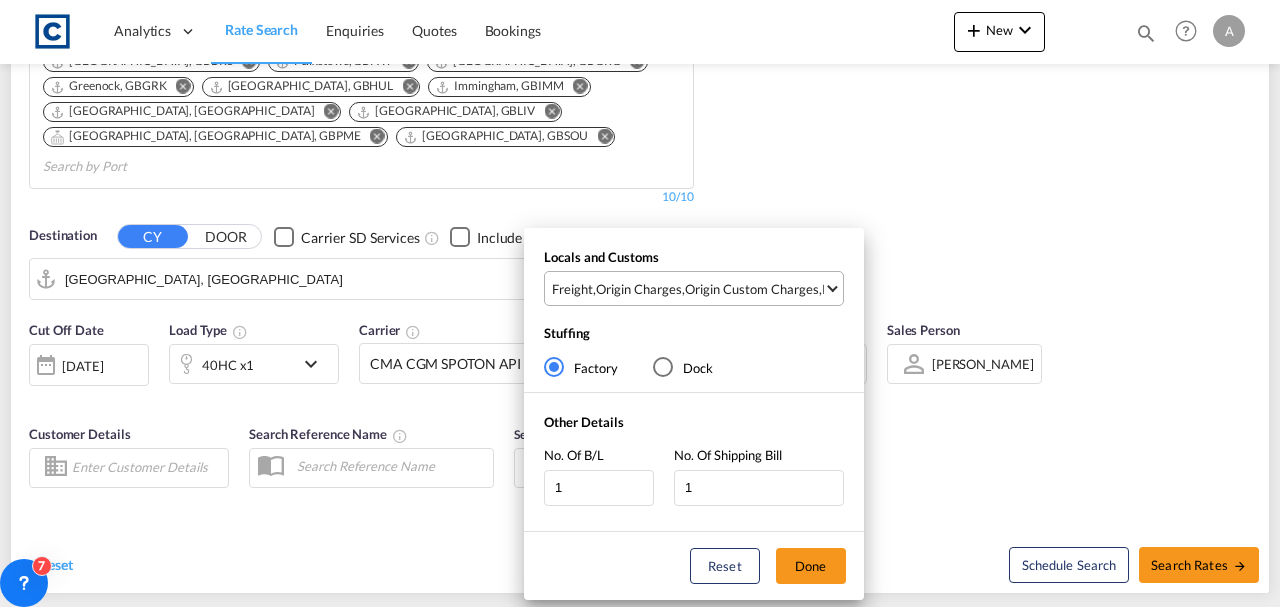 click on "Origin Custom Charges" at bounding box center (752, 289) 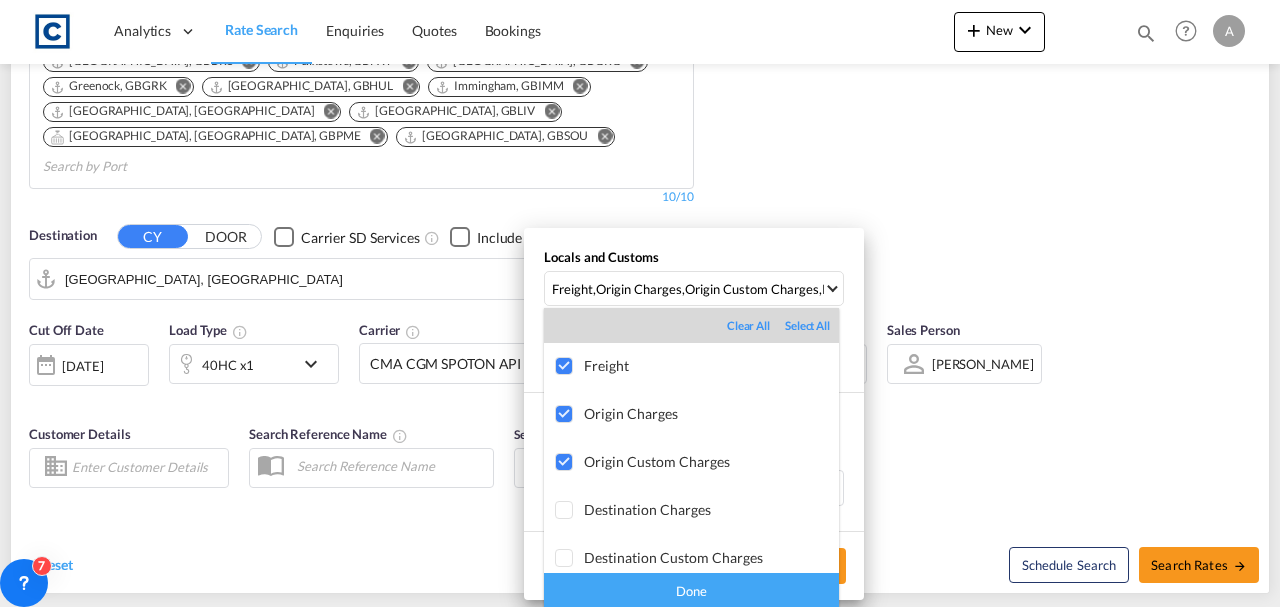 click on "Done" at bounding box center (691, 590) 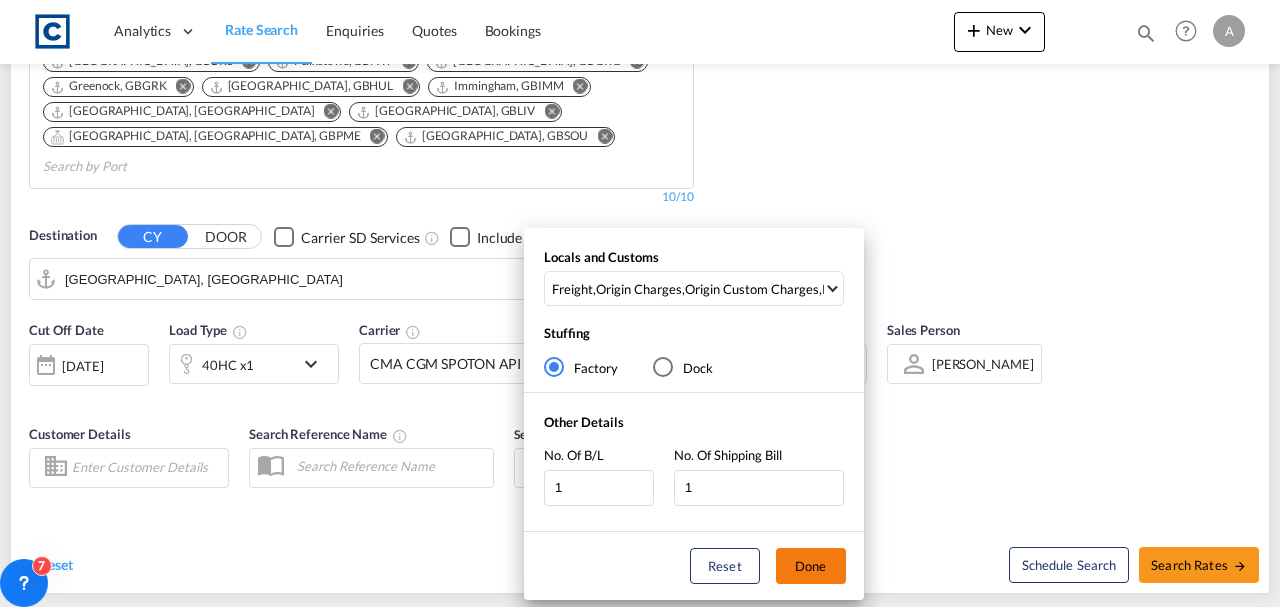 click on "Done" at bounding box center (811, 566) 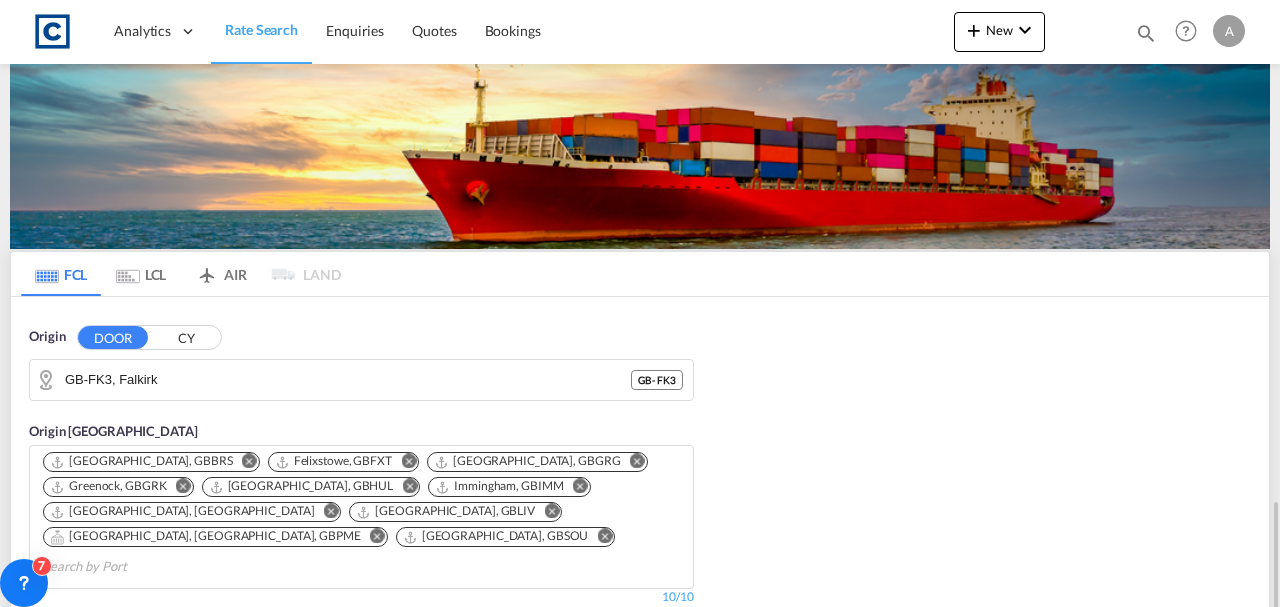 scroll, scrollTop: 599, scrollLeft: 0, axis: vertical 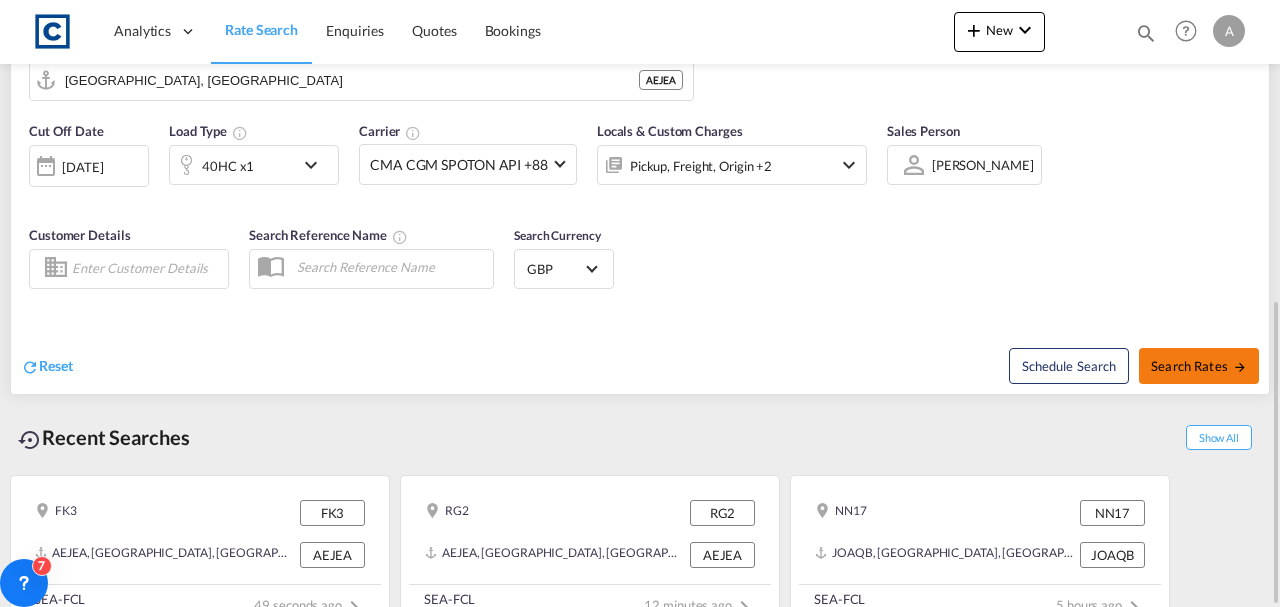 click on "Search Rates" at bounding box center [1199, 366] 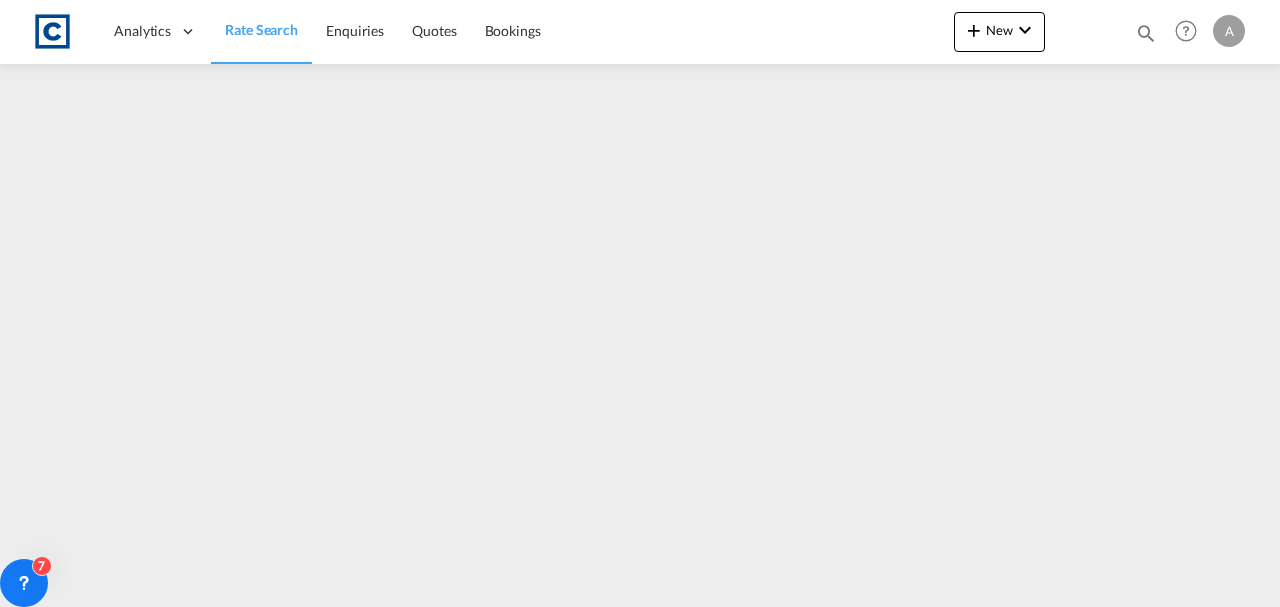 scroll, scrollTop: 0, scrollLeft: 0, axis: both 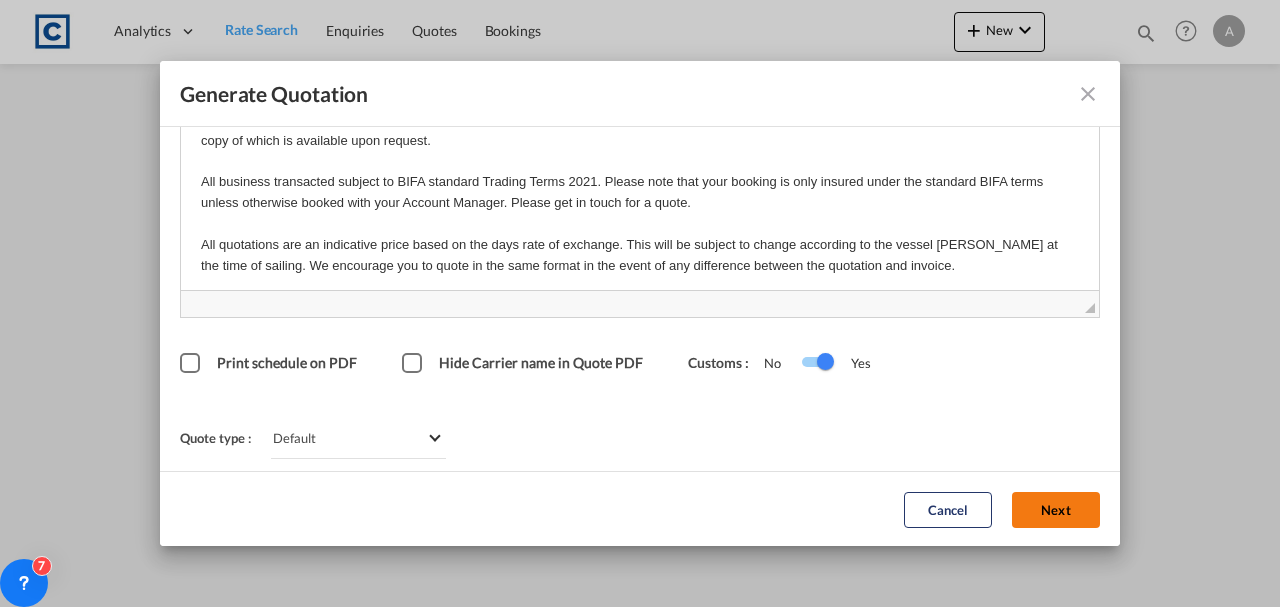 click on "Next" at bounding box center (1056, 509) 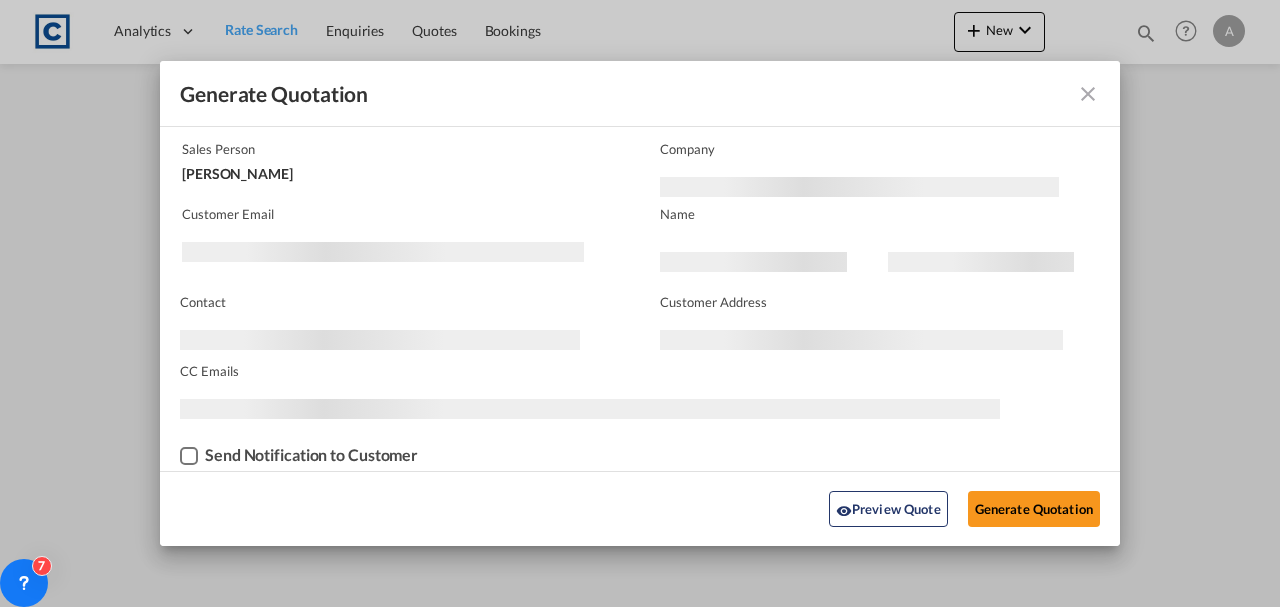 scroll, scrollTop: 121, scrollLeft: 0, axis: vertical 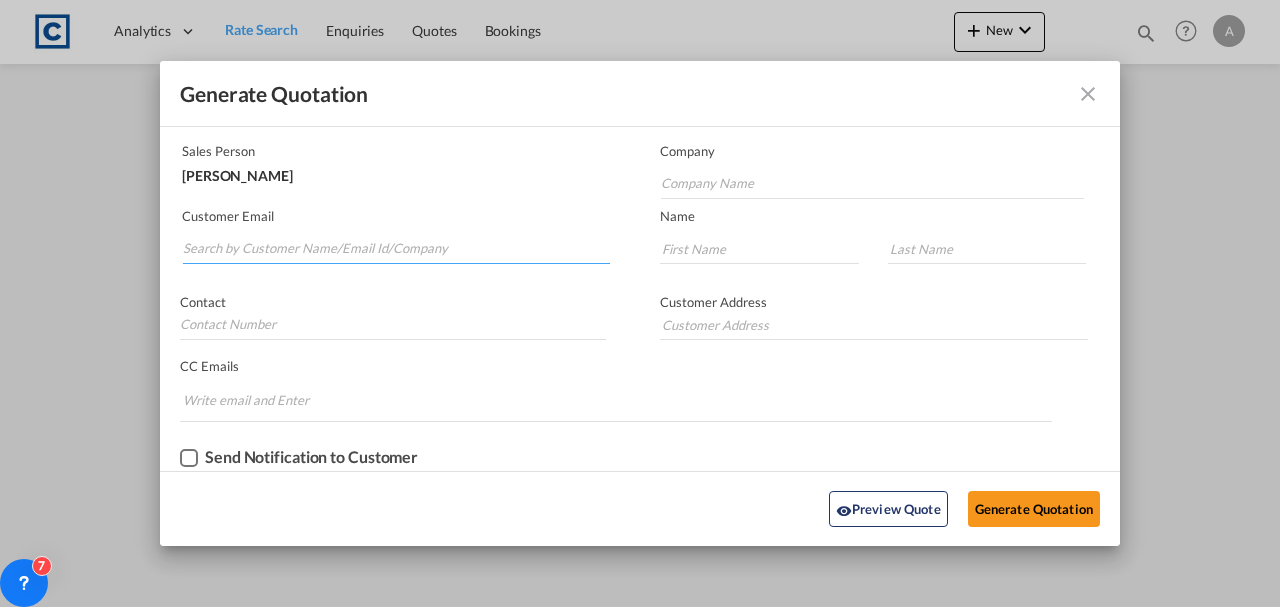 click at bounding box center (396, 249) 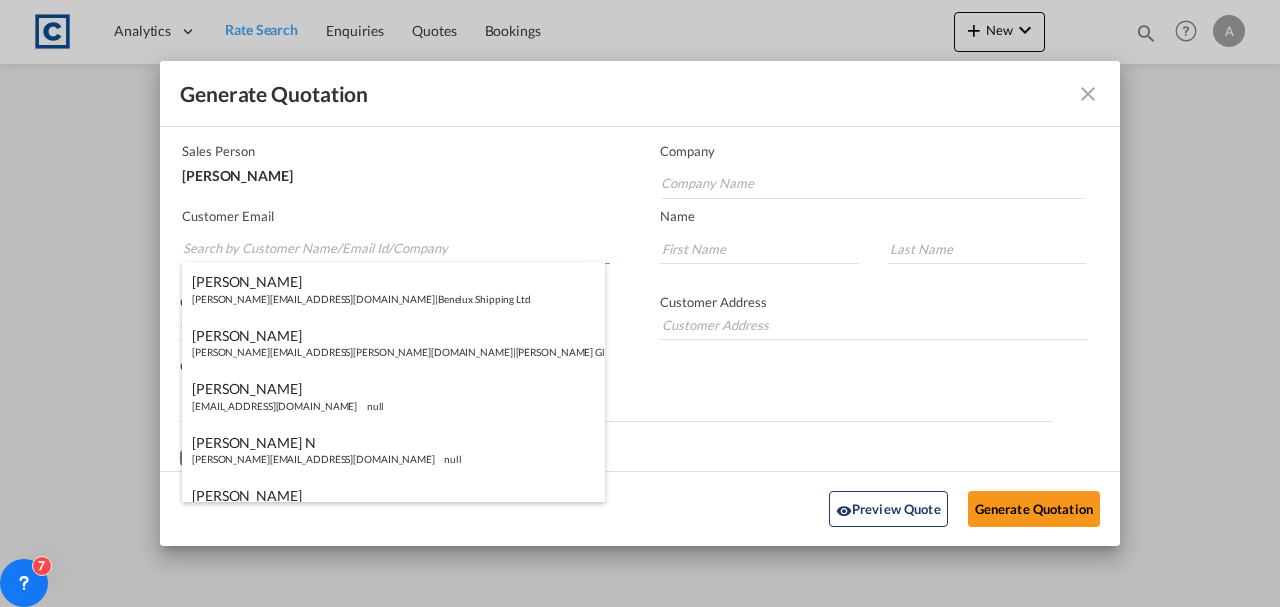 paste on "simon@gentoofreight.co.uk" 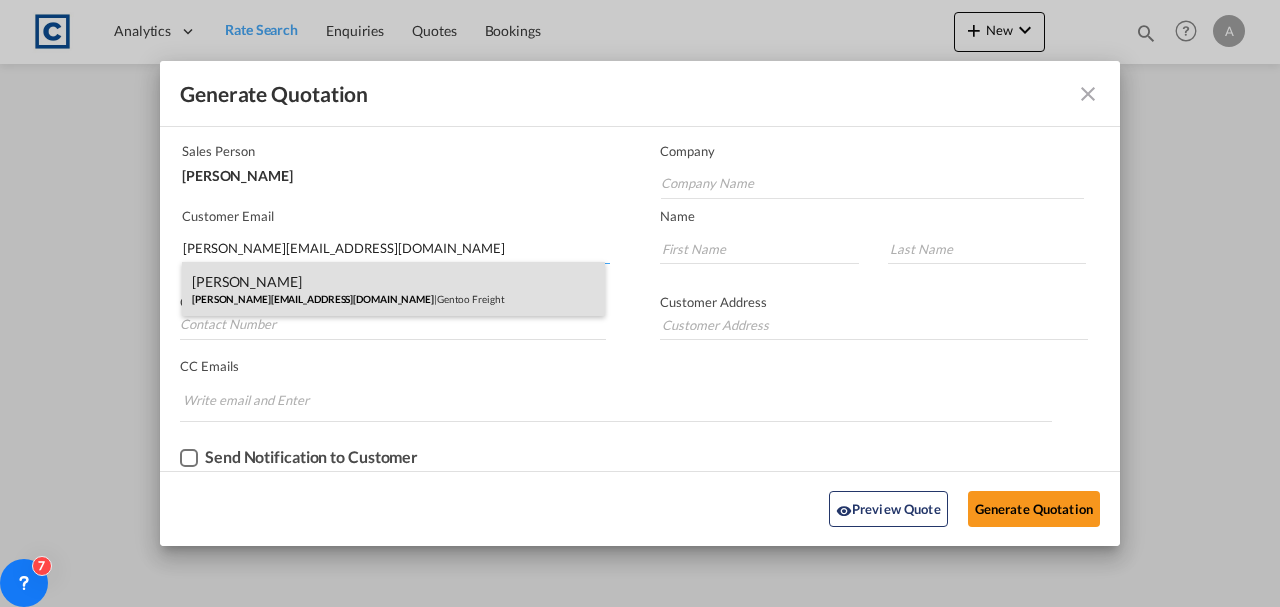 type on "simon@gentoofreight.co.uk" 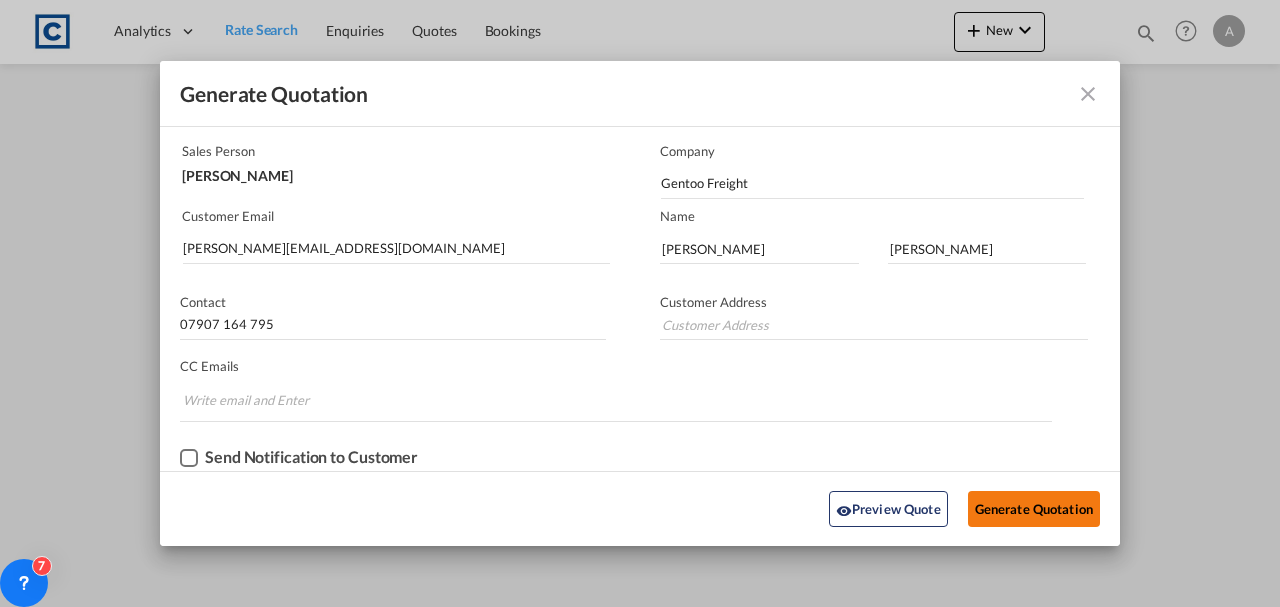 click on "Generate Quotation" at bounding box center (1034, 509) 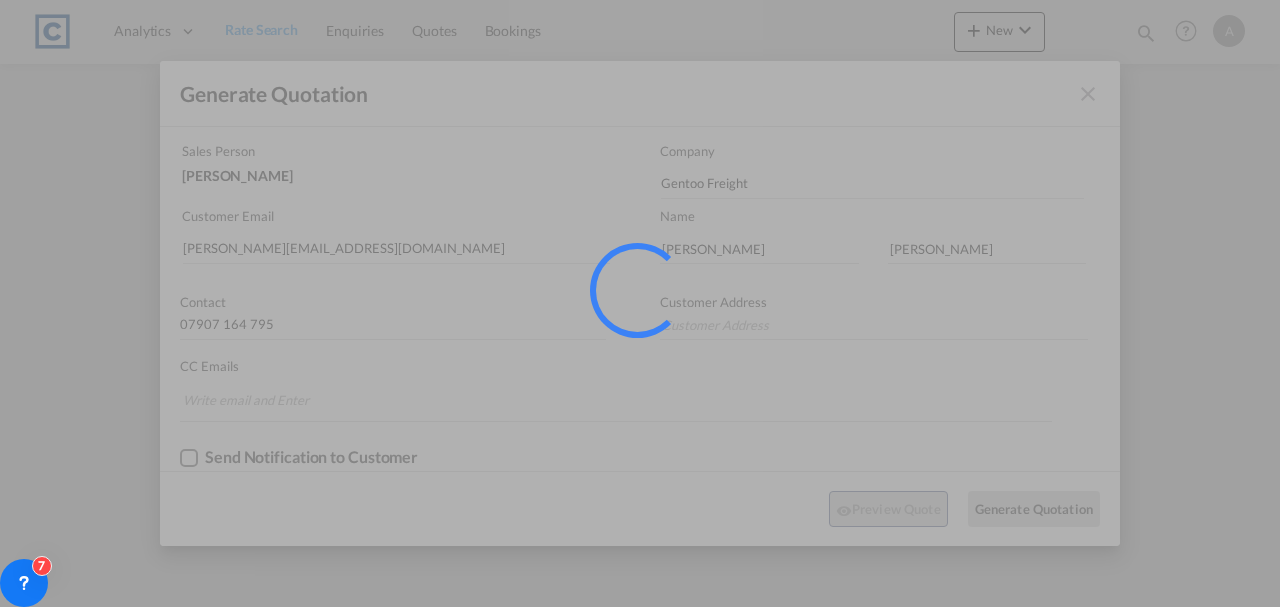 scroll, scrollTop: 0, scrollLeft: 0, axis: both 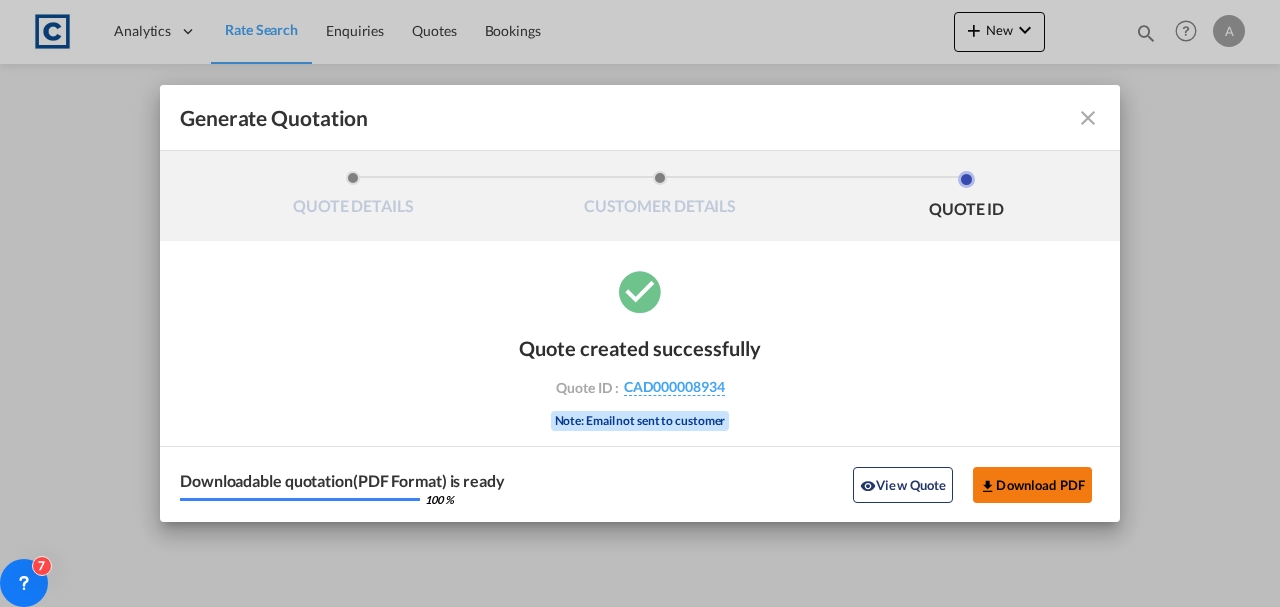 click at bounding box center [988, 486] 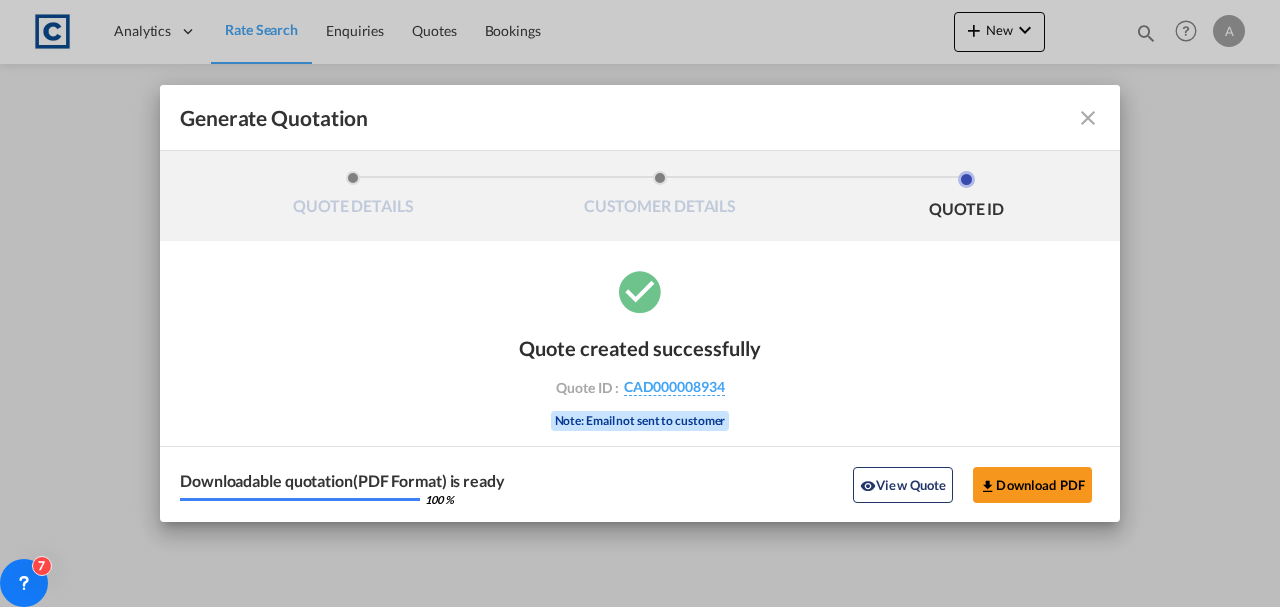 click on "Downloadable quotation(PDF Format) is ready
100 %
View Quote
Download PDF" at bounding box center (640, 484) 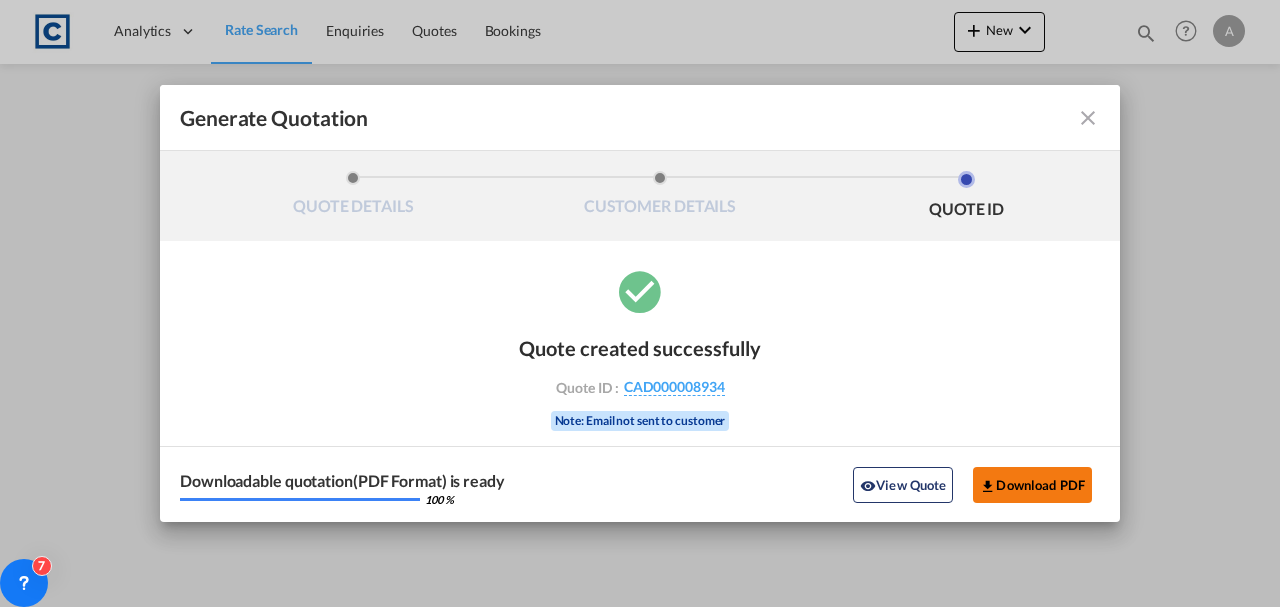 click on "Download PDF" at bounding box center (1032, 485) 